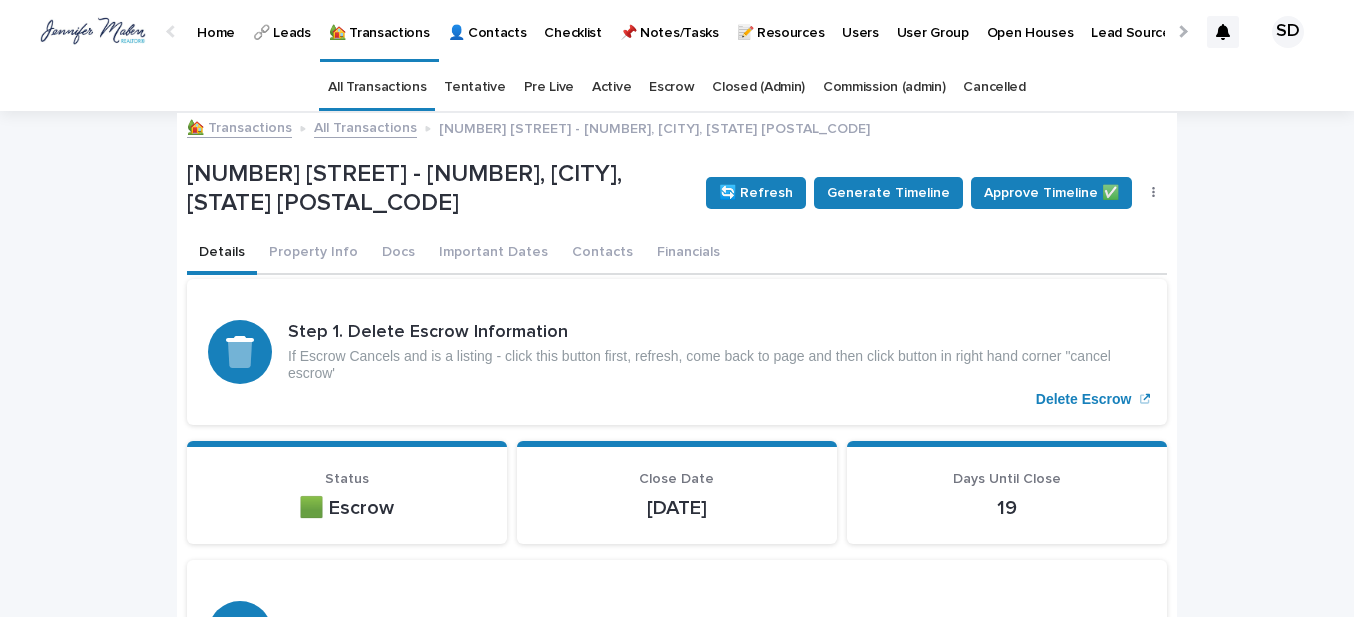 scroll, scrollTop: 0, scrollLeft: 0, axis: both 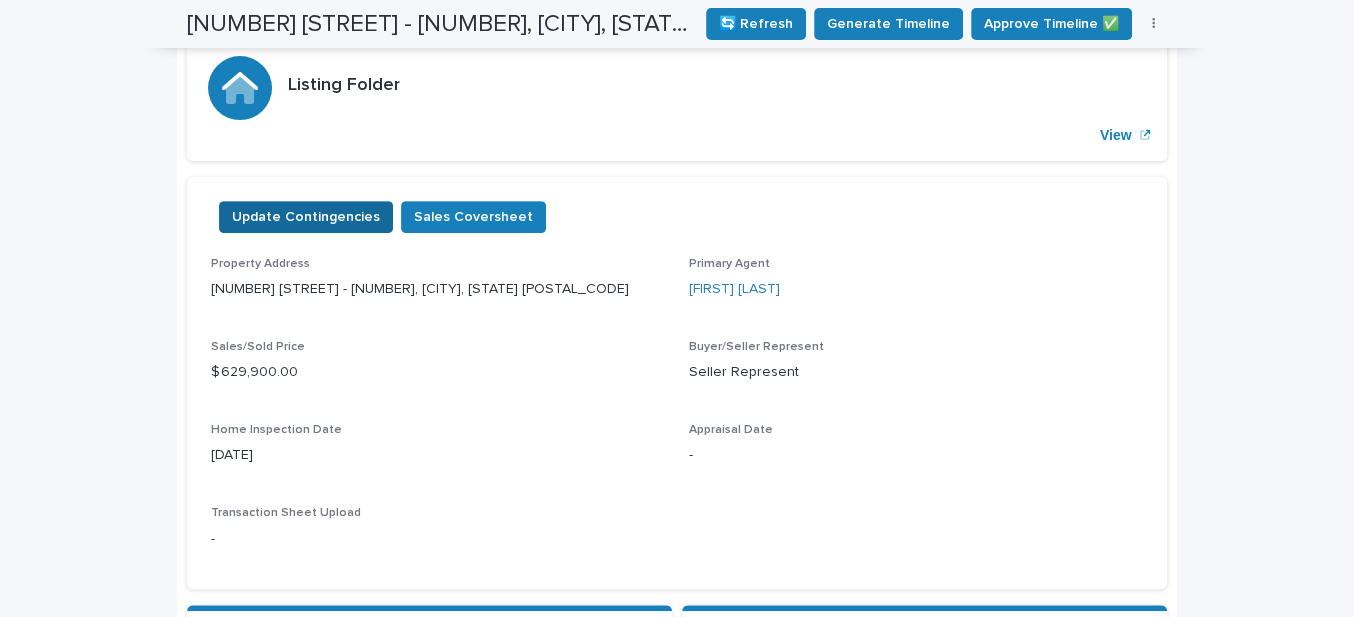 click on "Update Contingencies" at bounding box center [306, 217] 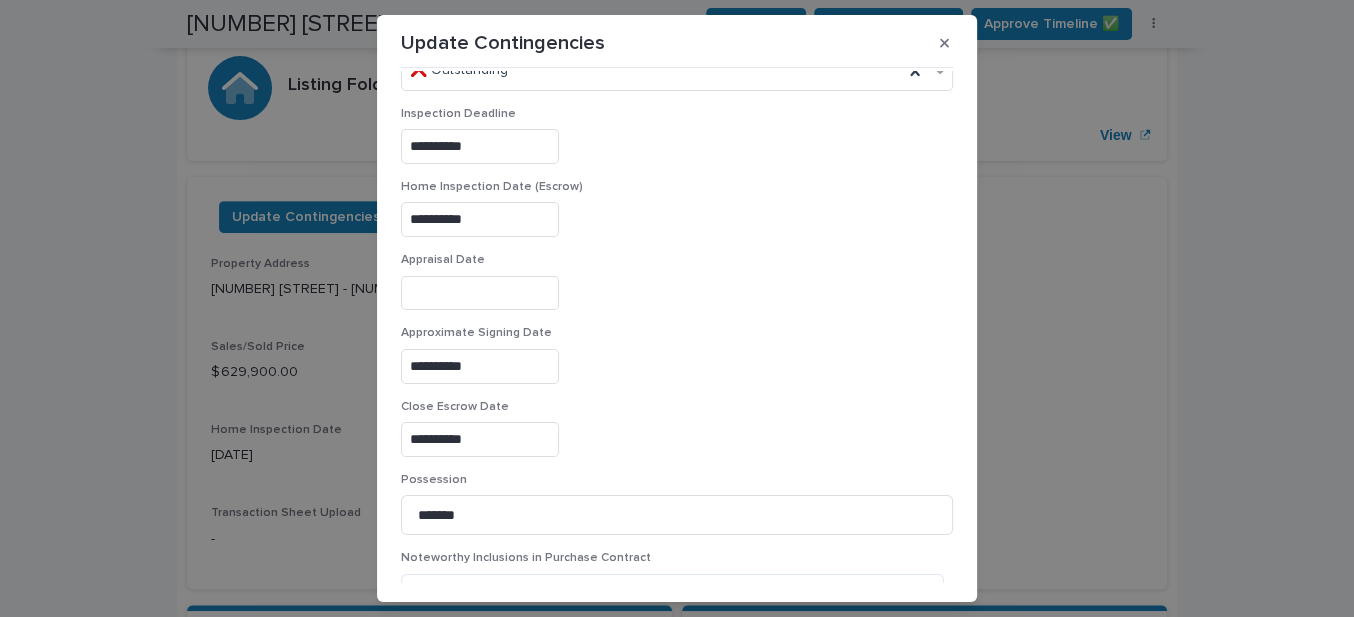 scroll, scrollTop: 1350, scrollLeft: 0, axis: vertical 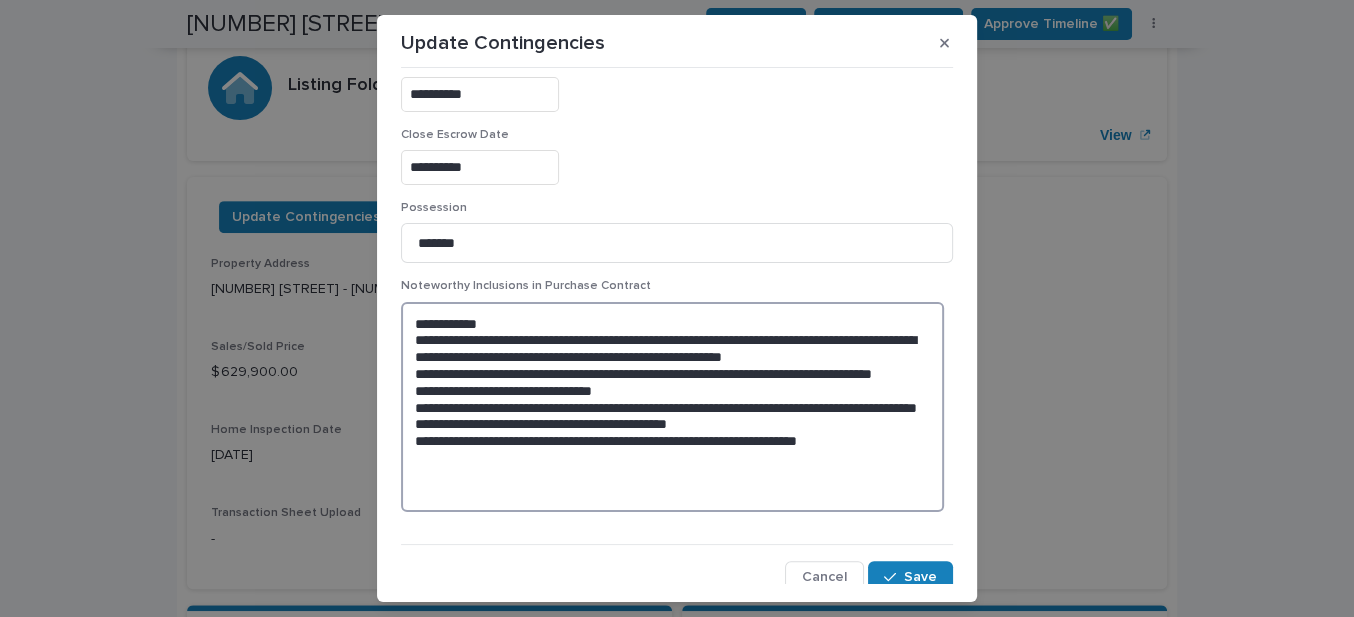 click on "**********" at bounding box center (672, 407) 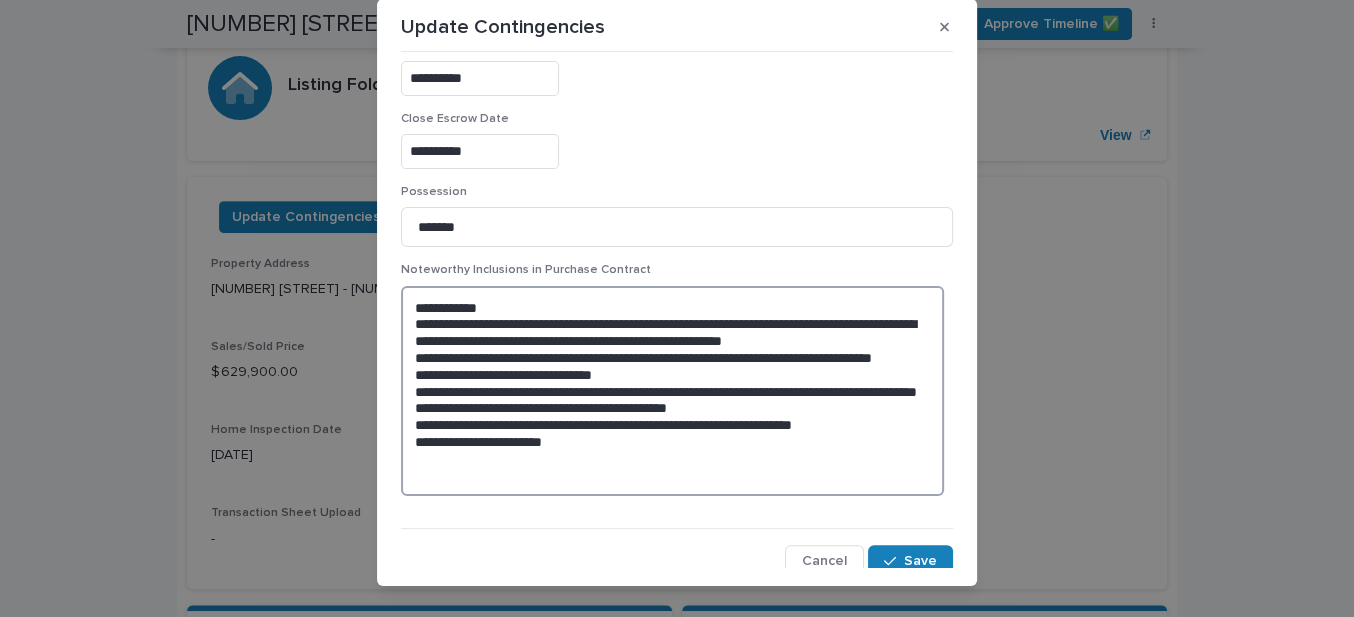 scroll, scrollTop: 44, scrollLeft: 0, axis: vertical 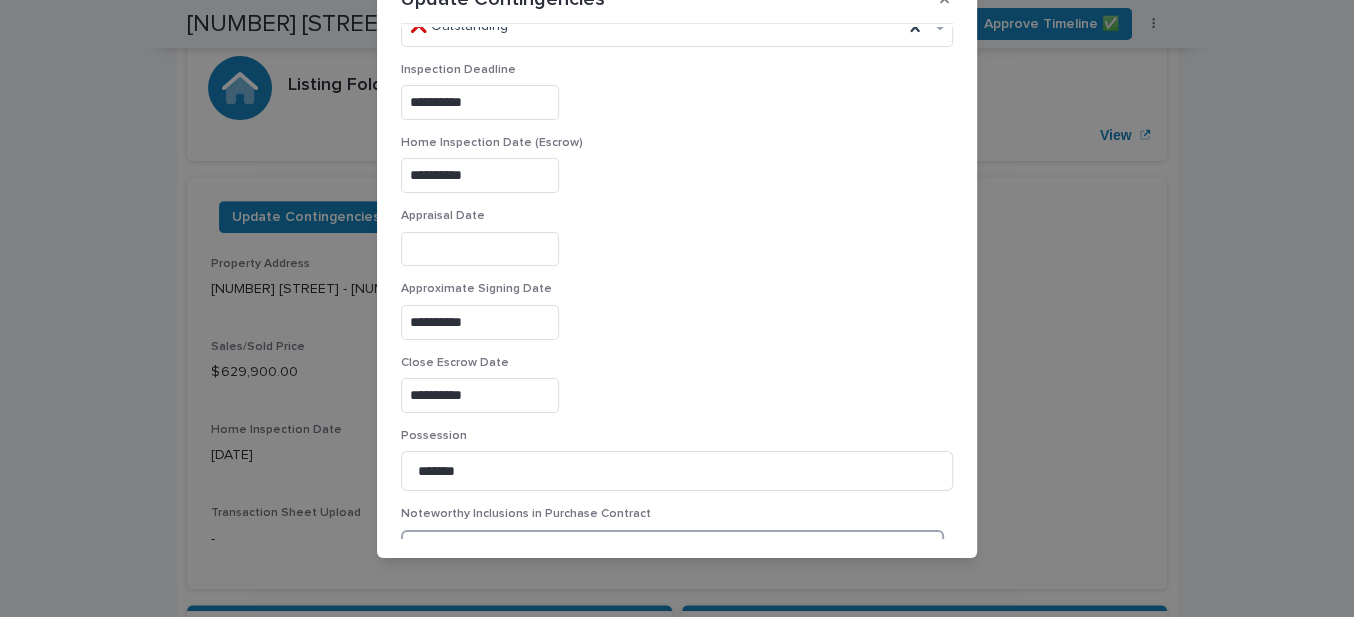 type on "**********" 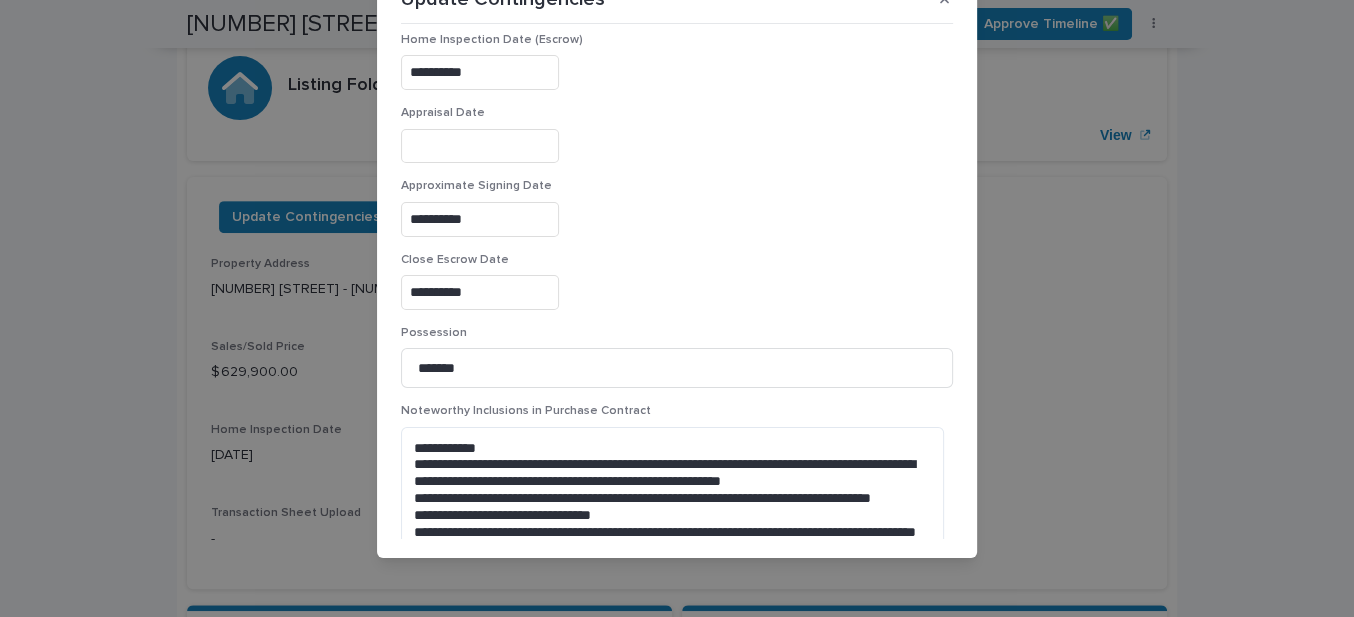 scroll, scrollTop: 1350, scrollLeft: 0, axis: vertical 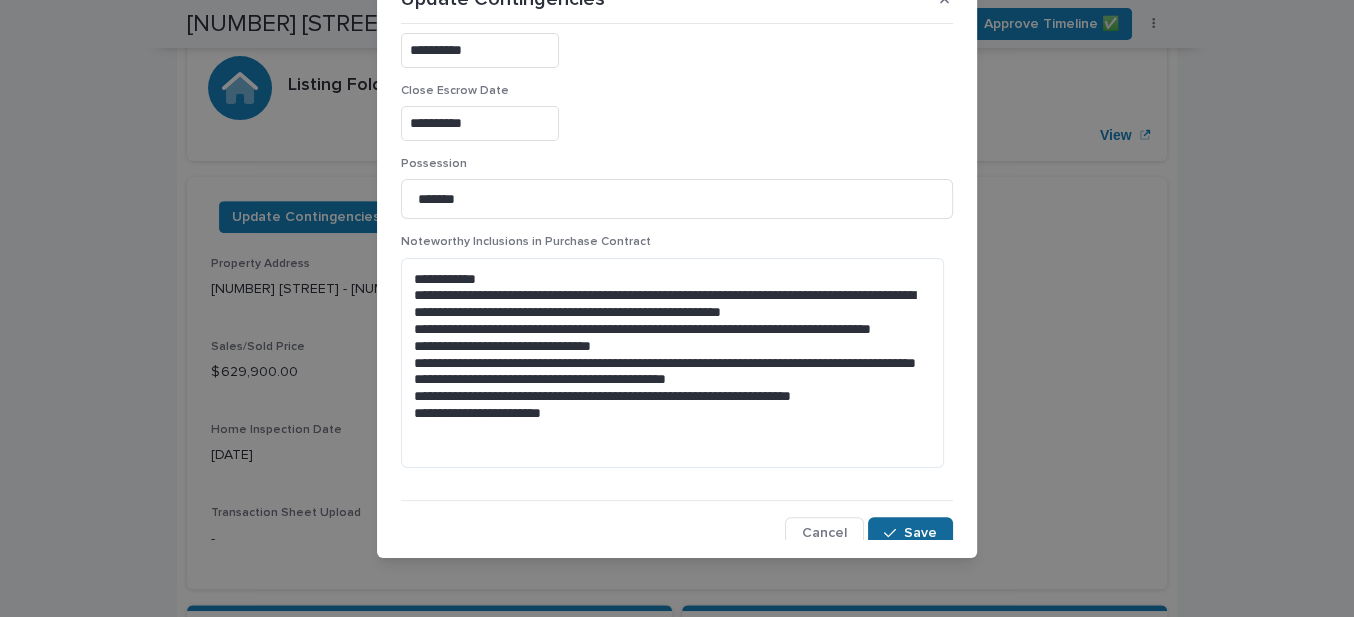 click on "Save" at bounding box center [920, 533] 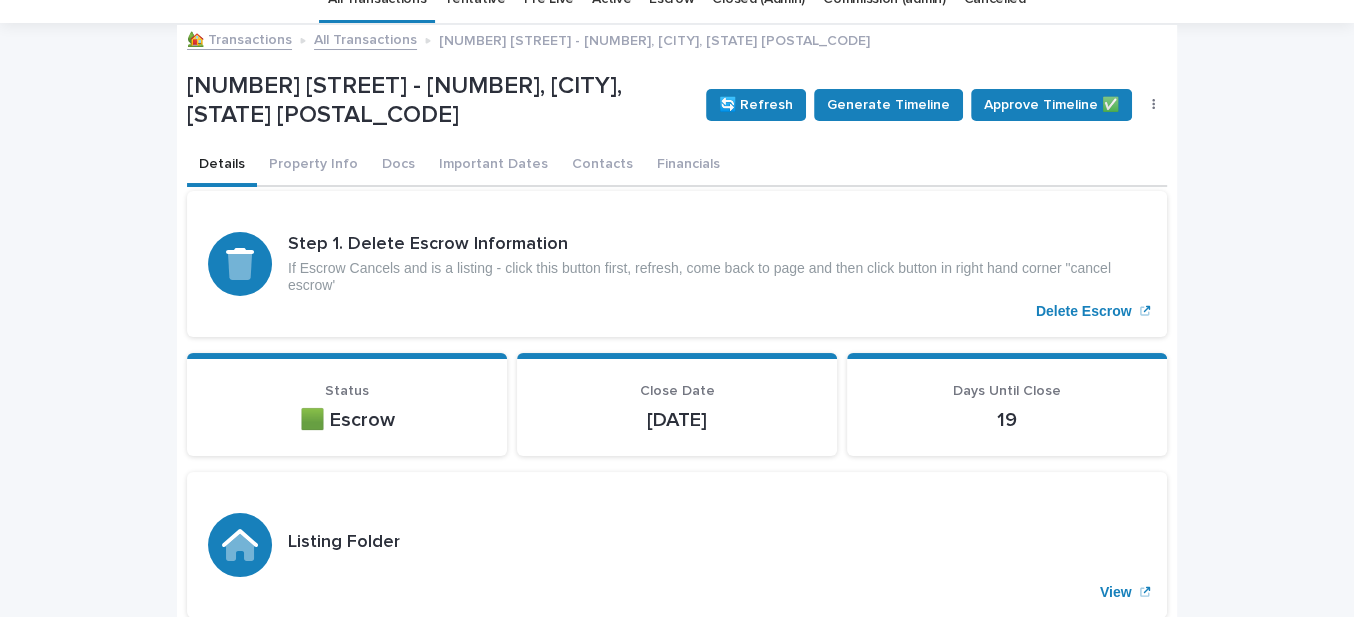scroll, scrollTop: 0, scrollLeft: 0, axis: both 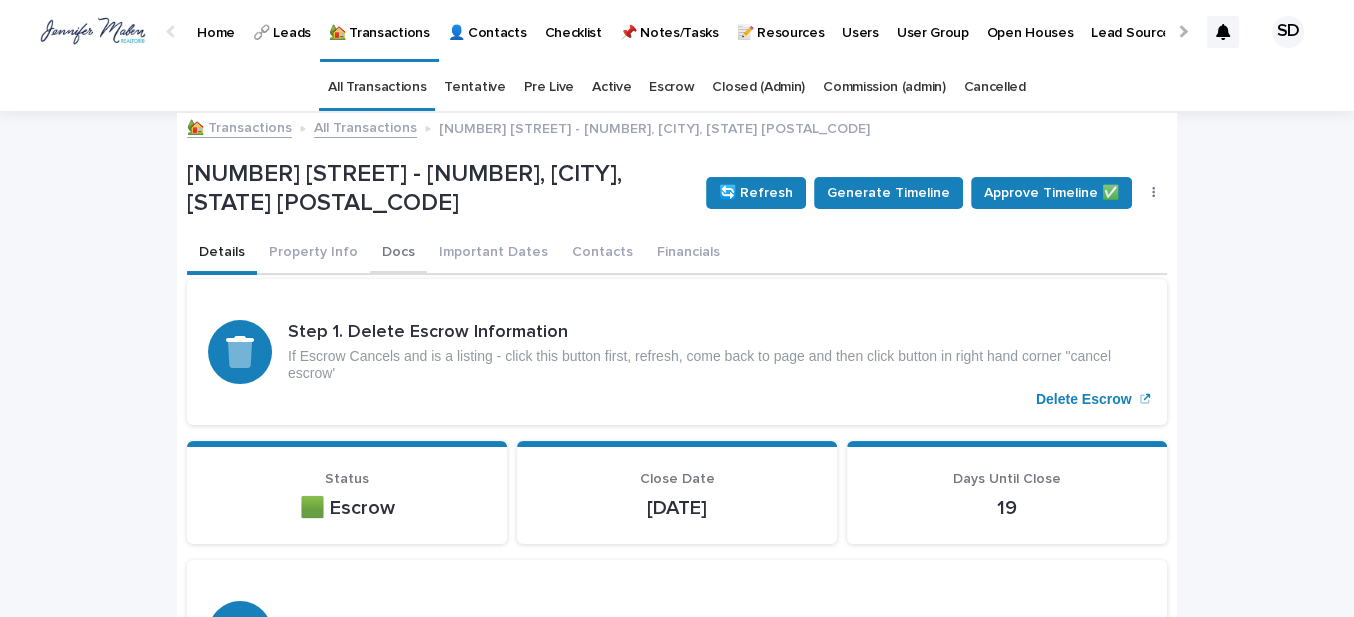 click on "Docs" at bounding box center (398, 254) 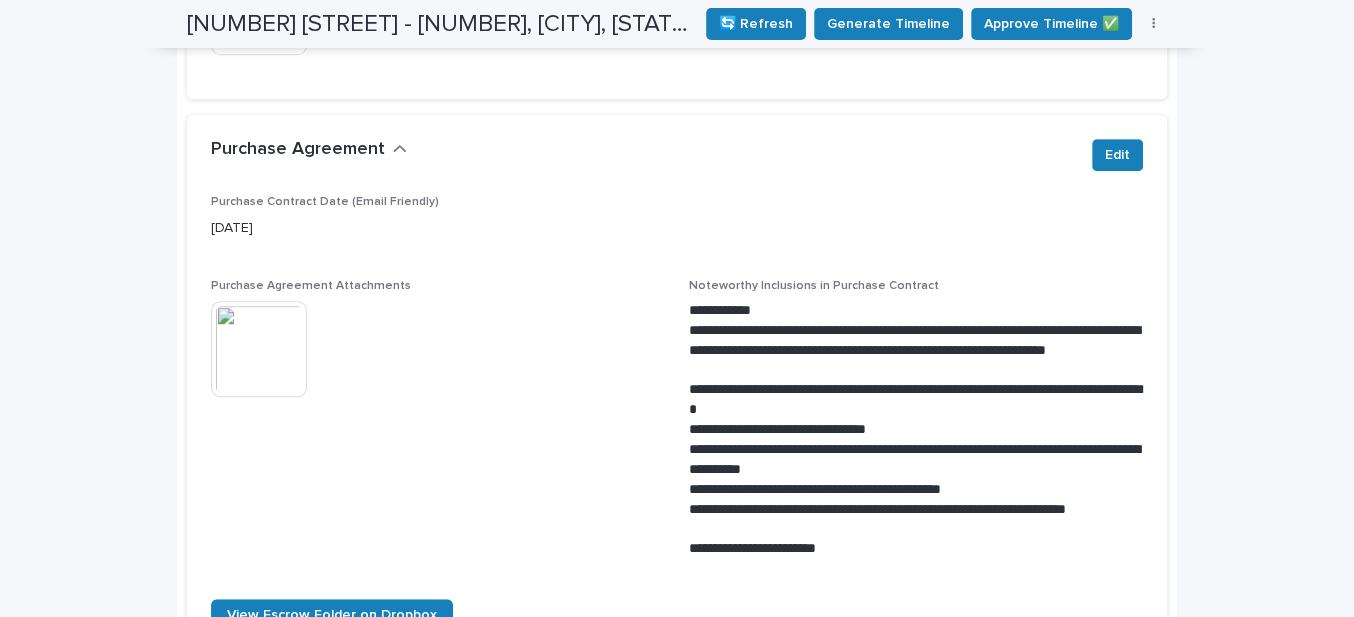 scroll, scrollTop: 818, scrollLeft: 0, axis: vertical 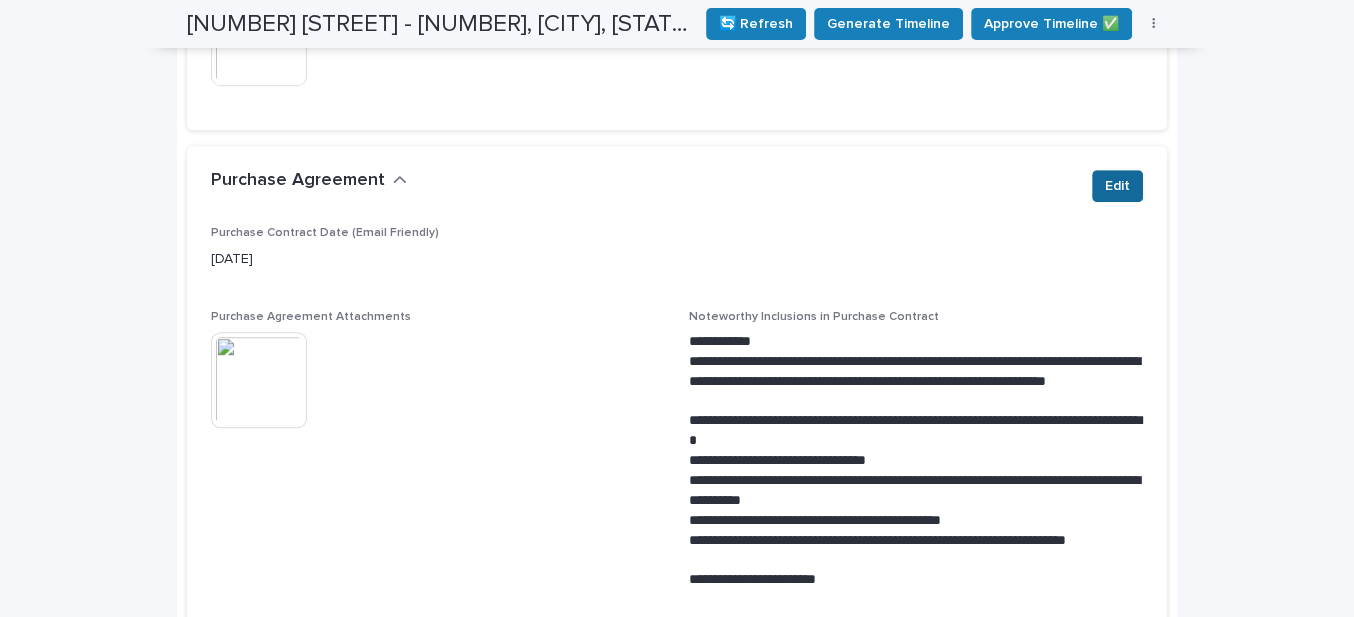 click on "Edit" at bounding box center [1117, 186] 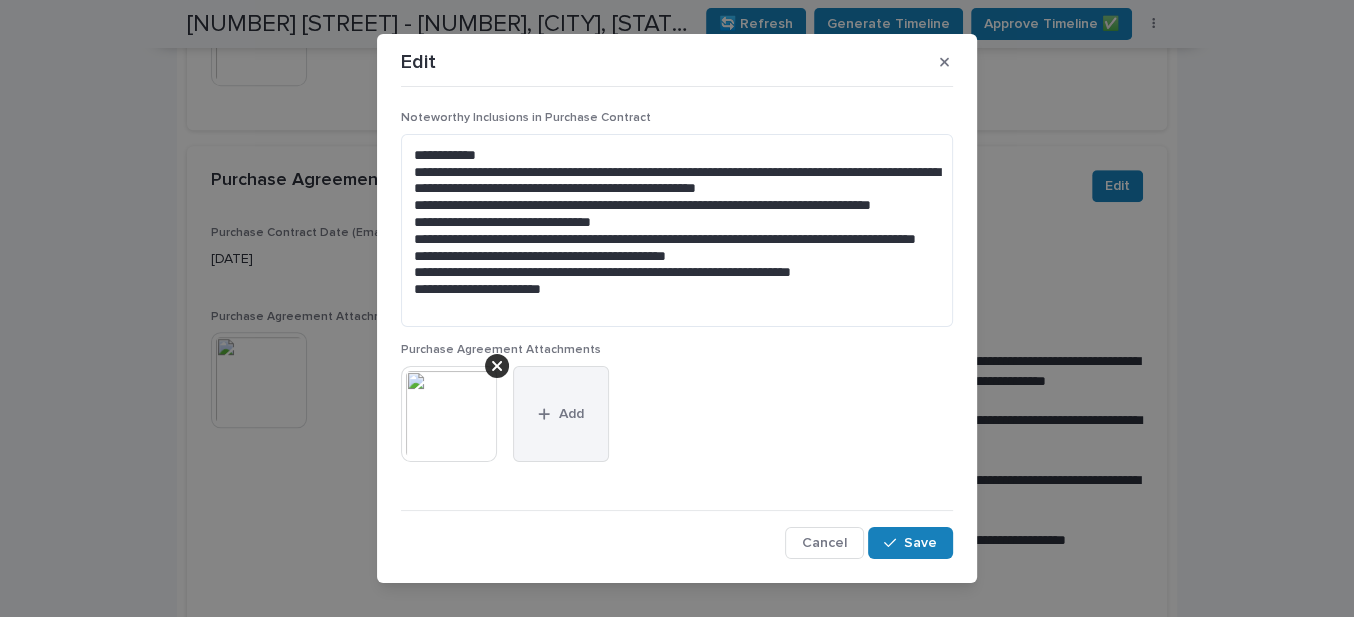 click on "Add" at bounding box center [561, 414] 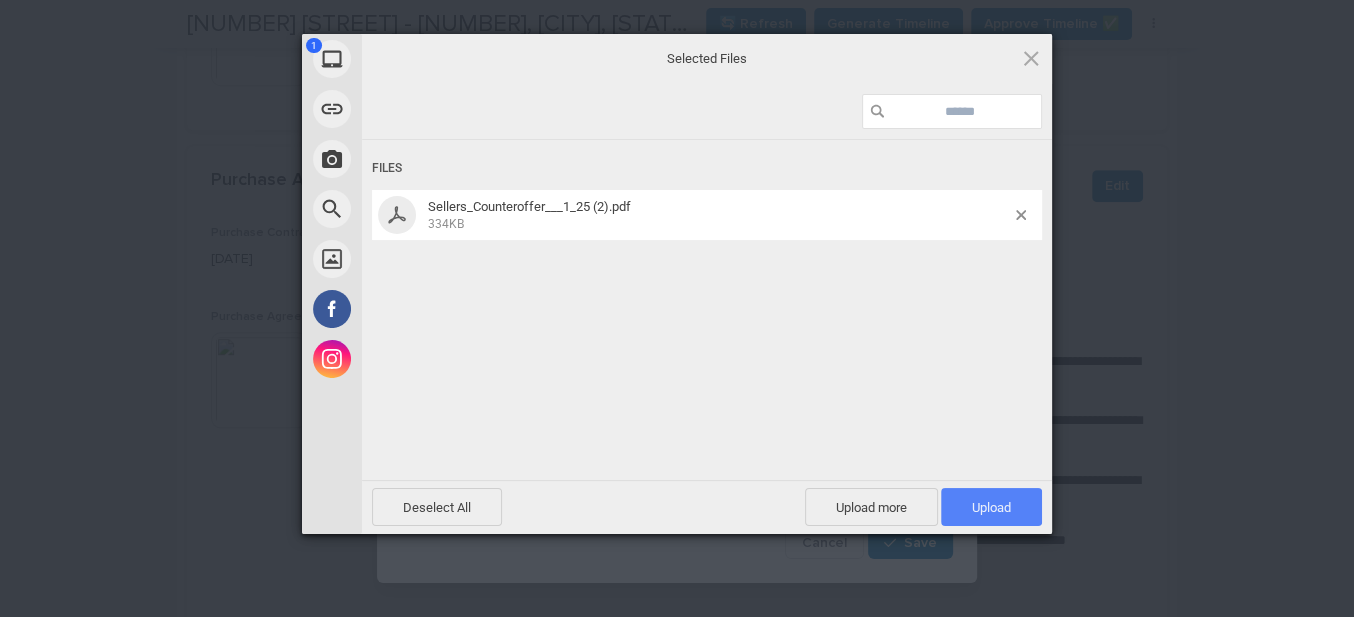 click on "Upload
1" at bounding box center (991, 507) 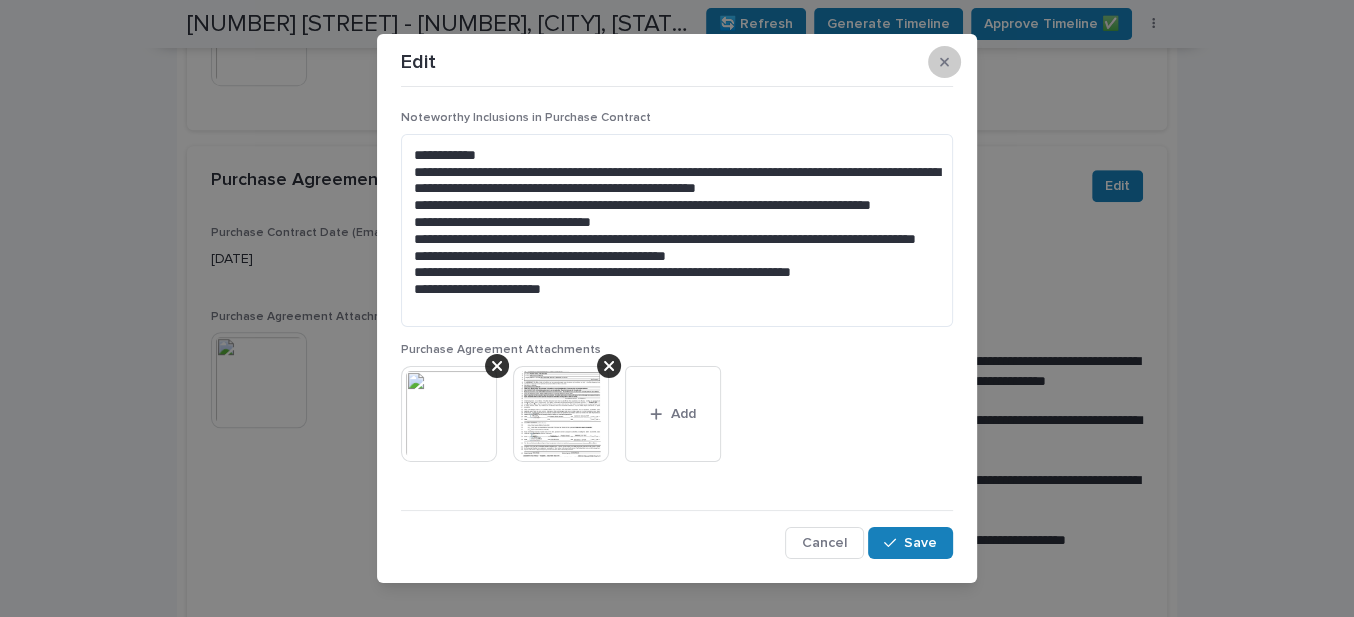 click 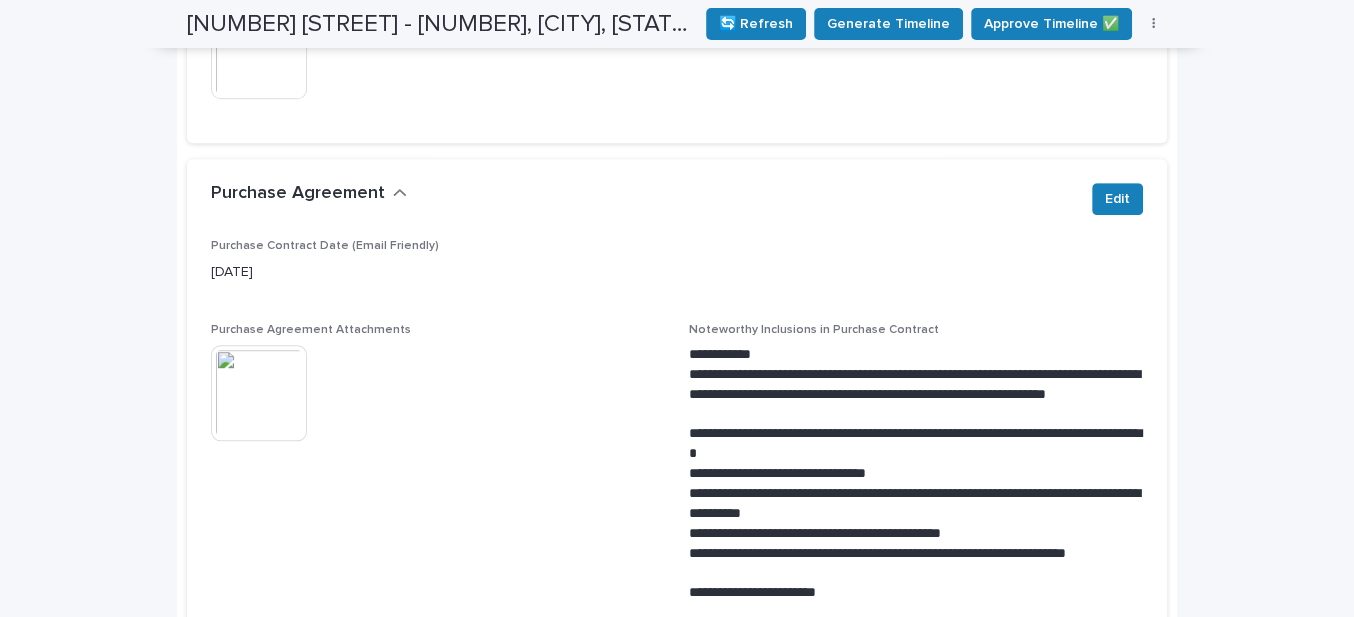 scroll, scrollTop: 785, scrollLeft: 0, axis: vertical 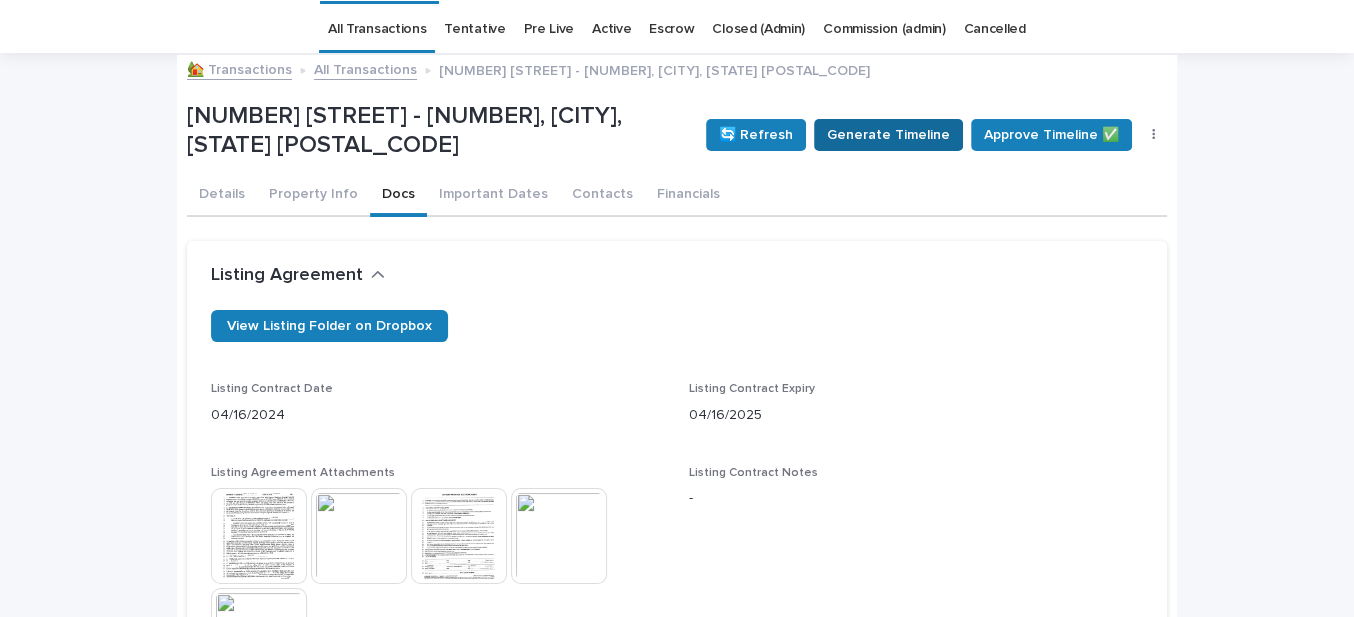 click on "Generate Timeline" at bounding box center (888, 135) 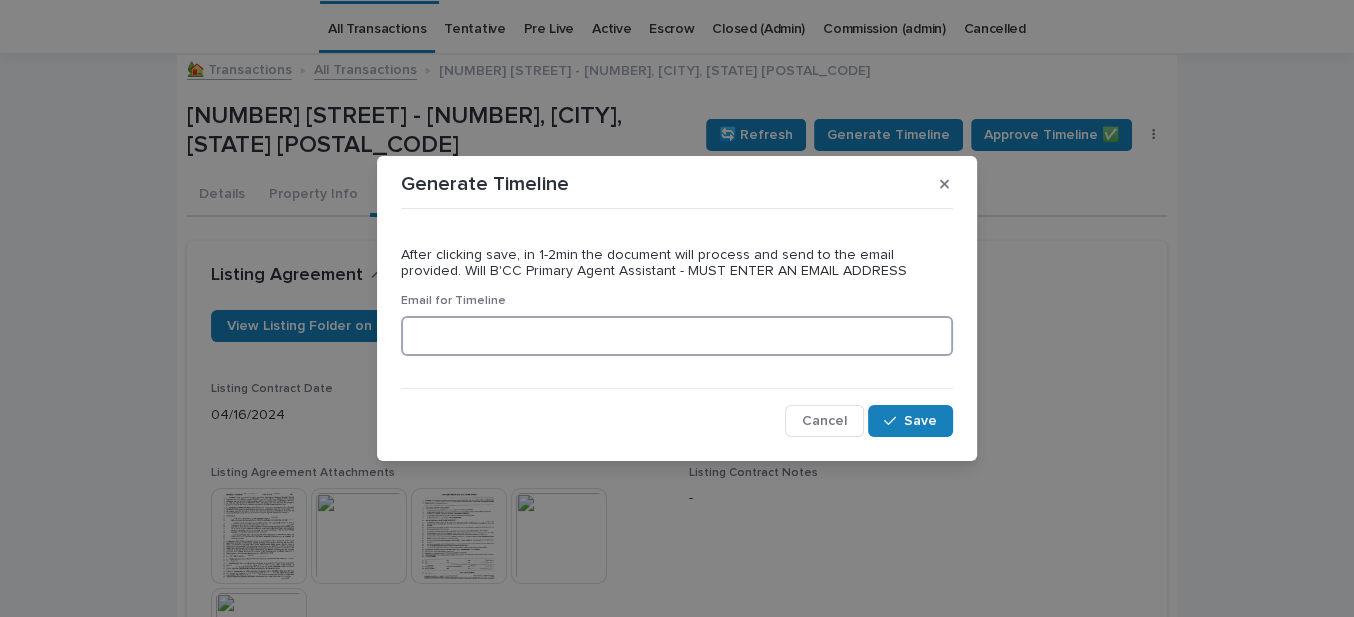 click at bounding box center (677, 336) 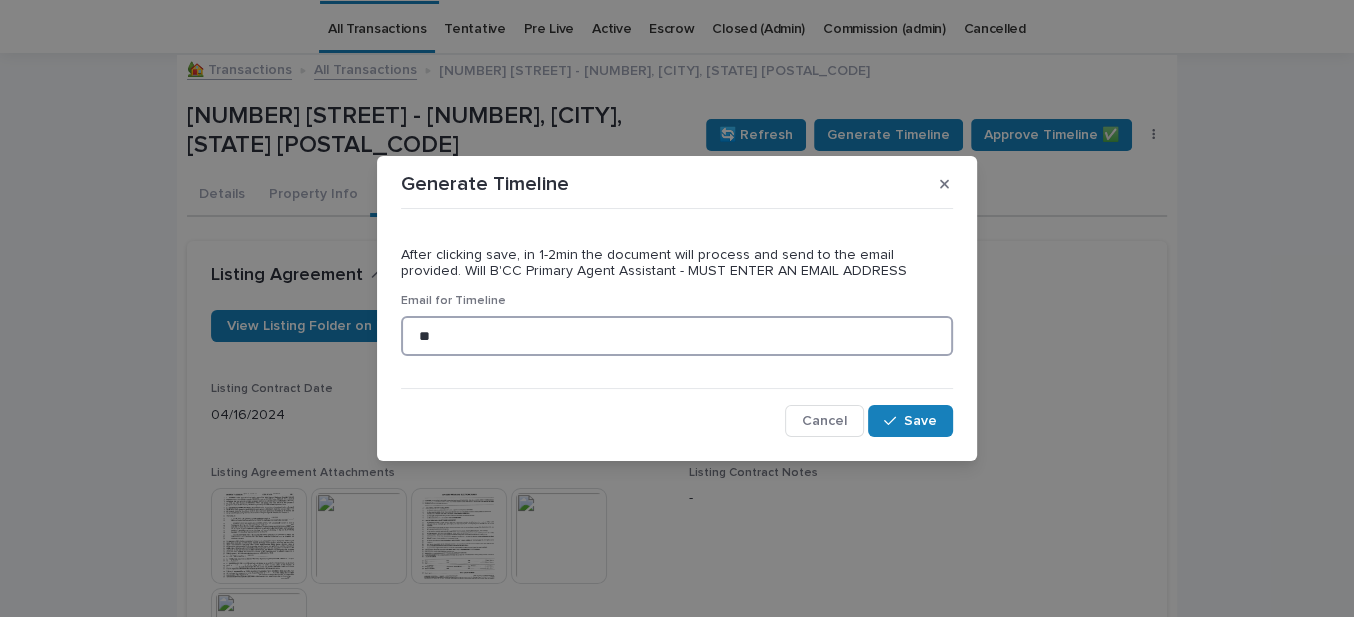 click on "**" at bounding box center (677, 336) 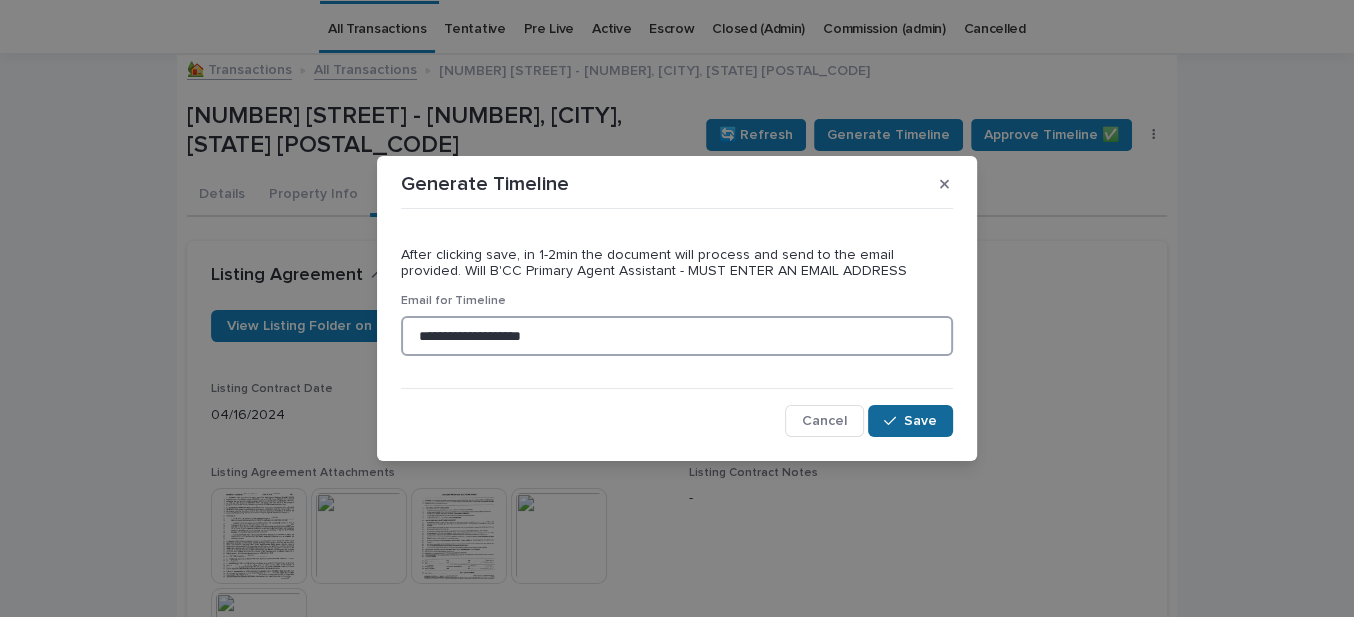 type on "**********" 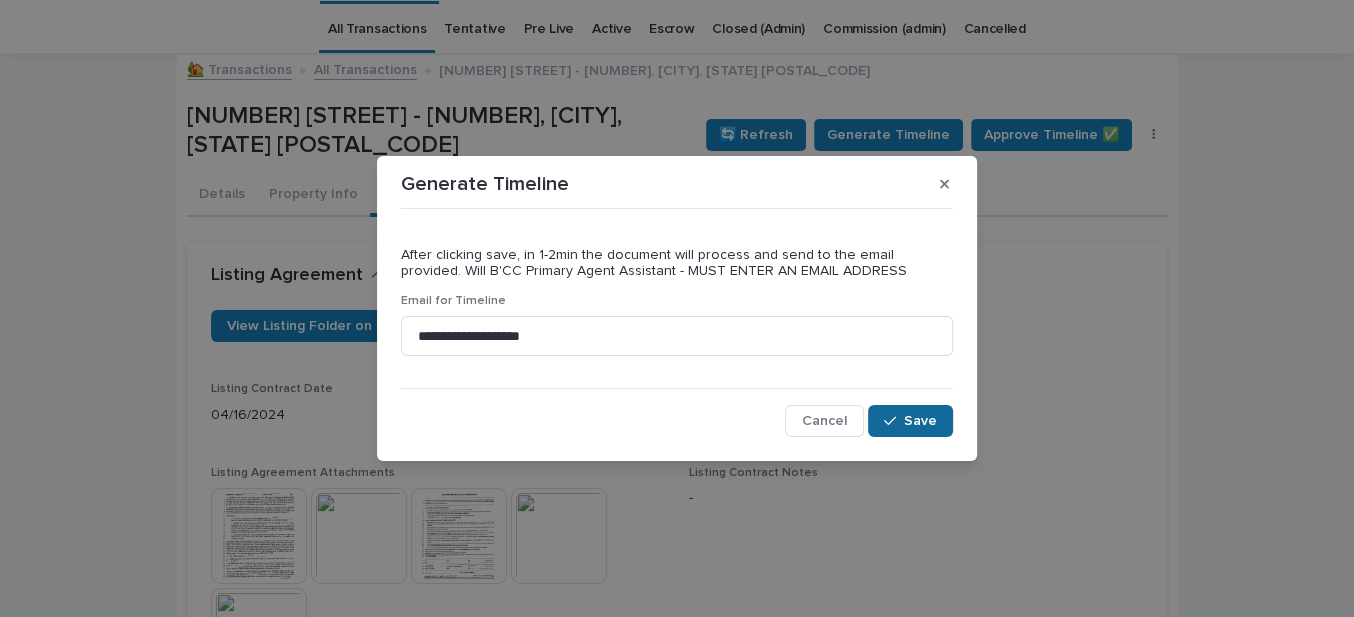 click on "Save" at bounding box center [920, 421] 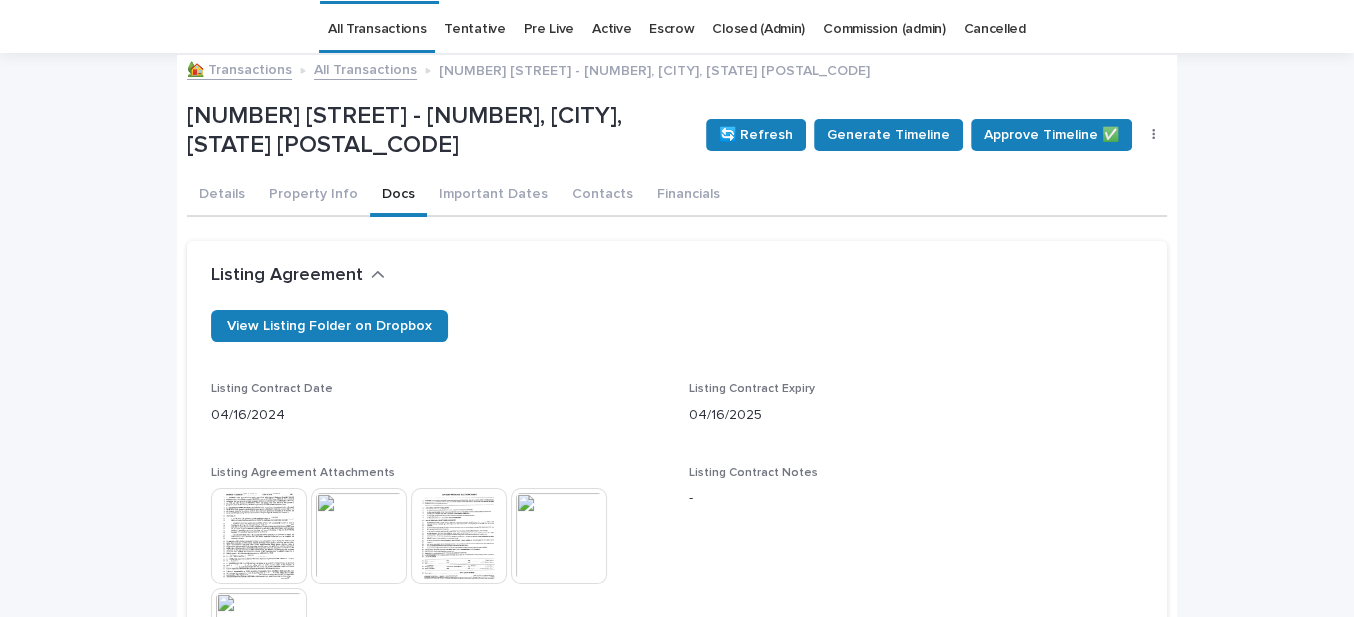 scroll, scrollTop: 0, scrollLeft: 0, axis: both 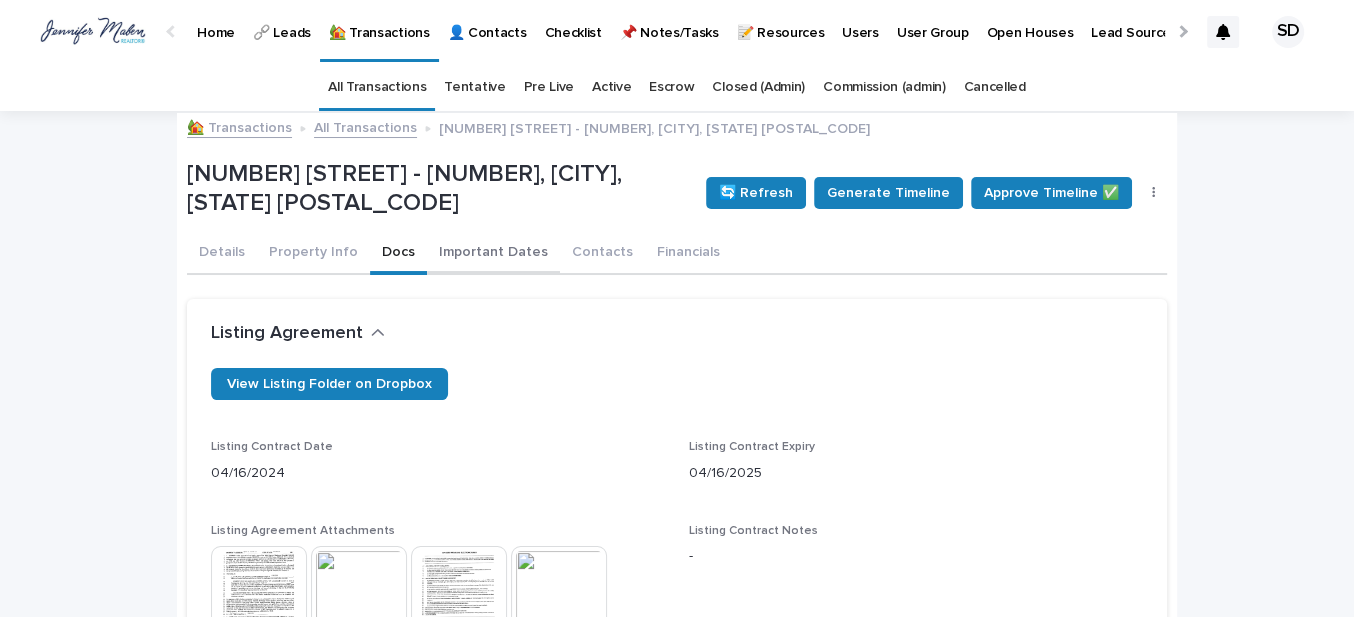 click on "Details" at bounding box center (222, 254) 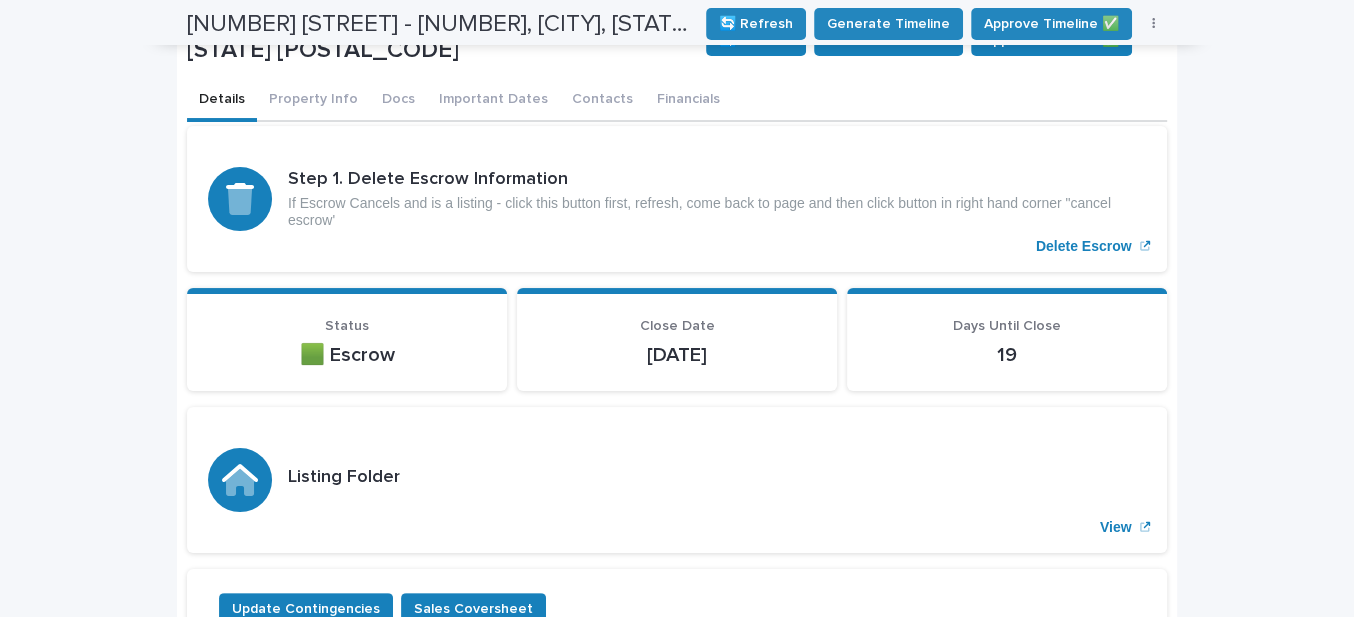 scroll, scrollTop: 0, scrollLeft: 0, axis: both 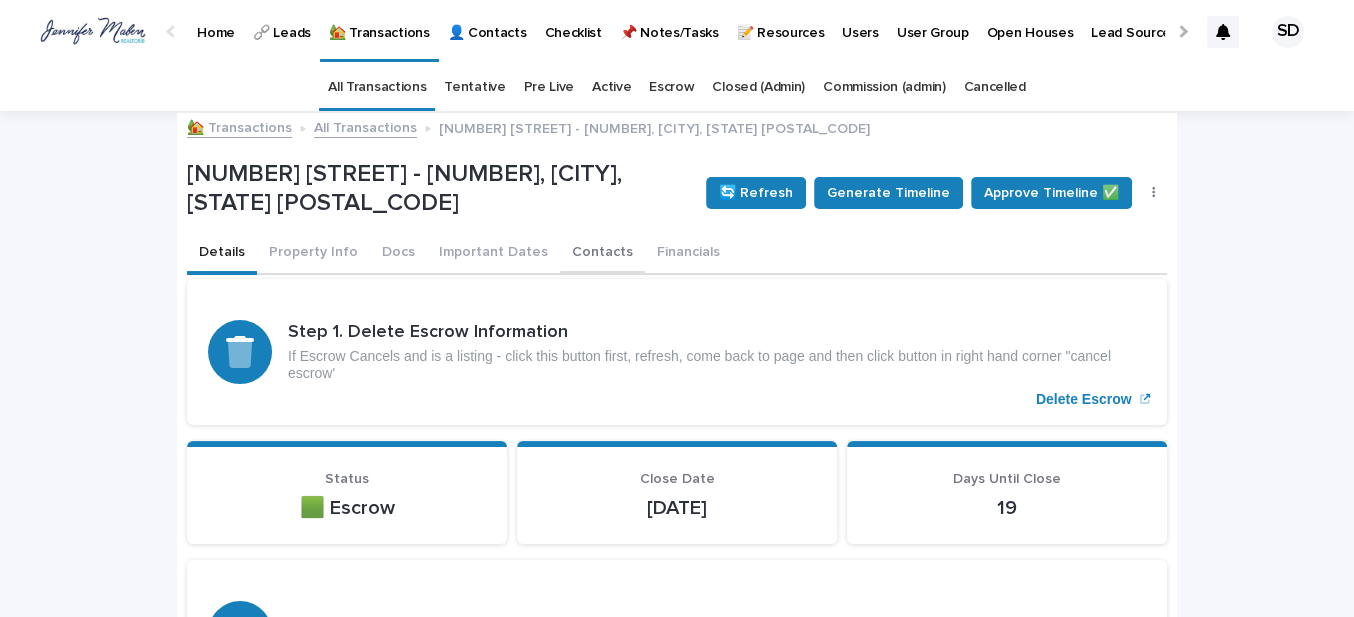 click on "Contacts" at bounding box center [602, 254] 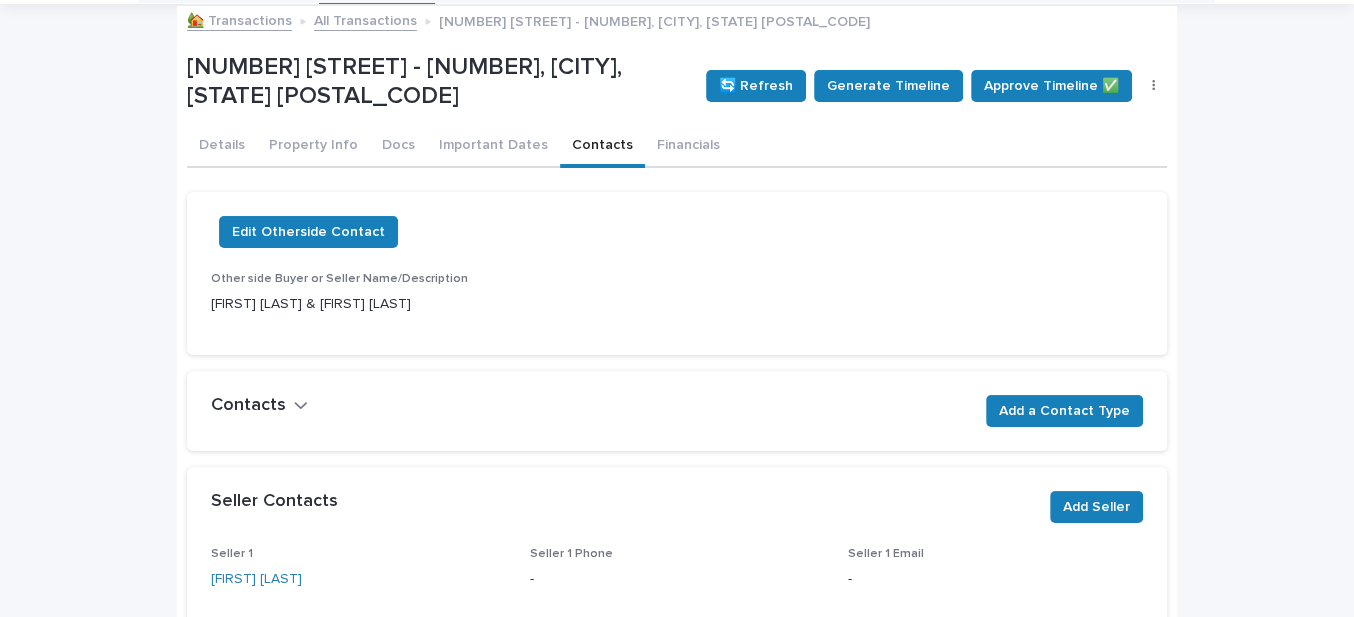 scroll, scrollTop: 65, scrollLeft: 0, axis: vertical 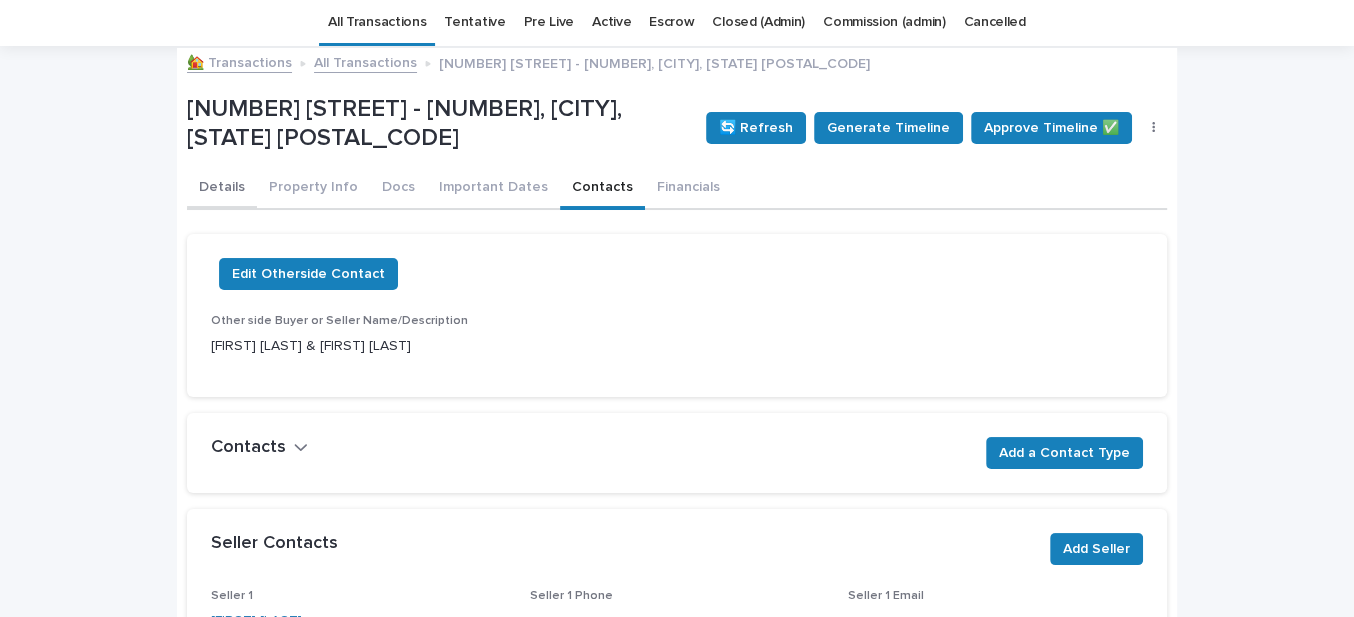 click on "Details" at bounding box center (222, 189) 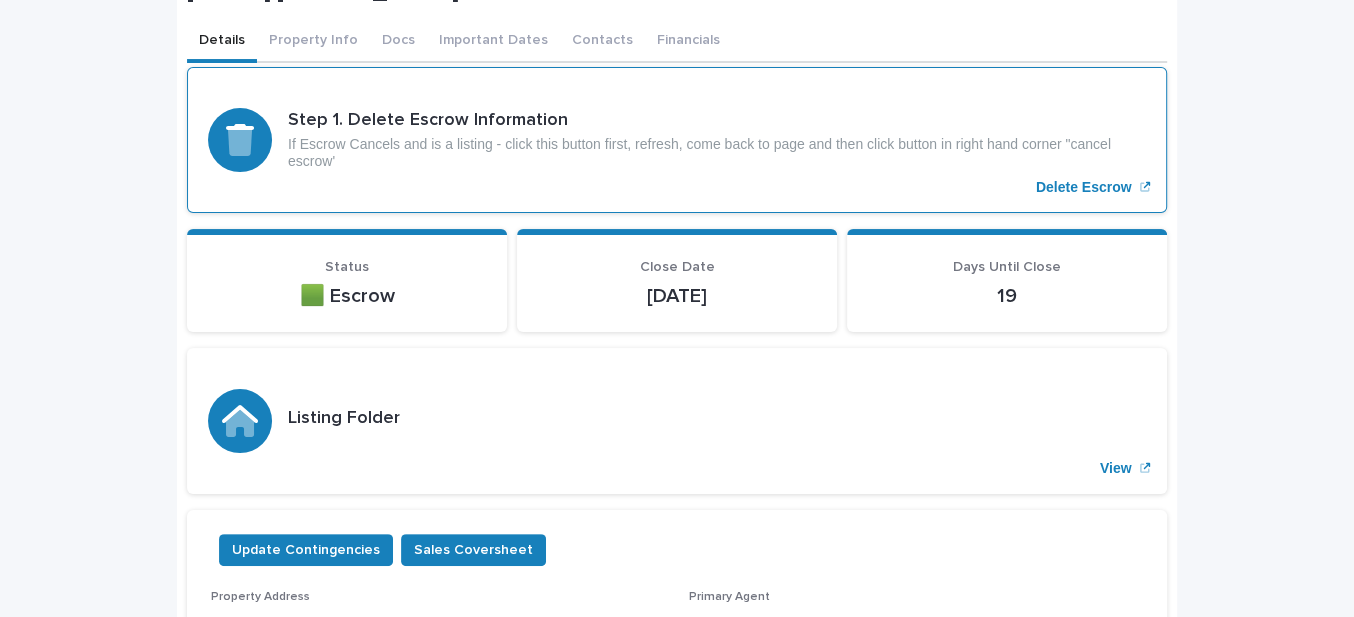 scroll, scrollTop: 429, scrollLeft: 0, axis: vertical 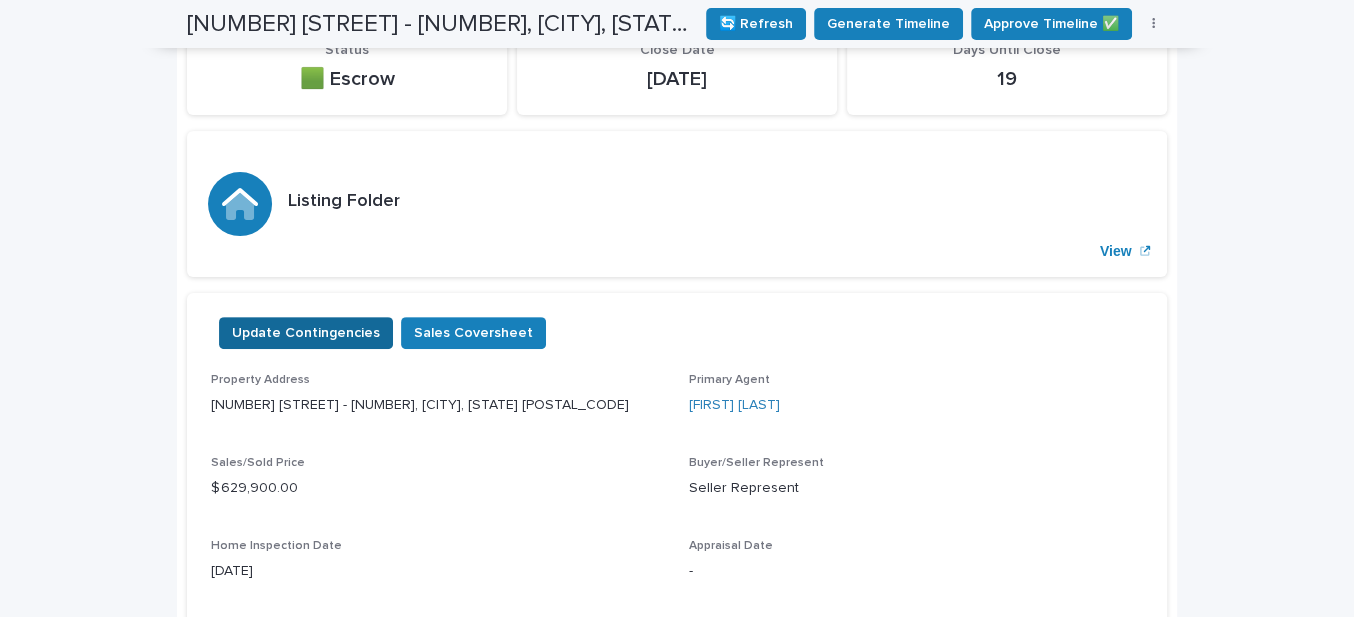 click on "Update Contingencies" at bounding box center (306, 333) 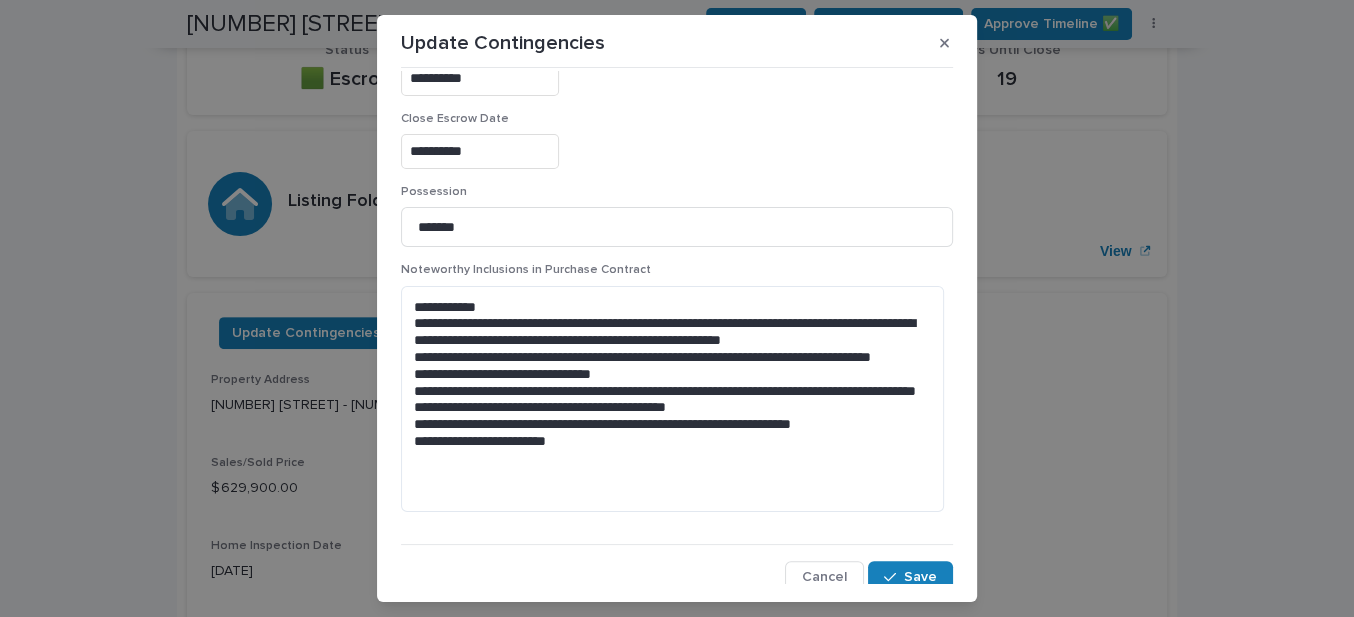 scroll, scrollTop: 1367, scrollLeft: 0, axis: vertical 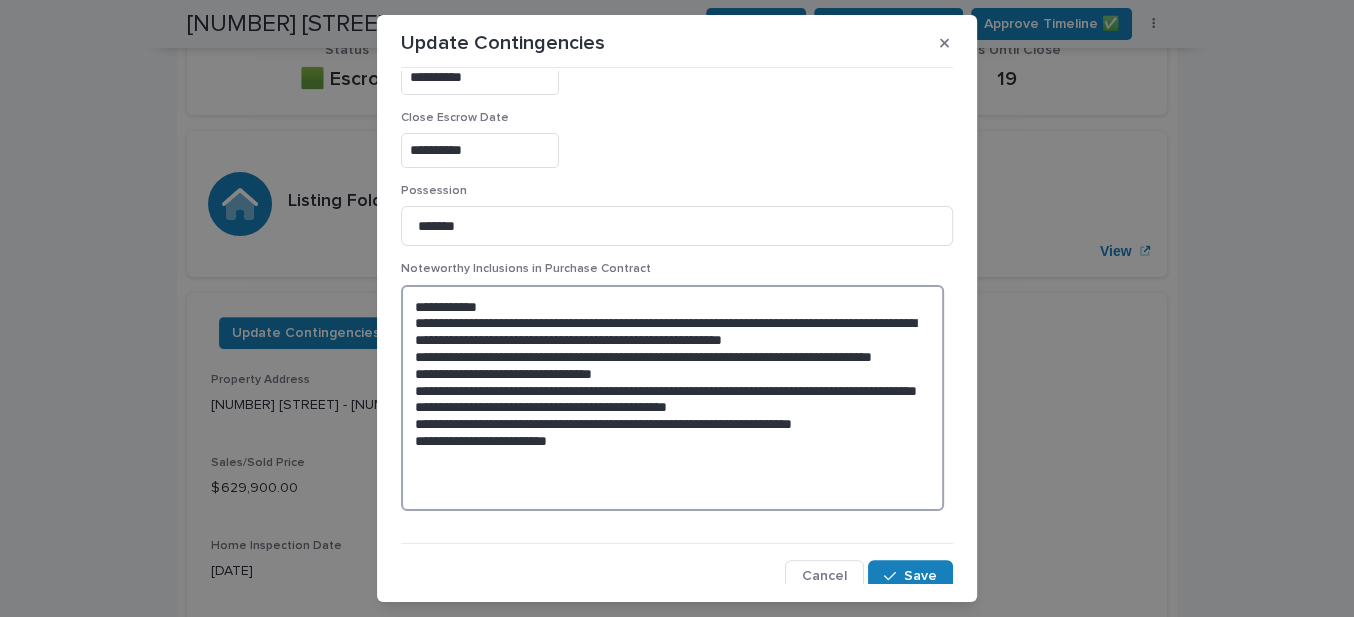 click on "**********" at bounding box center (672, 398) 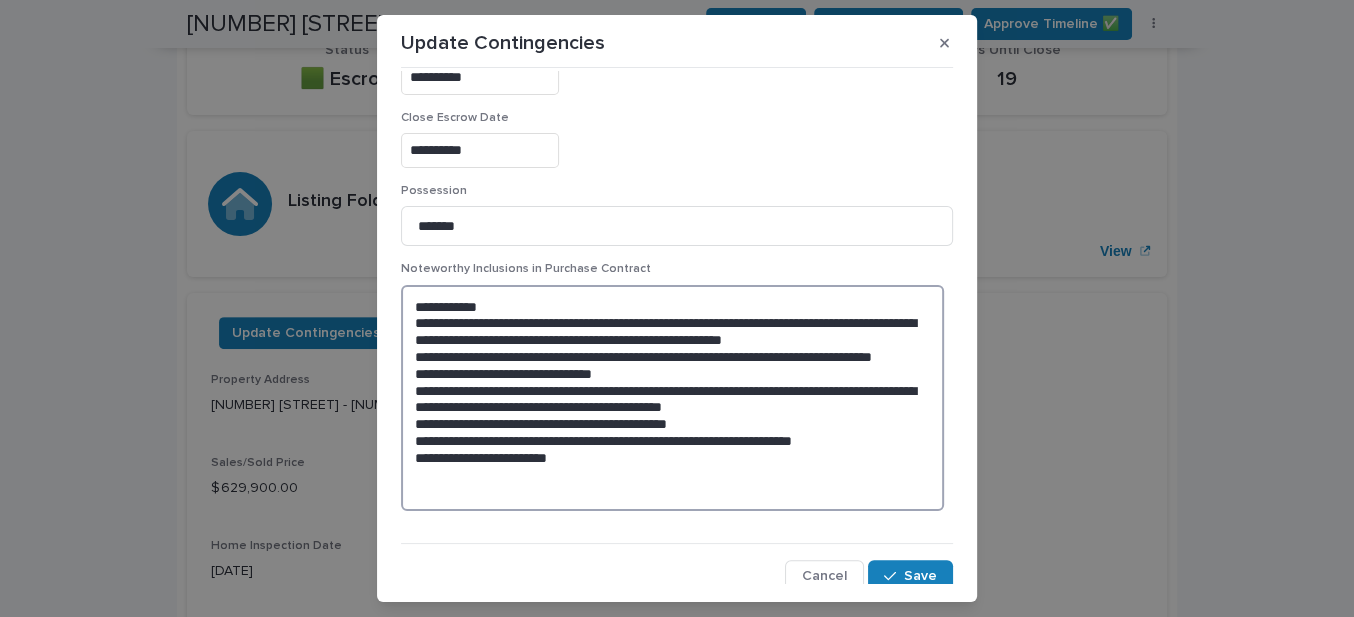 type on "**********" 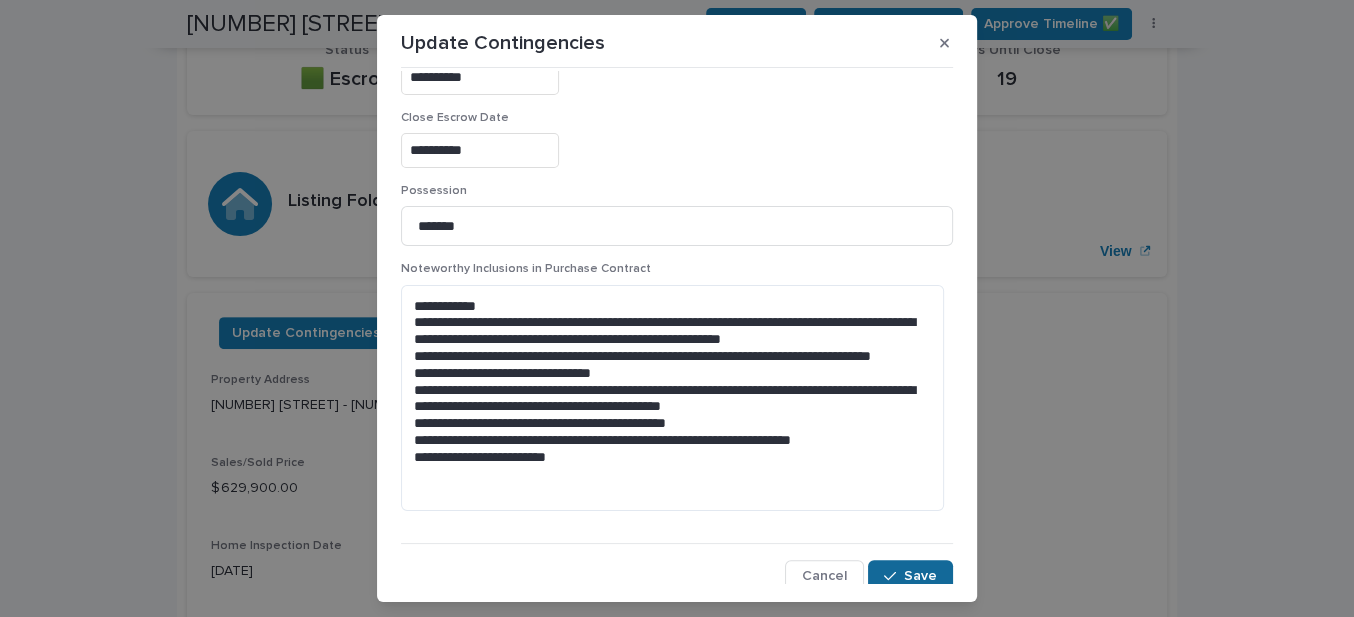 click on "Save" at bounding box center (910, 576) 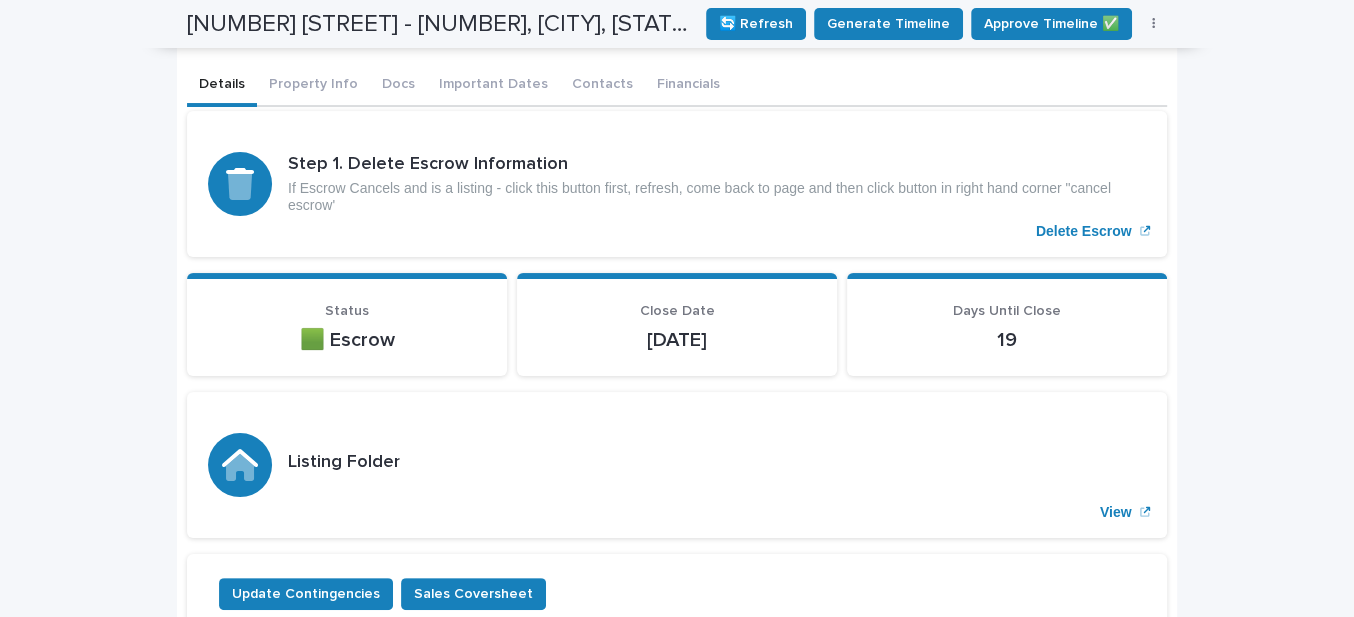 scroll, scrollTop: 0, scrollLeft: 0, axis: both 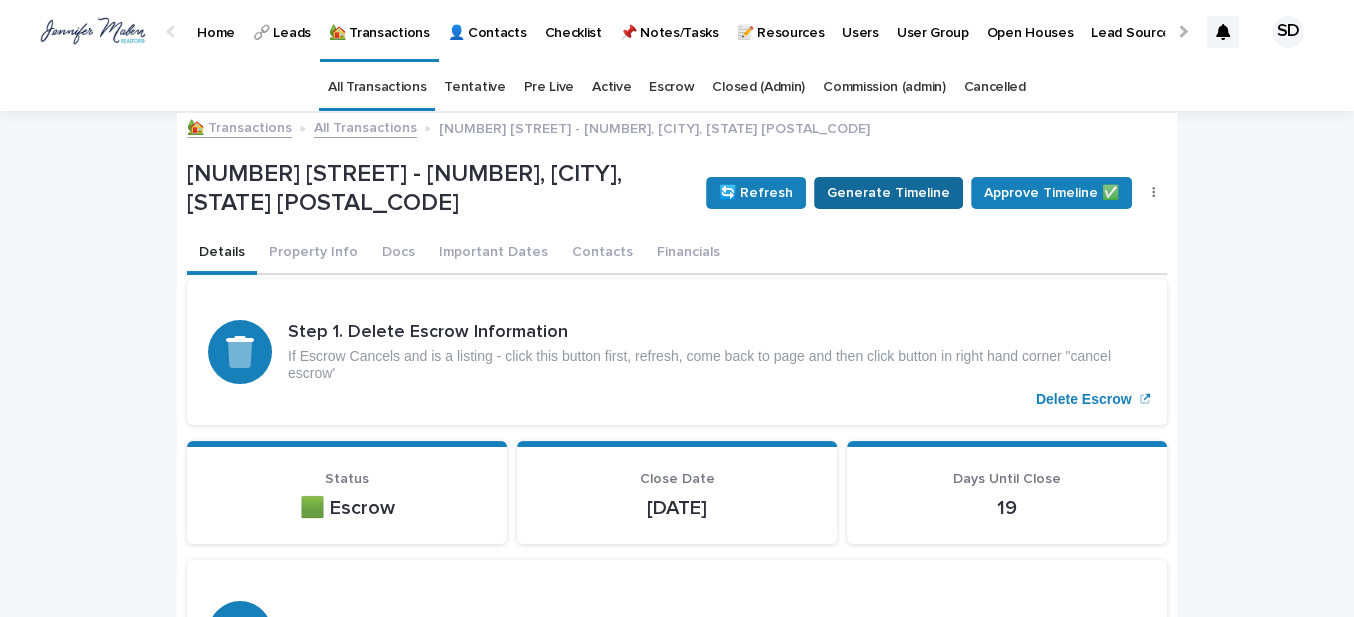 click on "Generate Timeline" at bounding box center [888, 193] 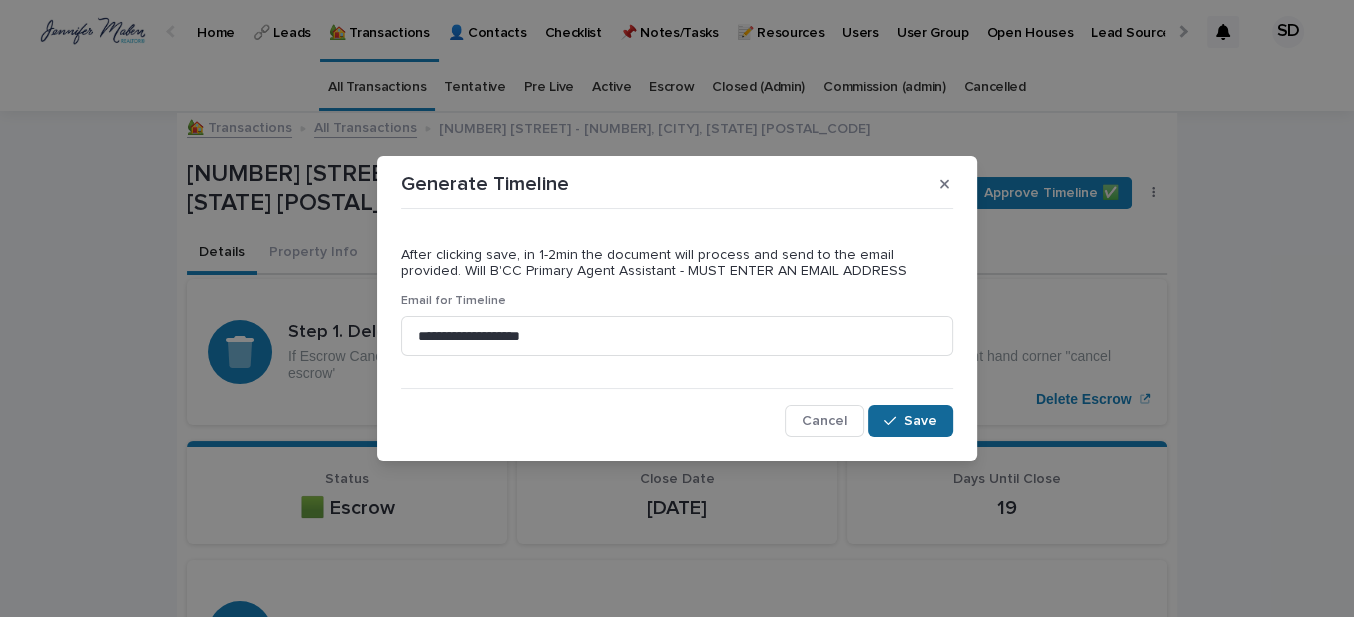 click on "Save" at bounding box center (920, 421) 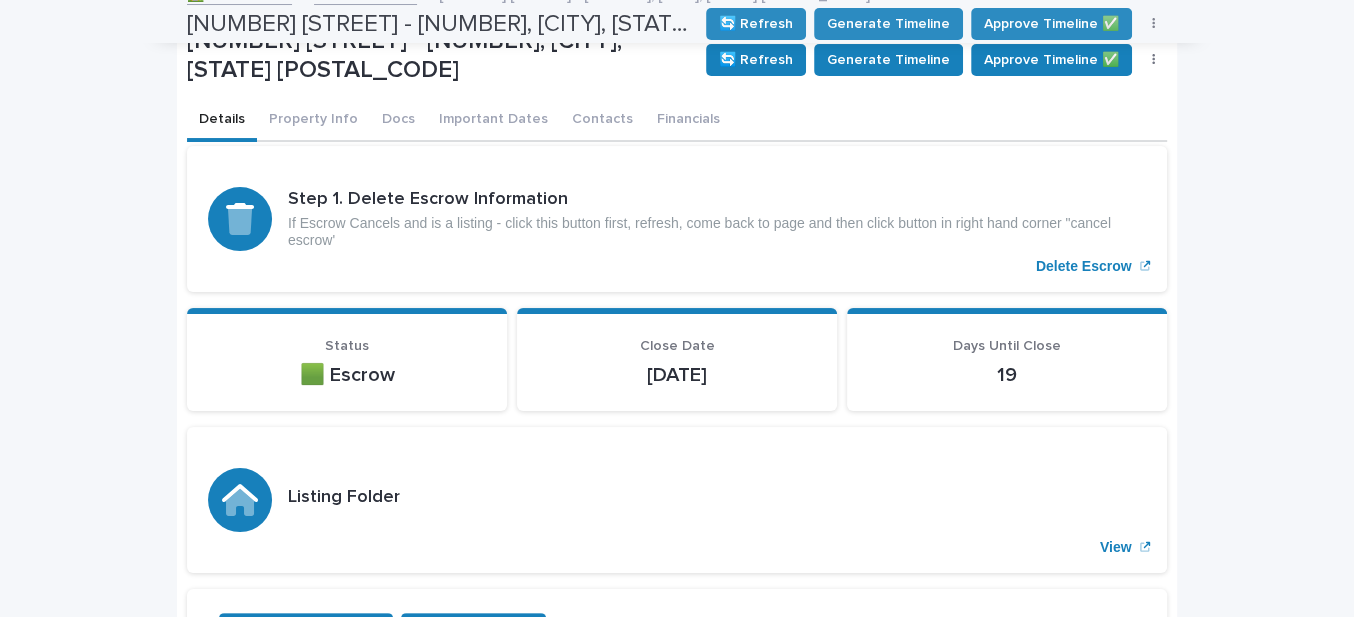 scroll, scrollTop: 90, scrollLeft: 0, axis: vertical 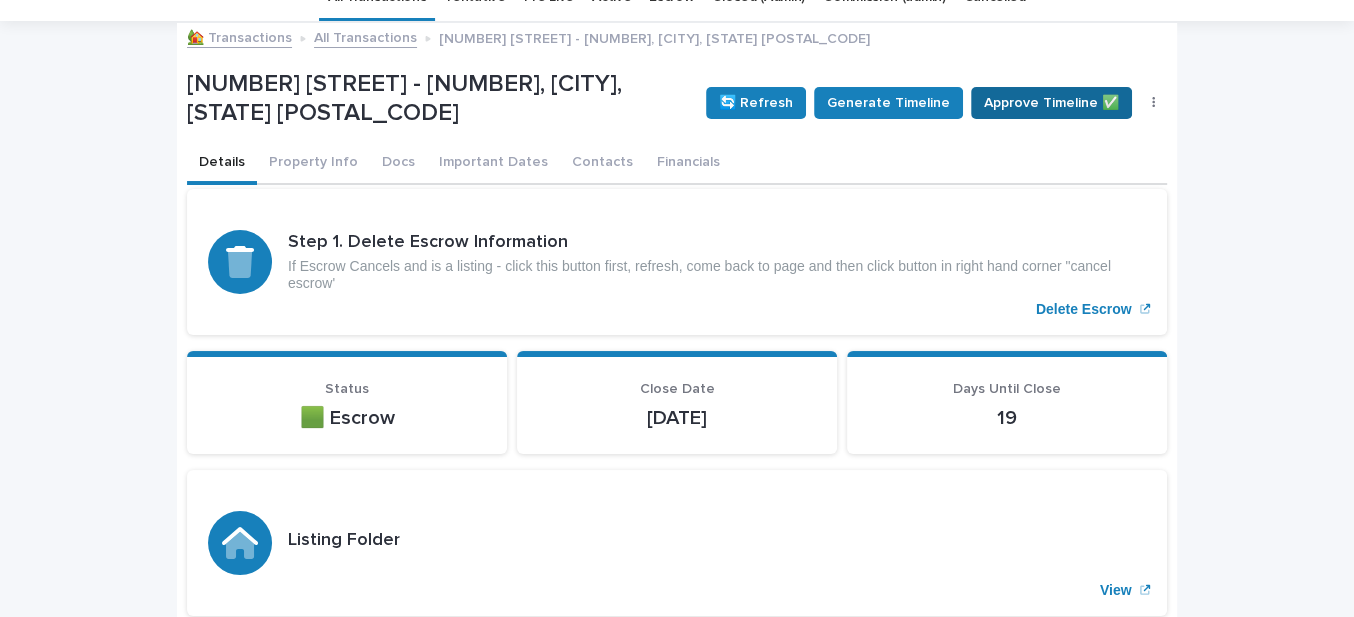 click on "Approve Timeline ✅" at bounding box center [1051, 103] 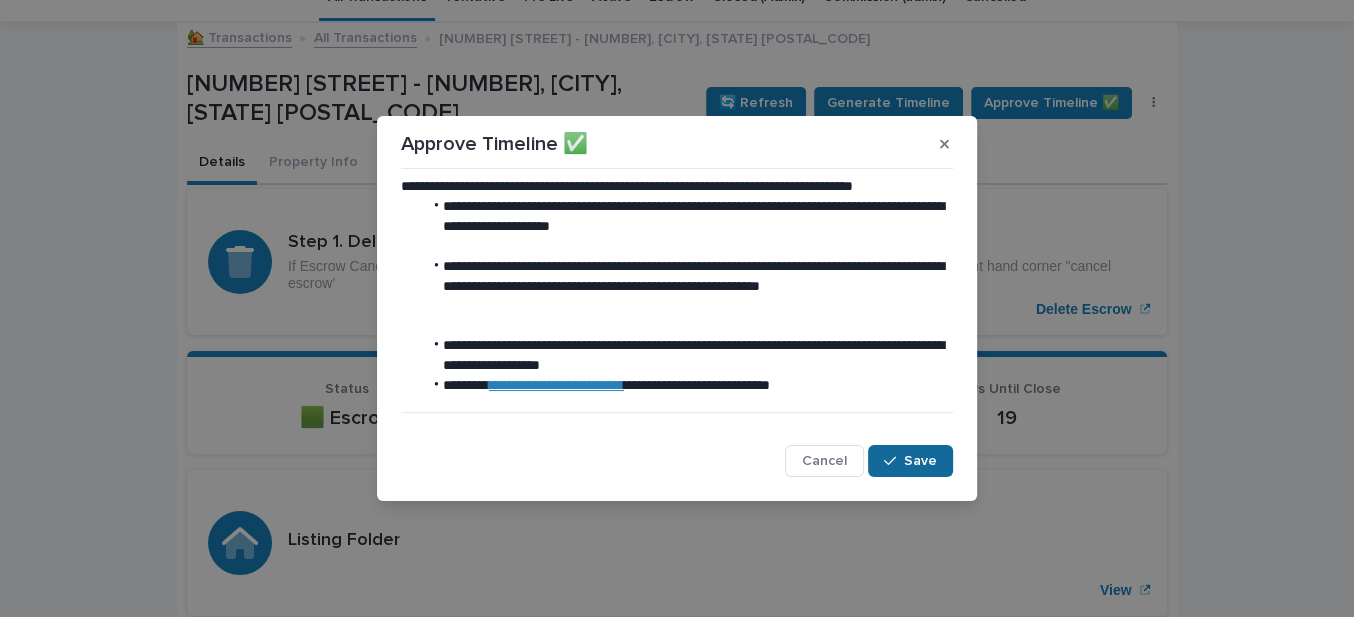 click on "Save" at bounding box center [920, 461] 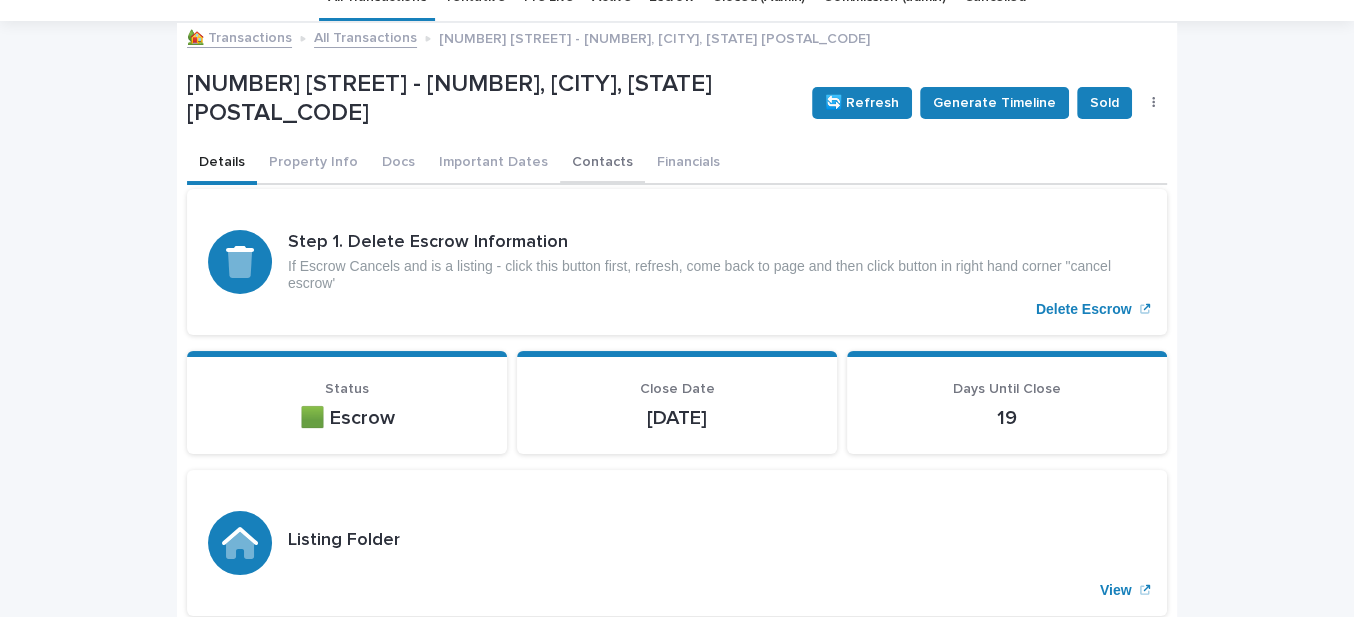 click on "Contacts" at bounding box center [602, 164] 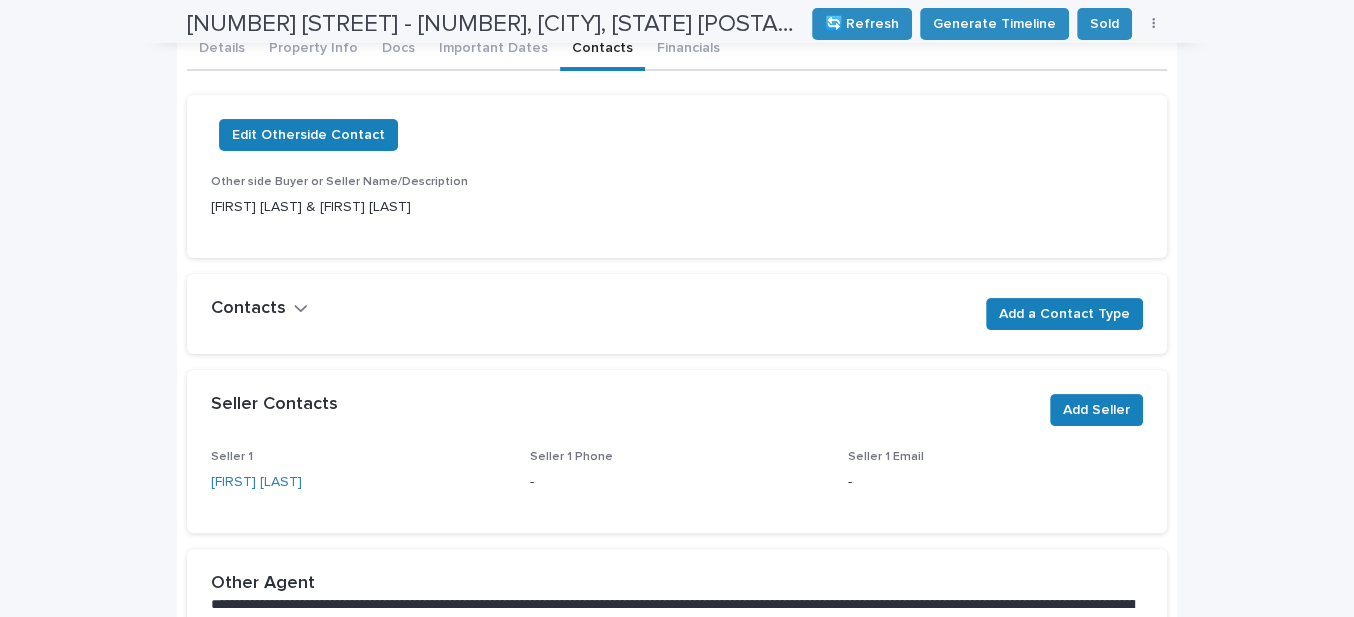 scroll, scrollTop: 0, scrollLeft: 0, axis: both 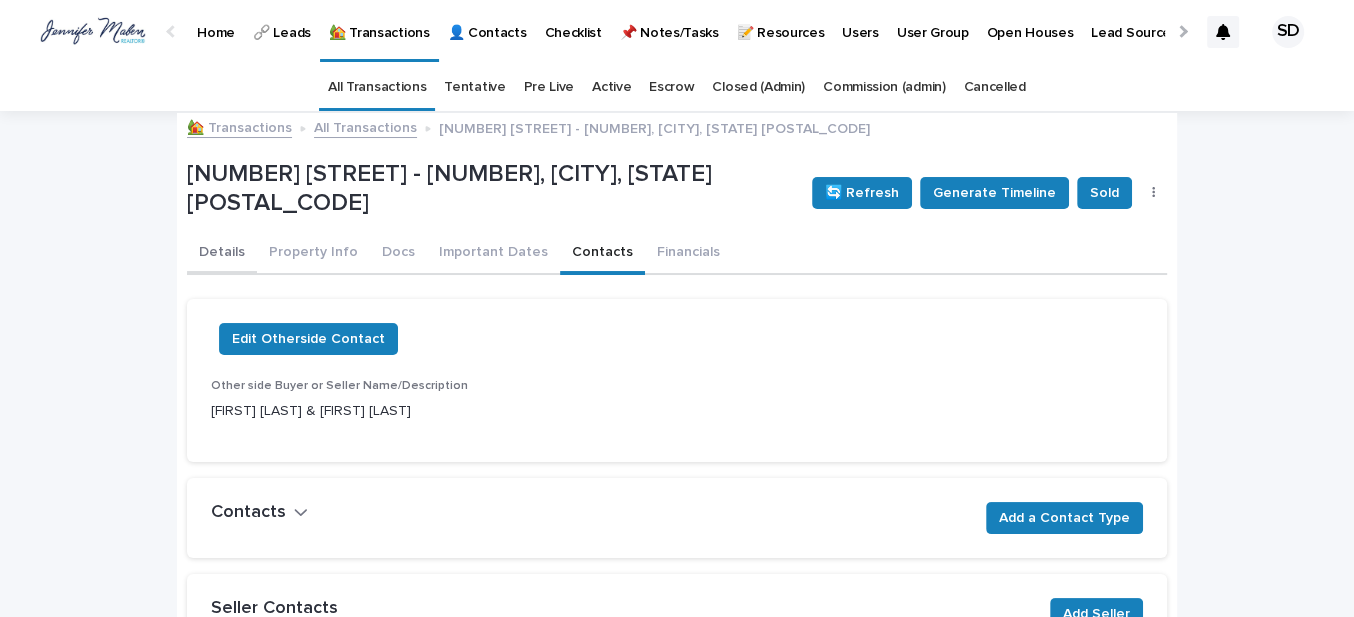 click on "Details" at bounding box center [222, 254] 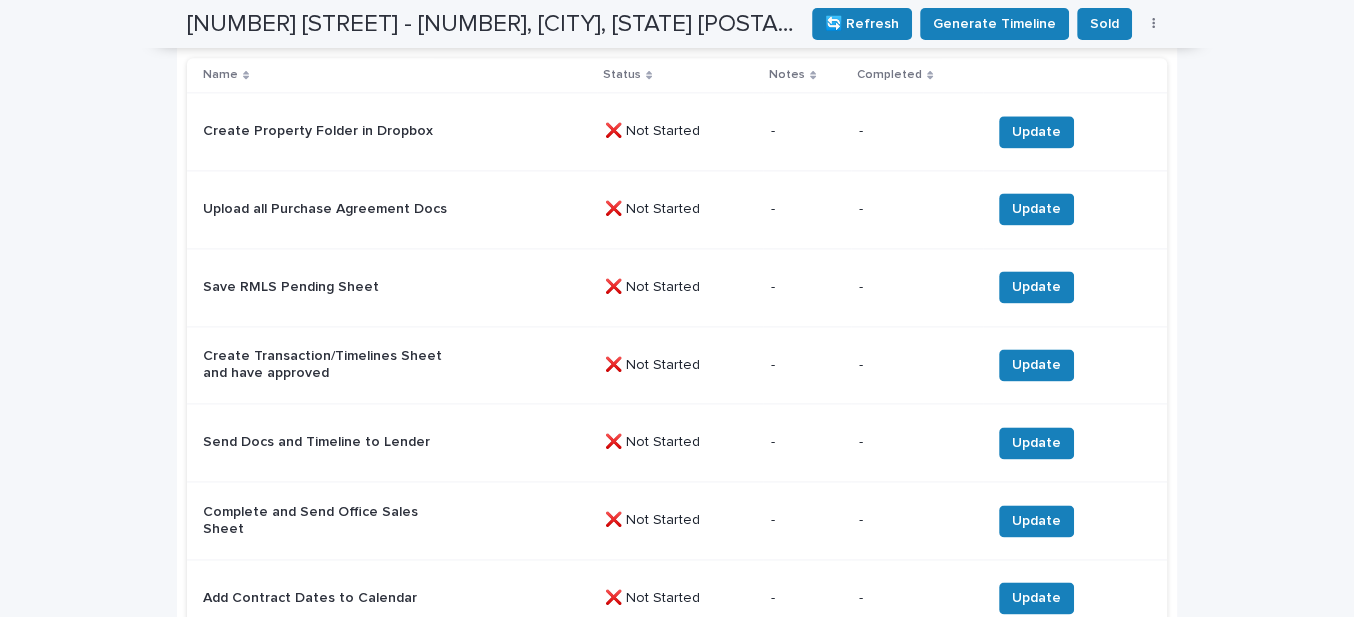 scroll, scrollTop: 2090, scrollLeft: 0, axis: vertical 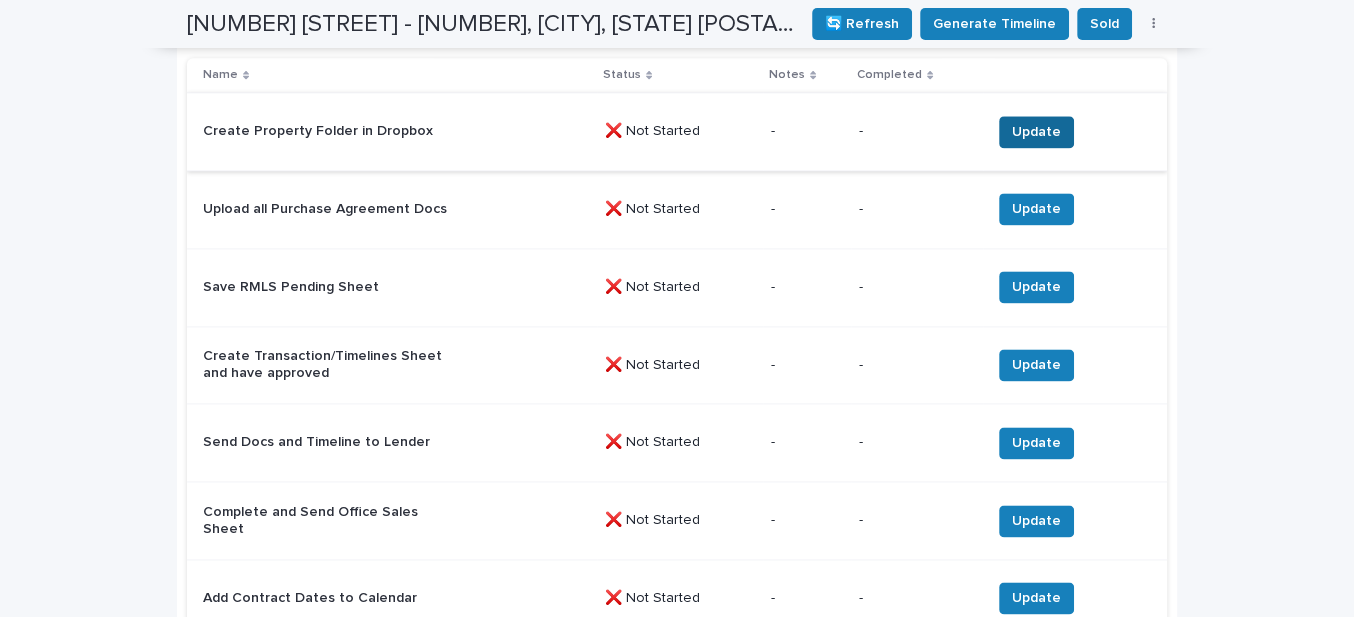 click on "Update" at bounding box center (1036, 132) 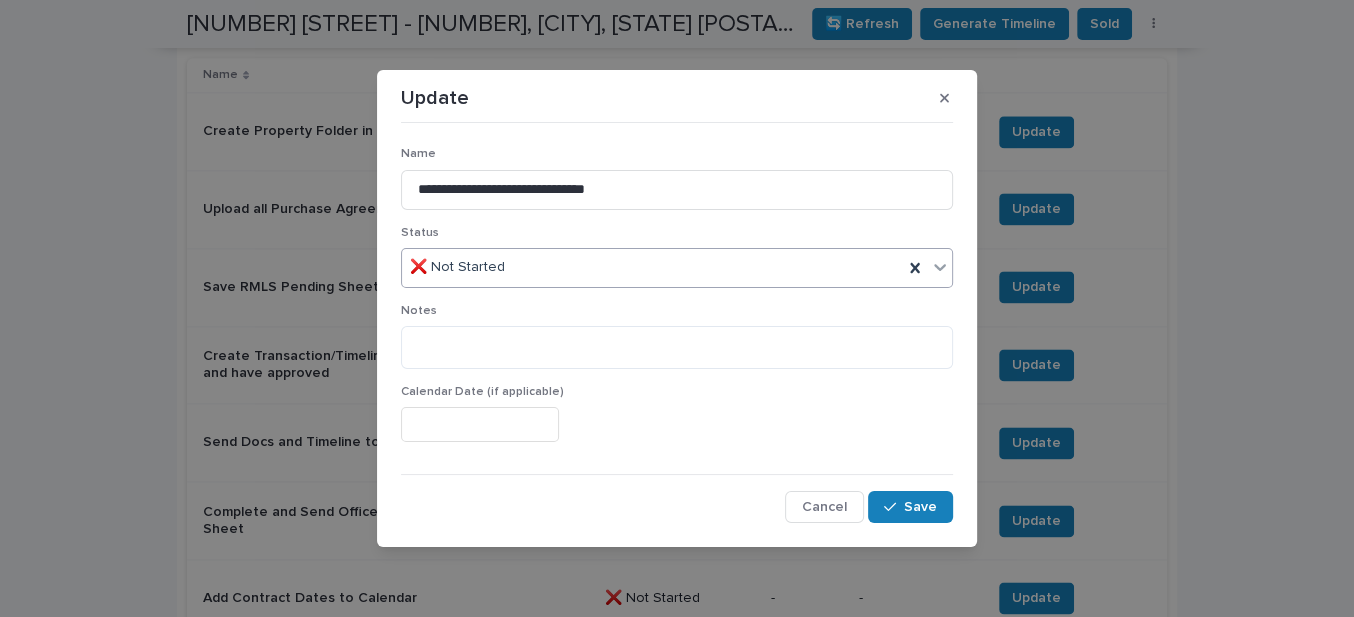 click at bounding box center [508, 267] 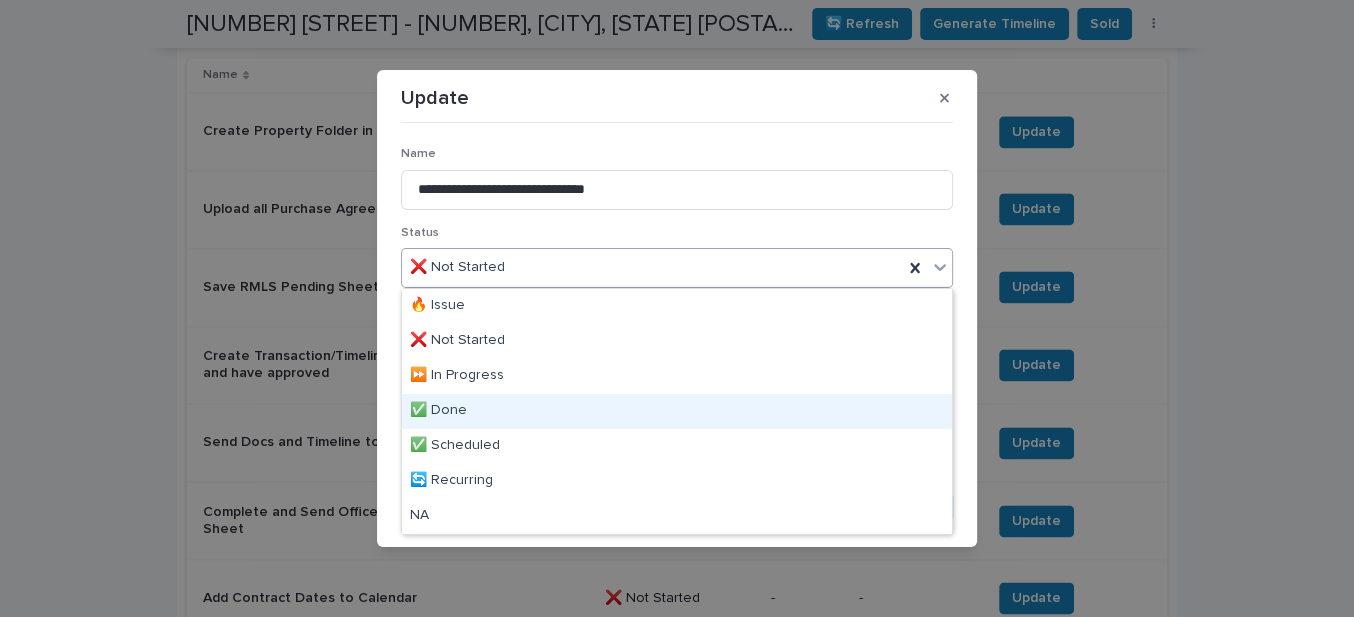 drag, startPoint x: 438, startPoint y: 405, endPoint x: 472, endPoint y: 408, distance: 34.132095 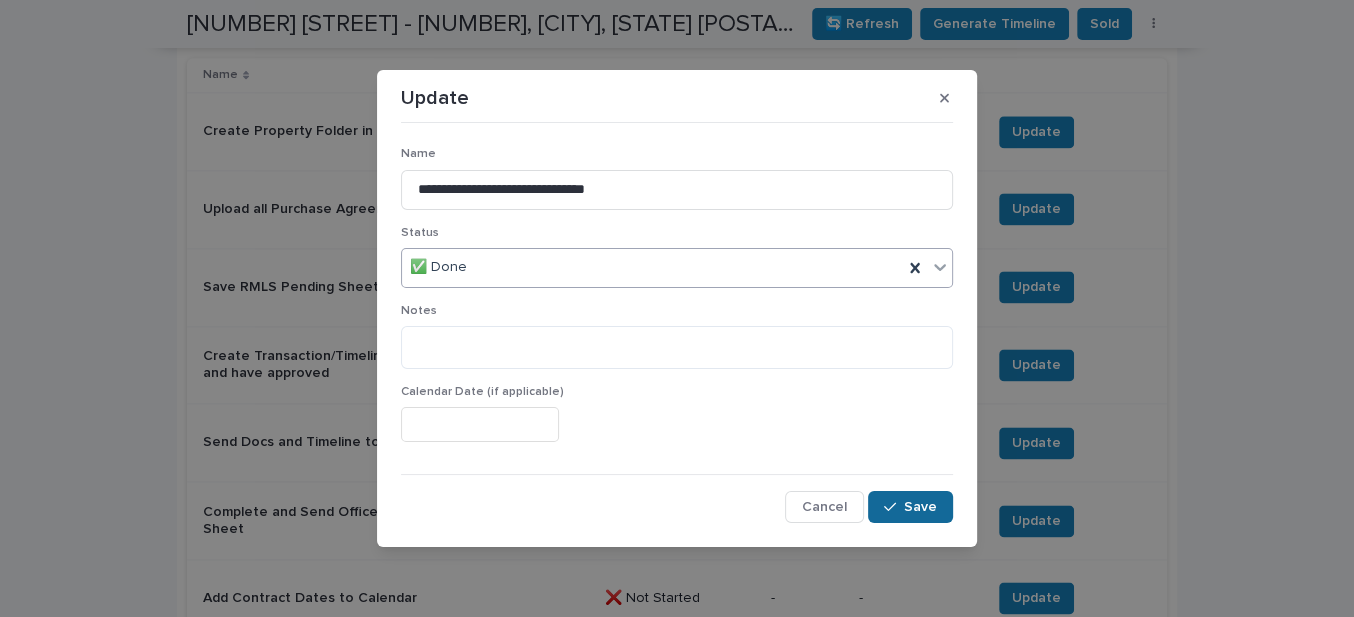 click on "Save" at bounding box center (920, 507) 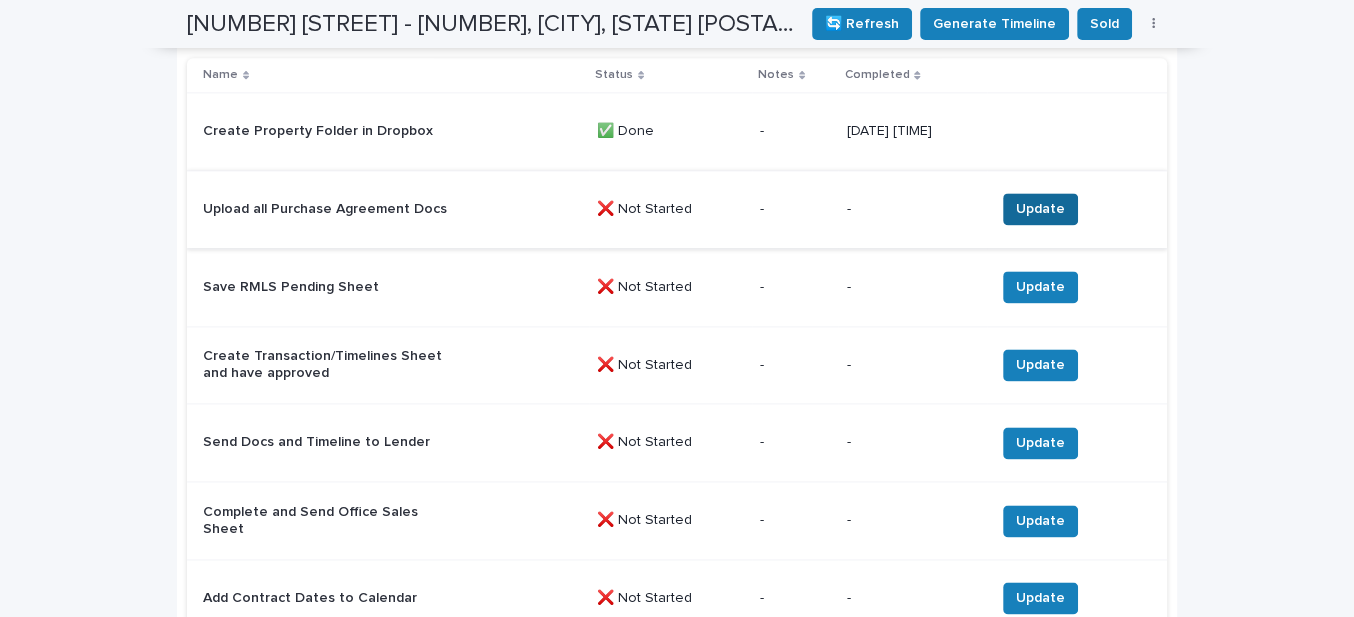 click on "Update" at bounding box center (1040, 209) 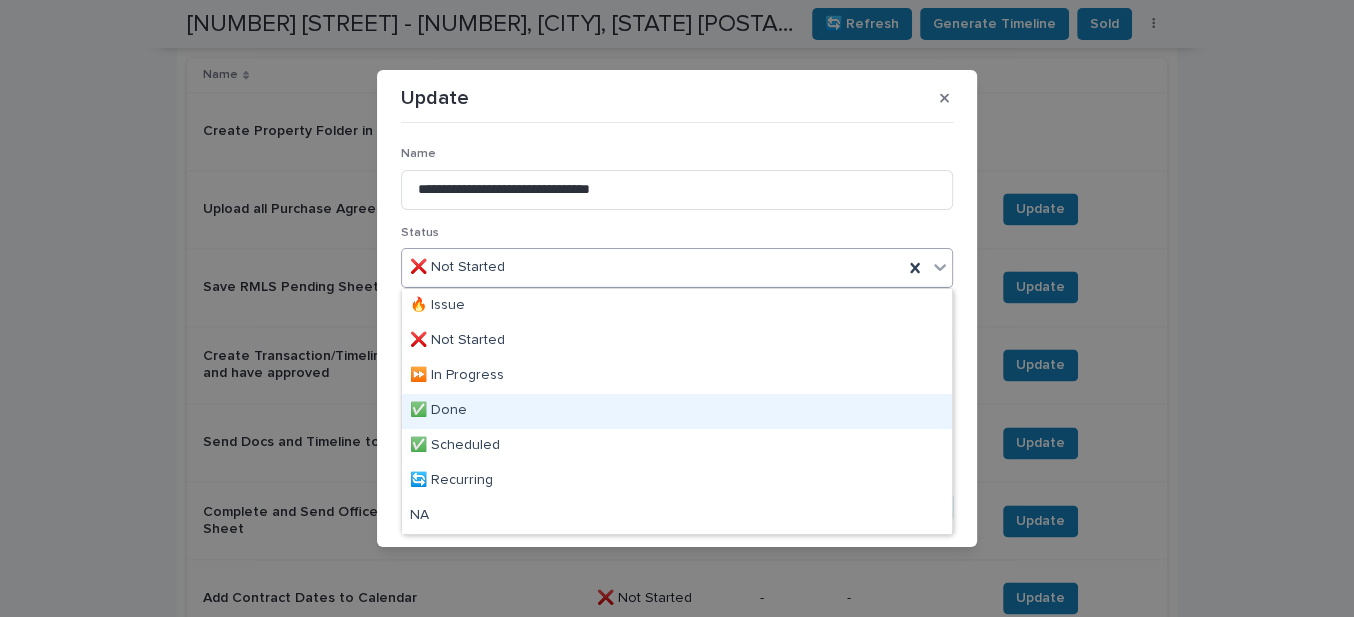 drag, startPoint x: 443, startPoint y: 392, endPoint x: 575, endPoint y: 458, distance: 147.58049 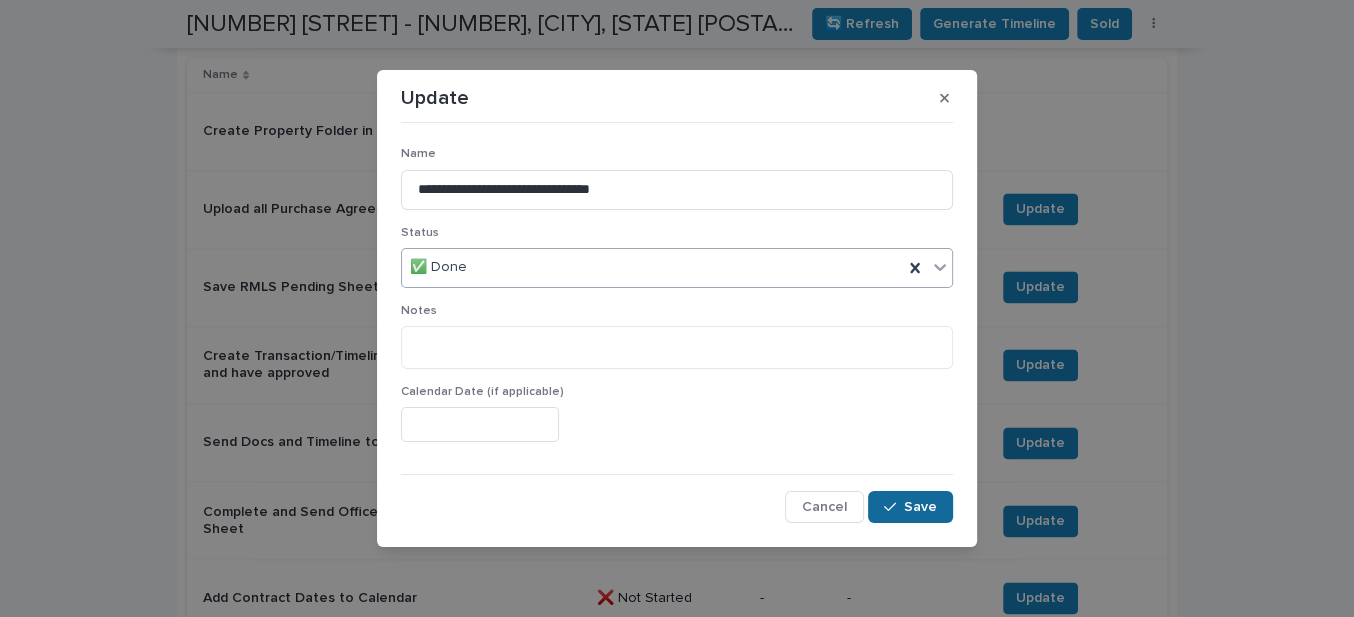 click on "Save" at bounding box center (920, 507) 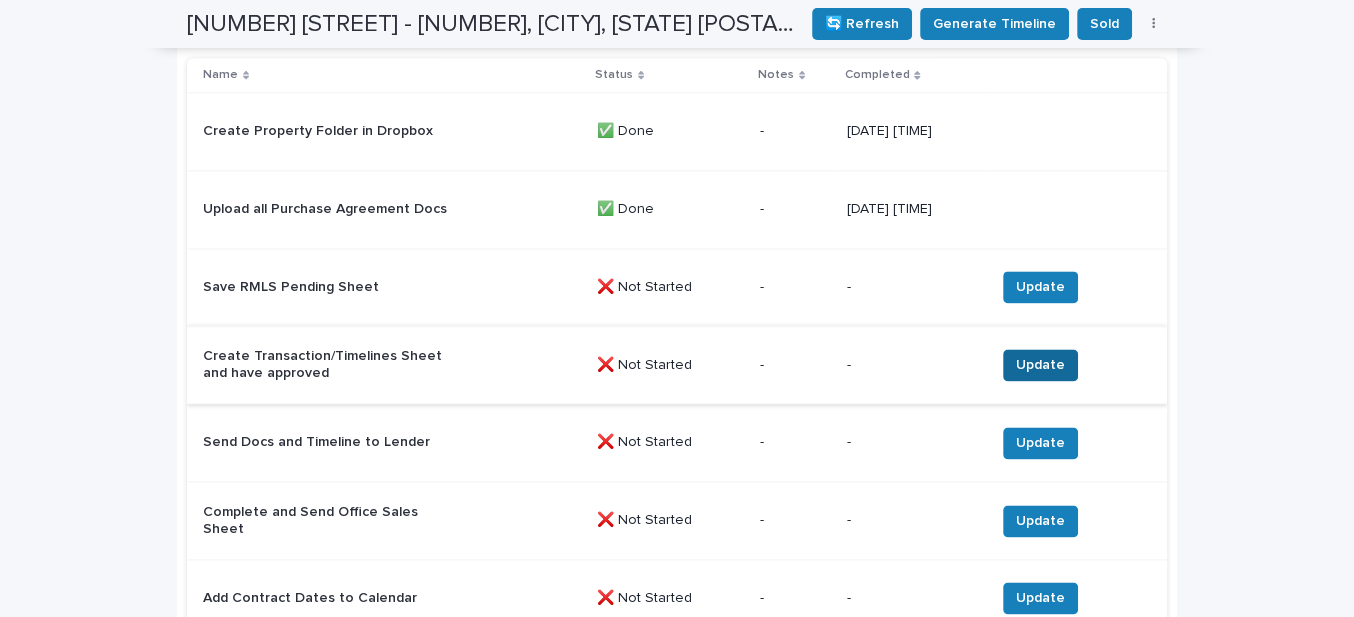 click on "Update" at bounding box center (1040, 365) 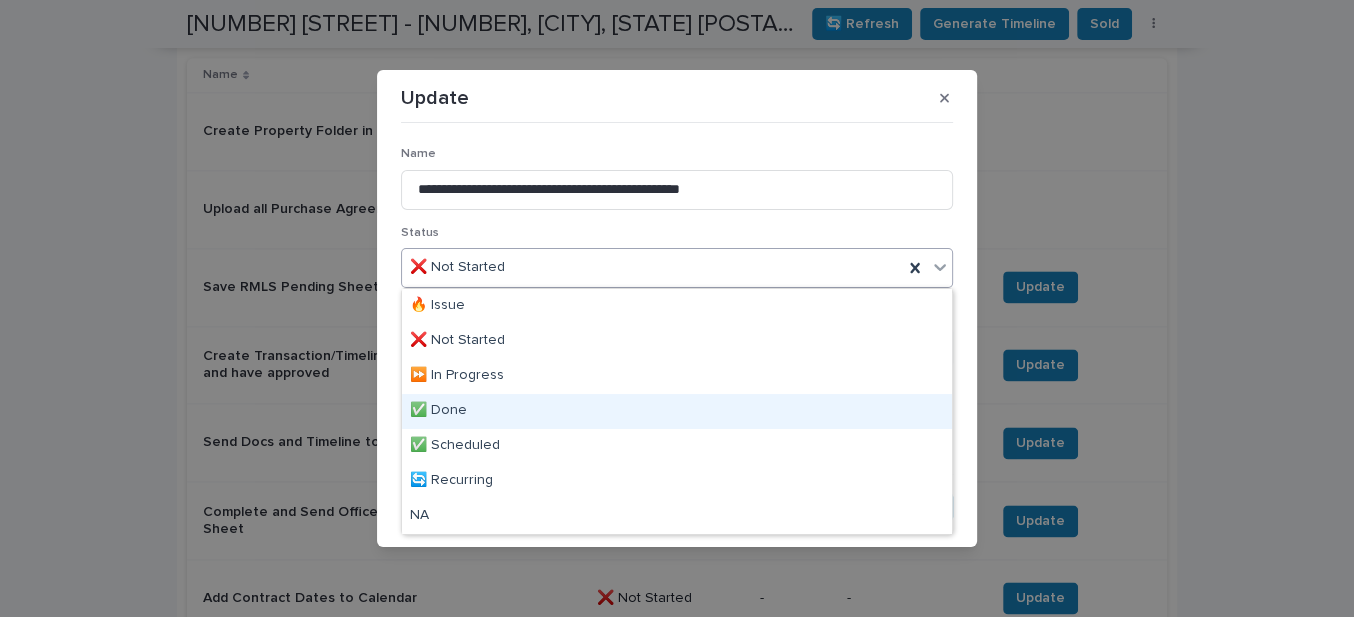 click on "✅ Done" at bounding box center [677, 411] 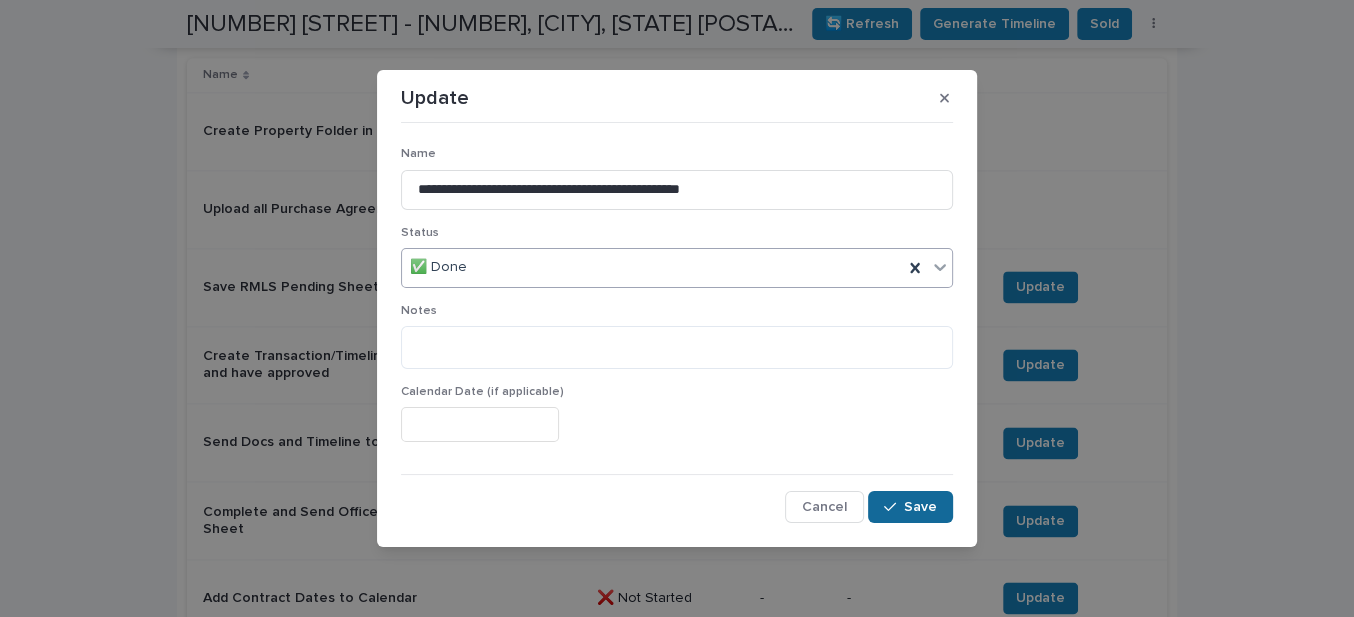 click on "Save" at bounding box center [920, 507] 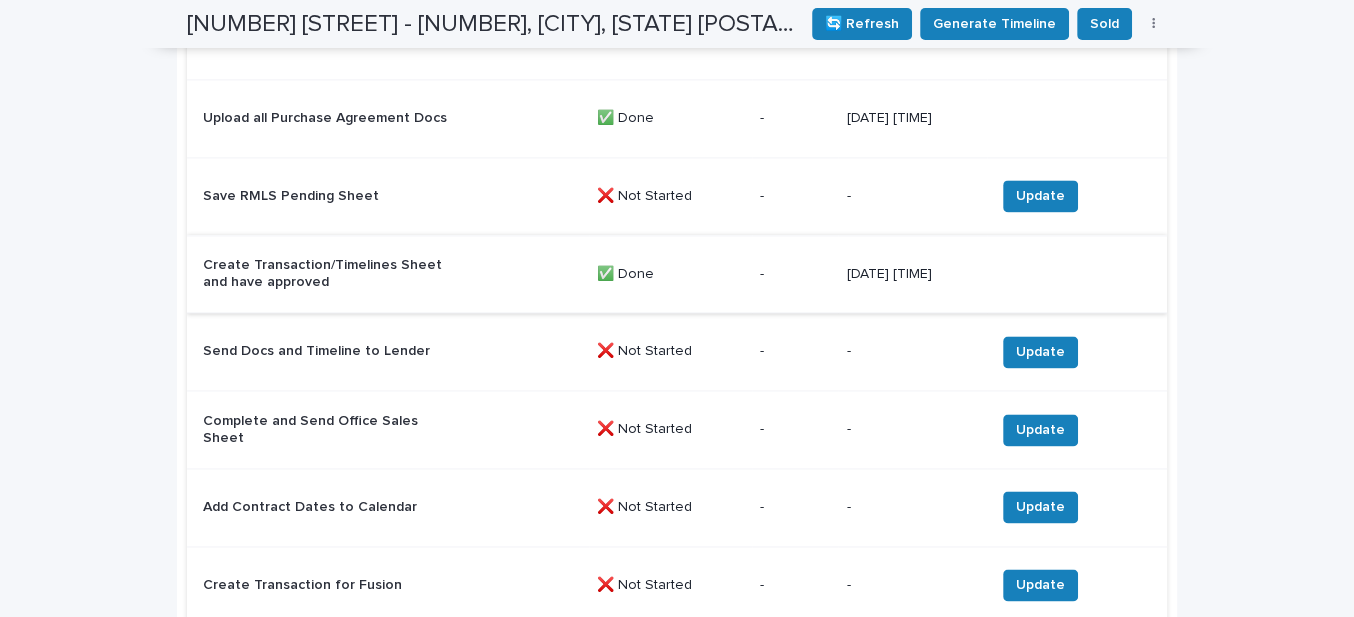 scroll, scrollTop: 2272, scrollLeft: 0, axis: vertical 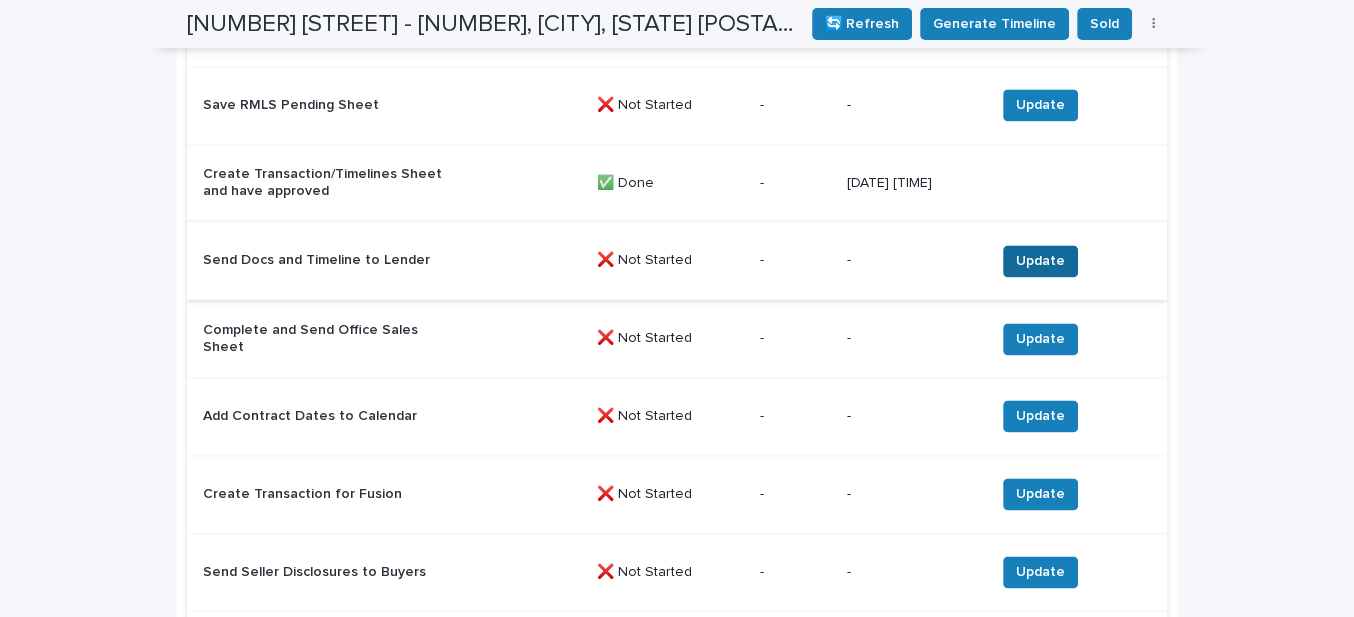 click on "Update" at bounding box center (1040, 261) 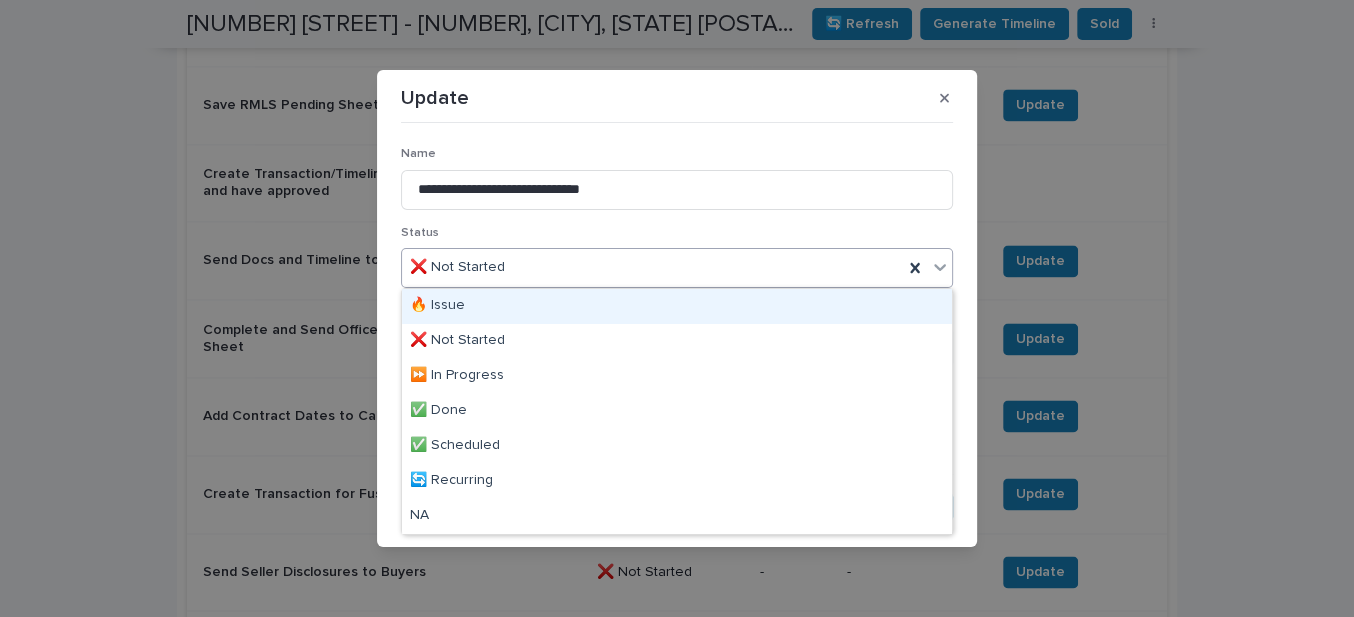 drag, startPoint x: 588, startPoint y: 265, endPoint x: 572, endPoint y: 312, distance: 49.648766 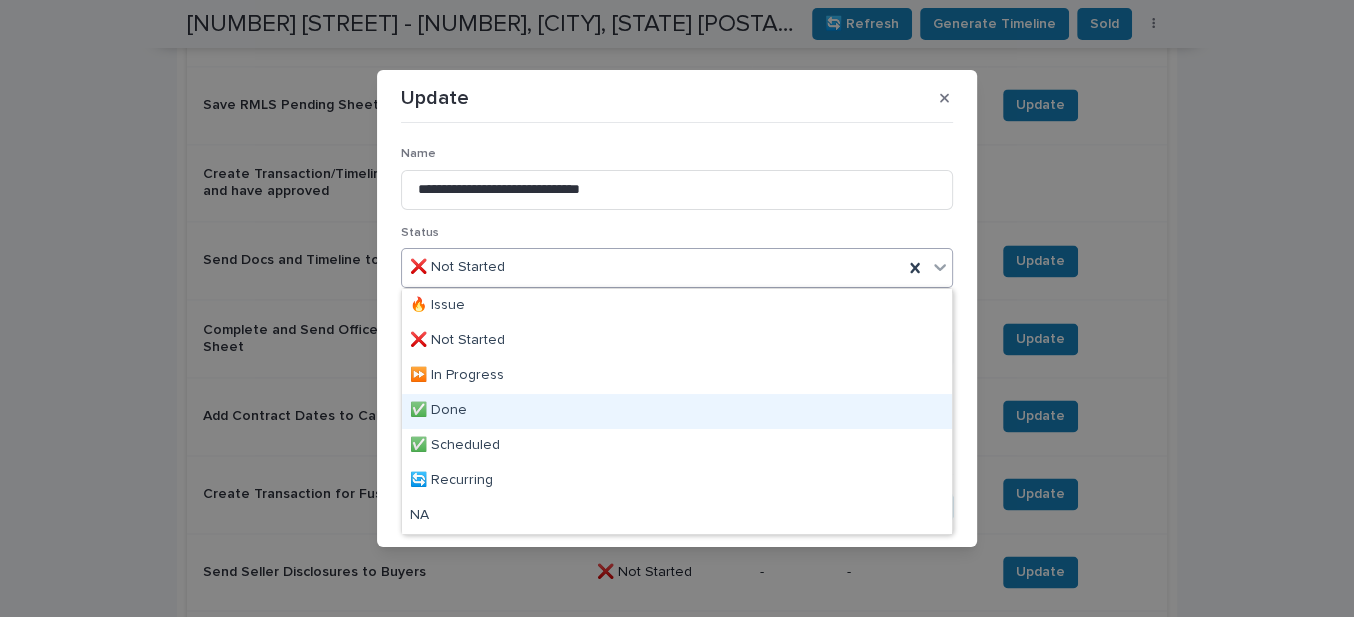 drag, startPoint x: 493, startPoint y: 393, endPoint x: 518, endPoint y: 424, distance: 39.824615 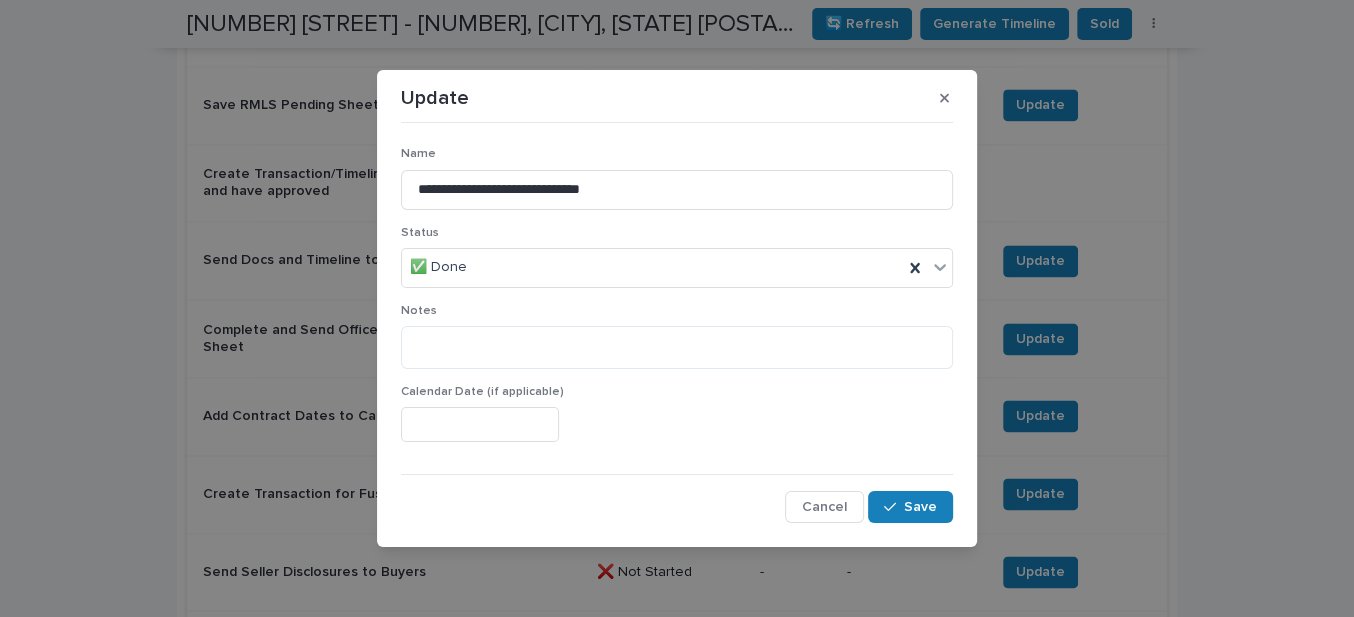 drag, startPoint x: 906, startPoint y: 505, endPoint x: 864, endPoint y: 469, distance: 55.31727 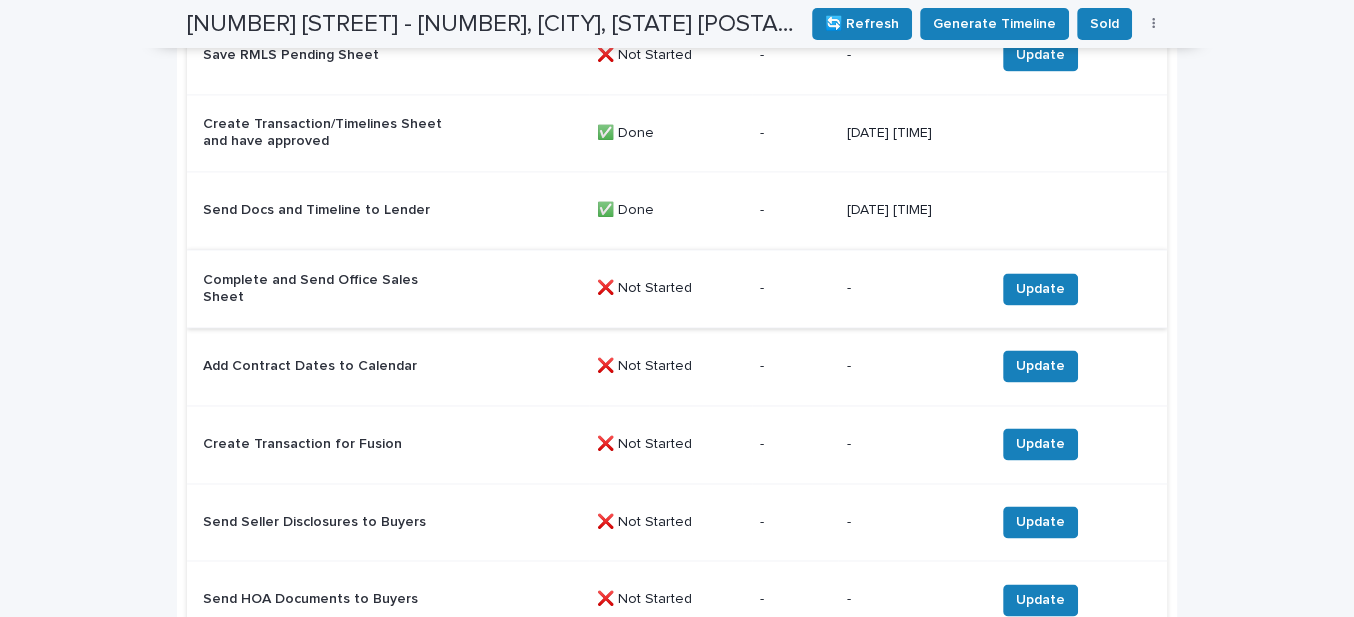 scroll, scrollTop: 2363, scrollLeft: 0, axis: vertical 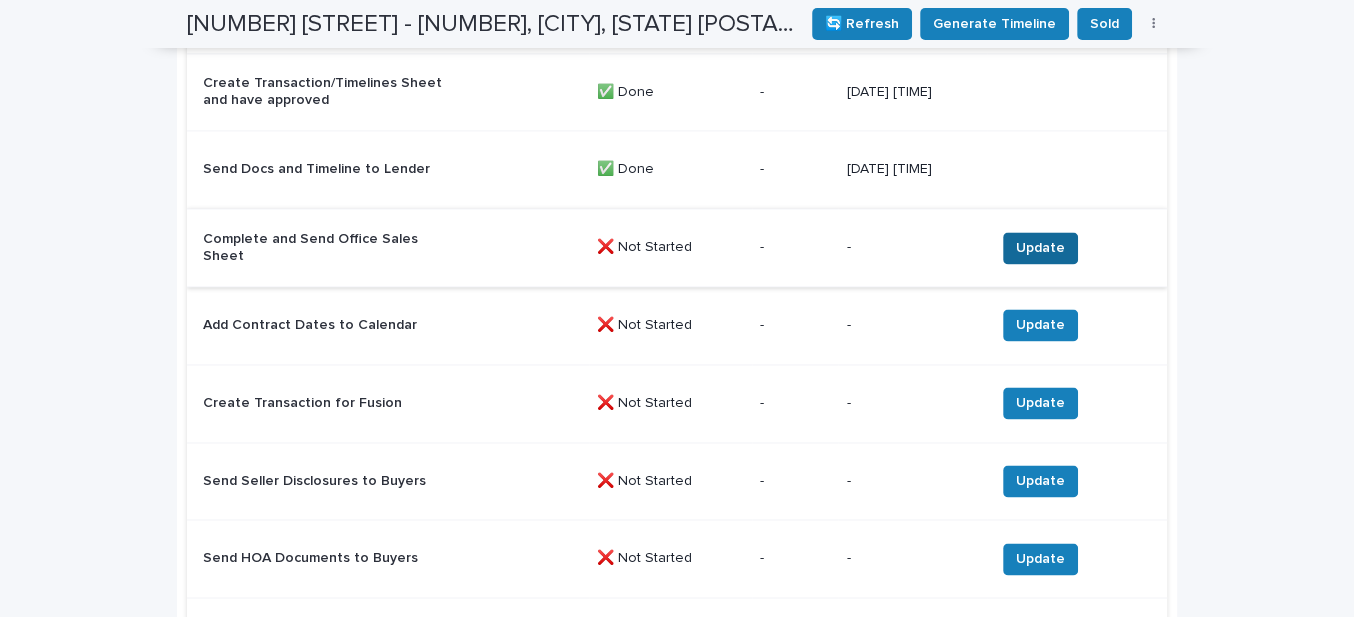 click on "Update" at bounding box center (1040, 248) 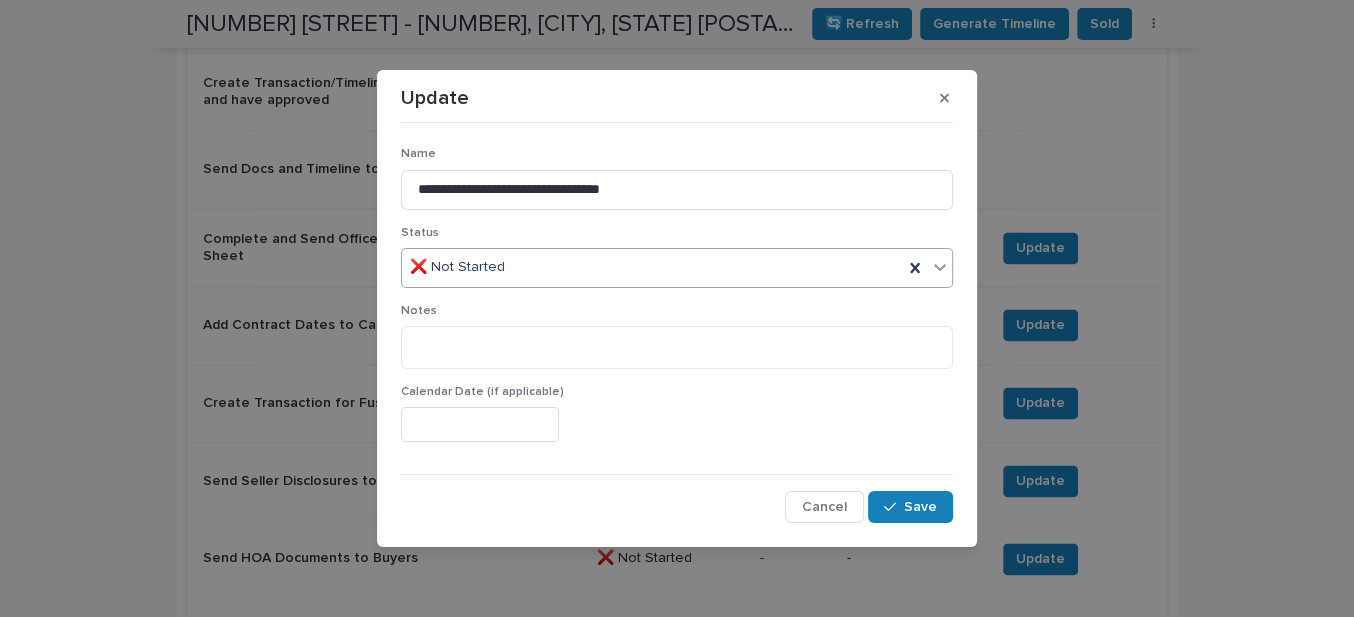 click on "❌ Not Started" at bounding box center (652, 267) 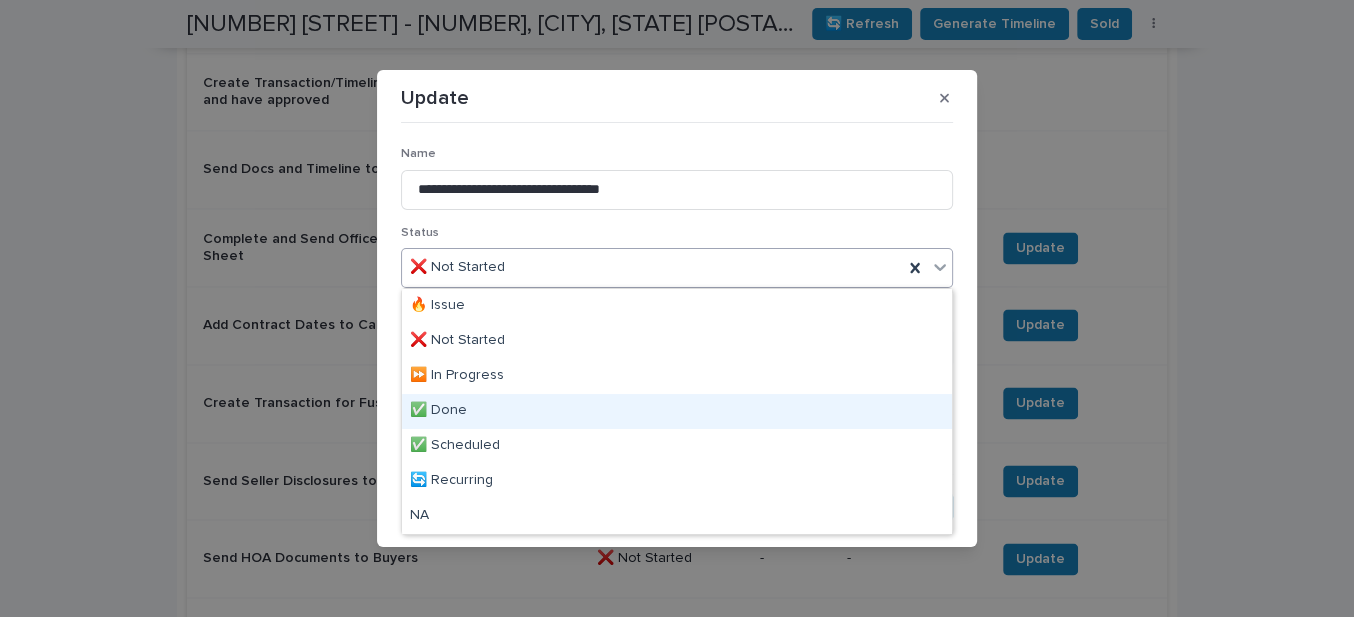 click on "✅ Done" at bounding box center [677, 411] 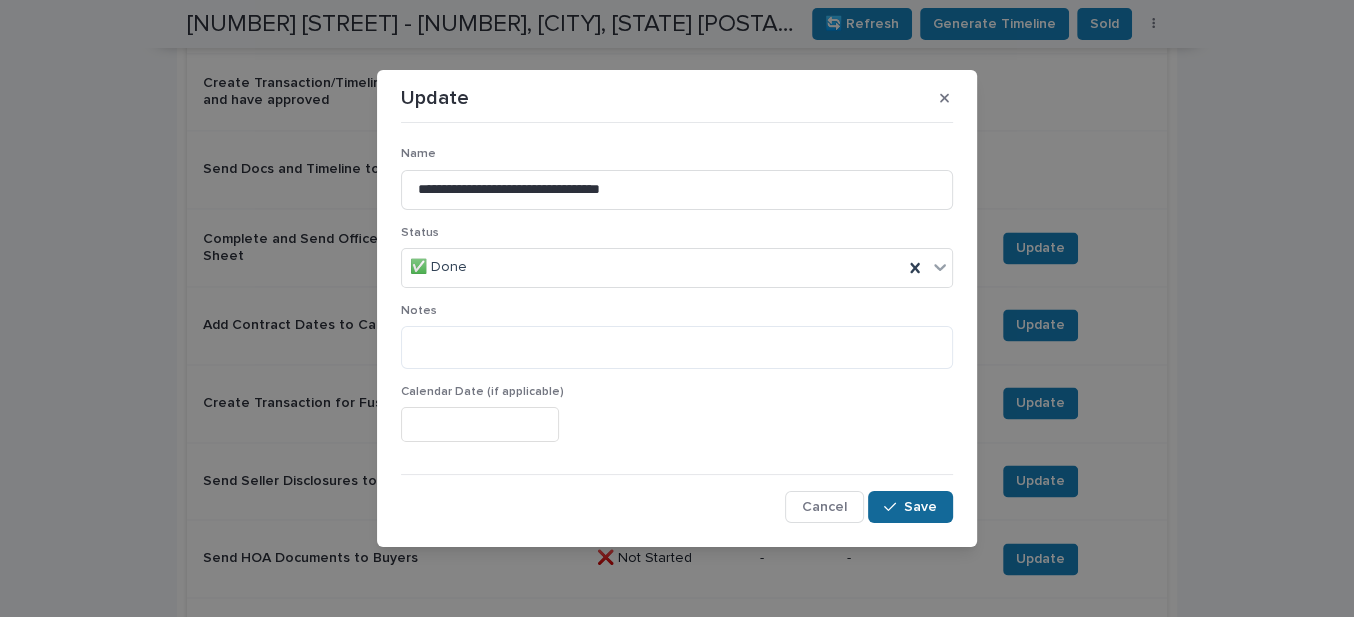 click on "Save" at bounding box center [910, 507] 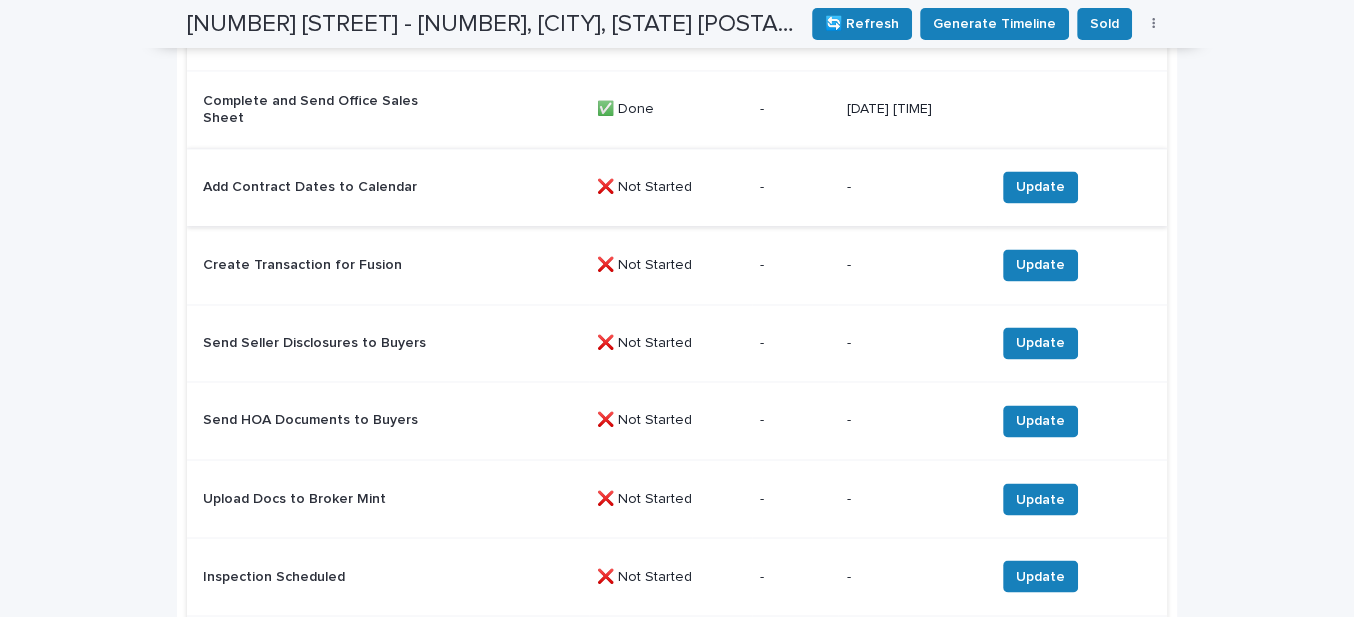 scroll, scrollTop: 2545, scrollLeft: 0, axis: vertical 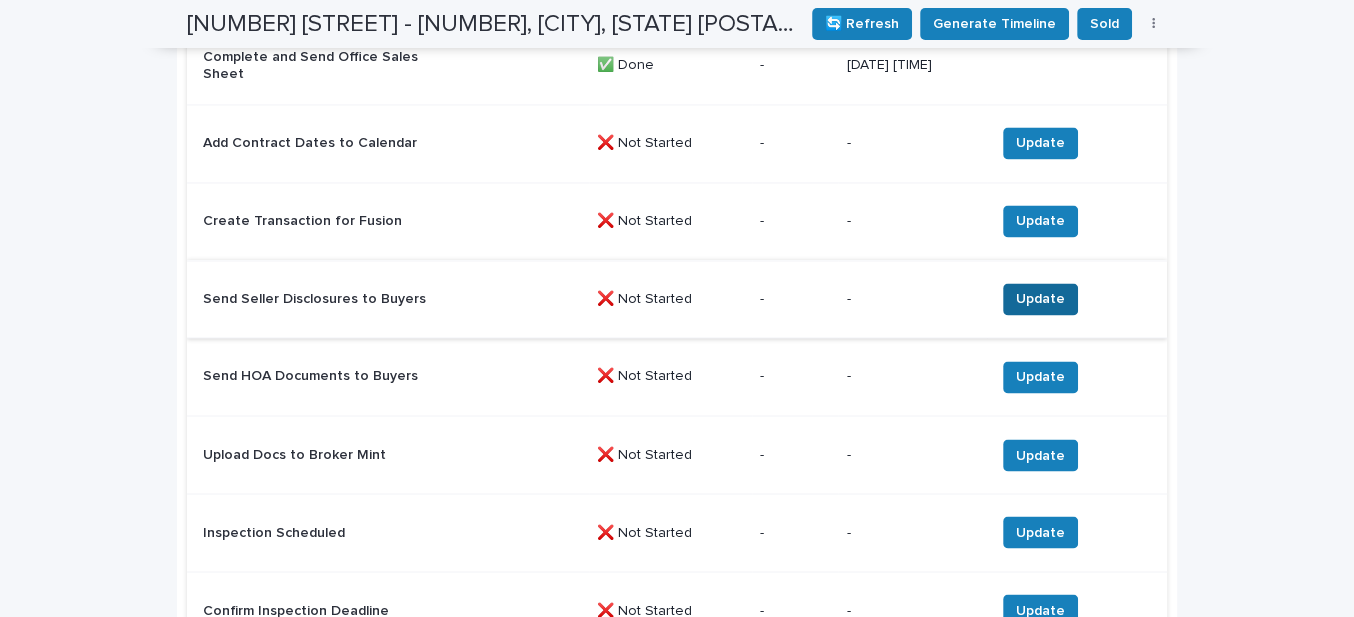 click on "Update" at bounding box center (1040, 299) 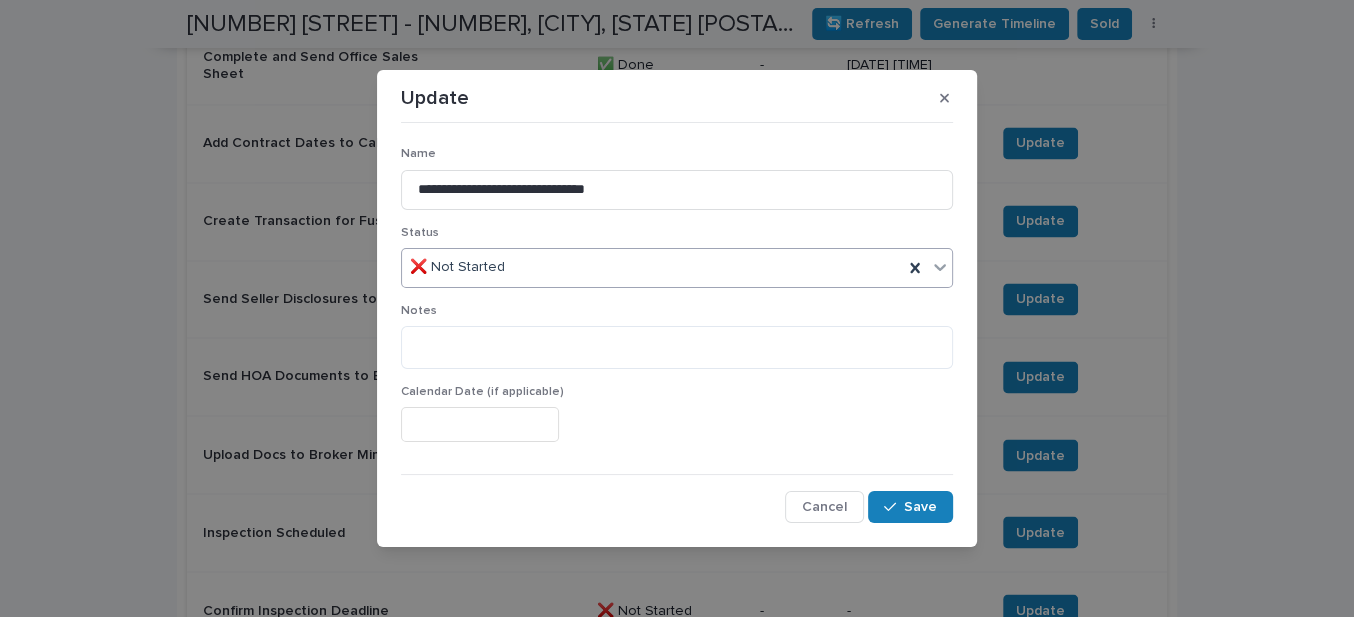 drag, startPoint x: 552, startPoint y: 263, endPoint x: 548, endPoint y: 278, distance: 15.524175 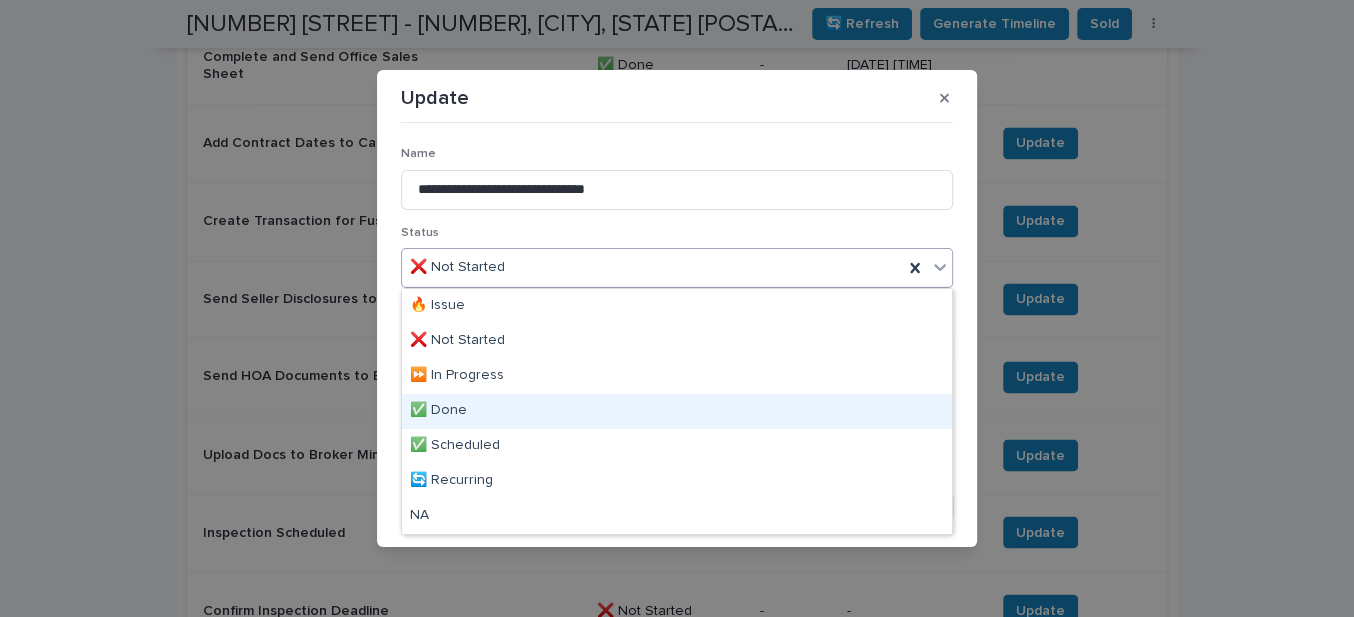 click on "✅ Done" at bounding box center [677, 411] 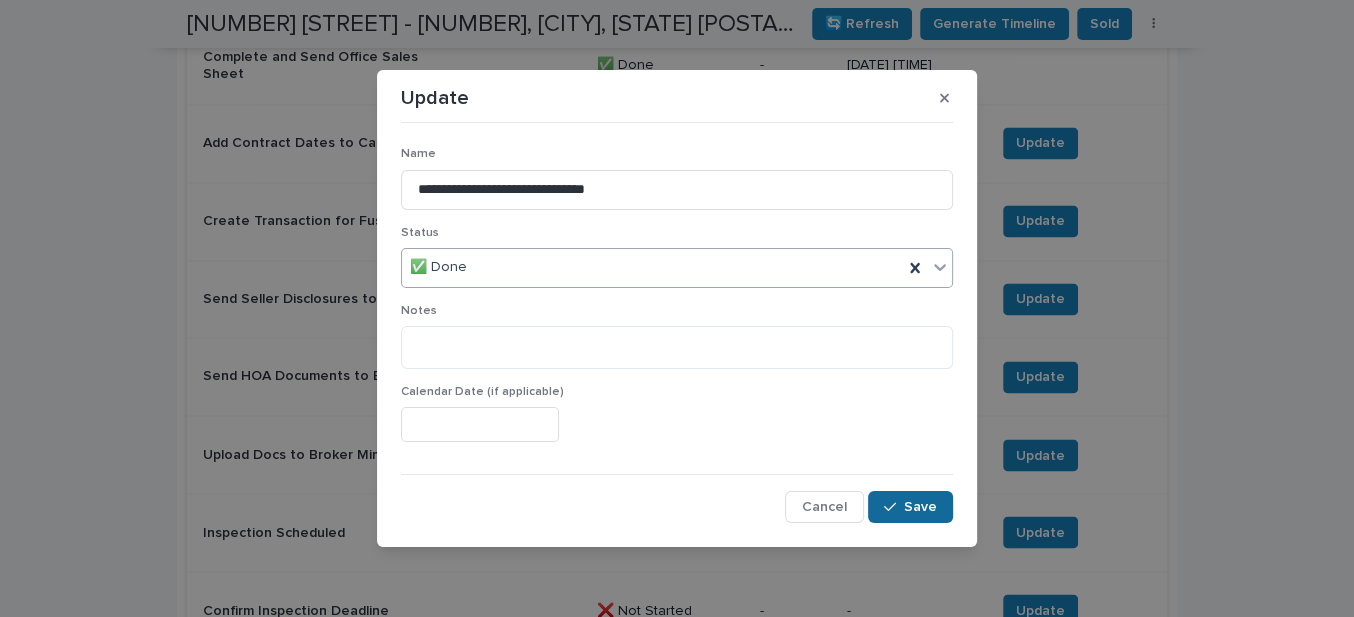 click on "Save" at bounding box center [910, 507] 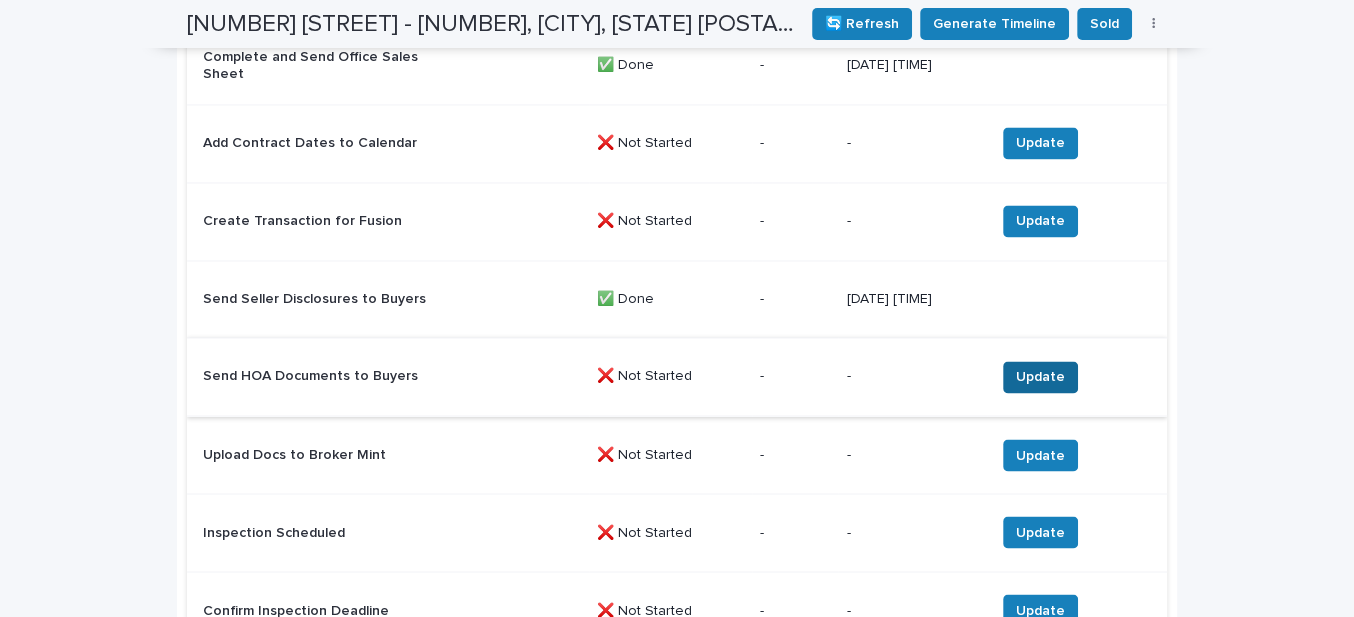 click on "Update" at bounding box center (1040, 377) 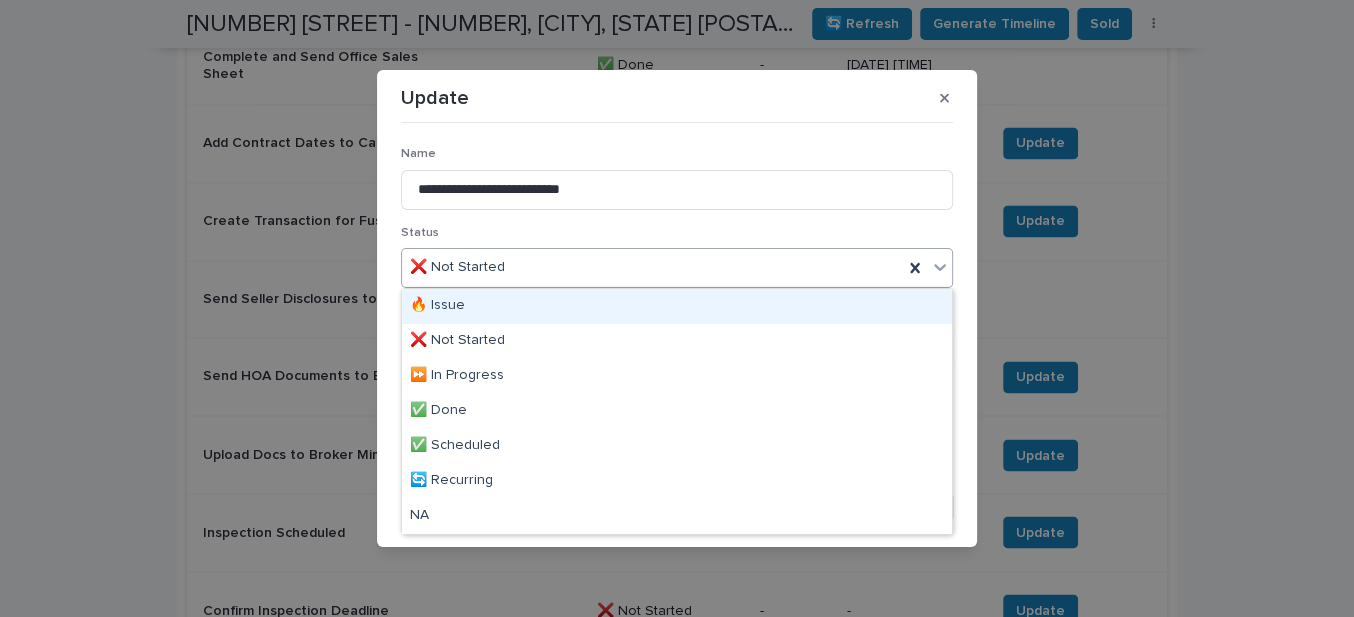 drag, startPoint x: 573, startPoint y: 272, endPoint x: 556, endPoint y: 317, distance: 48.104053 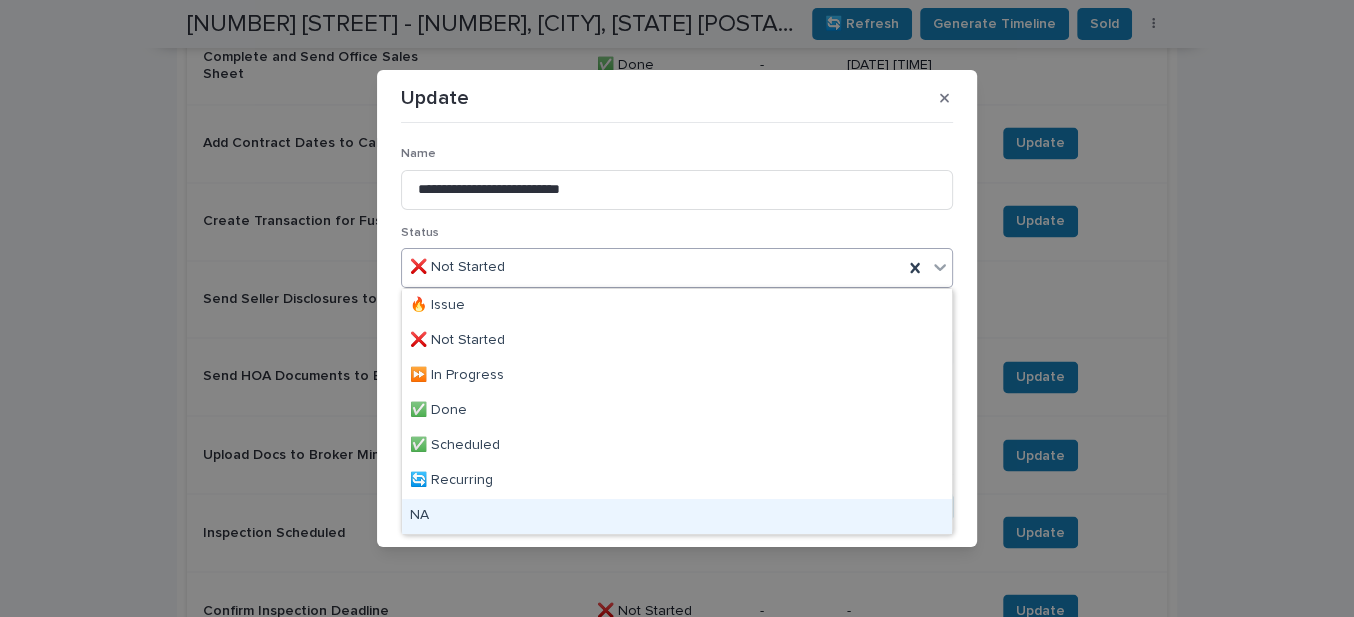 drag, startPoint x: 489, startPoint y: 515, endPoint x: 654, endPoint y: 515, distance: 165 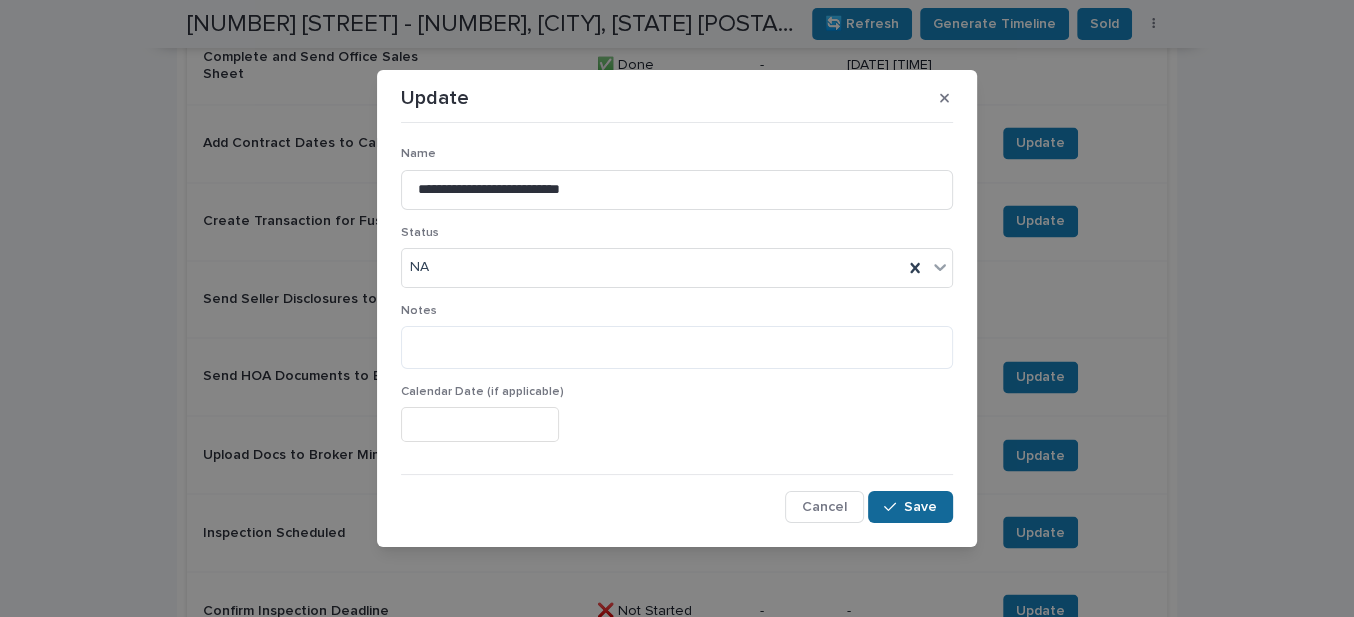 click on "Save" at bounding box center [920, 507] 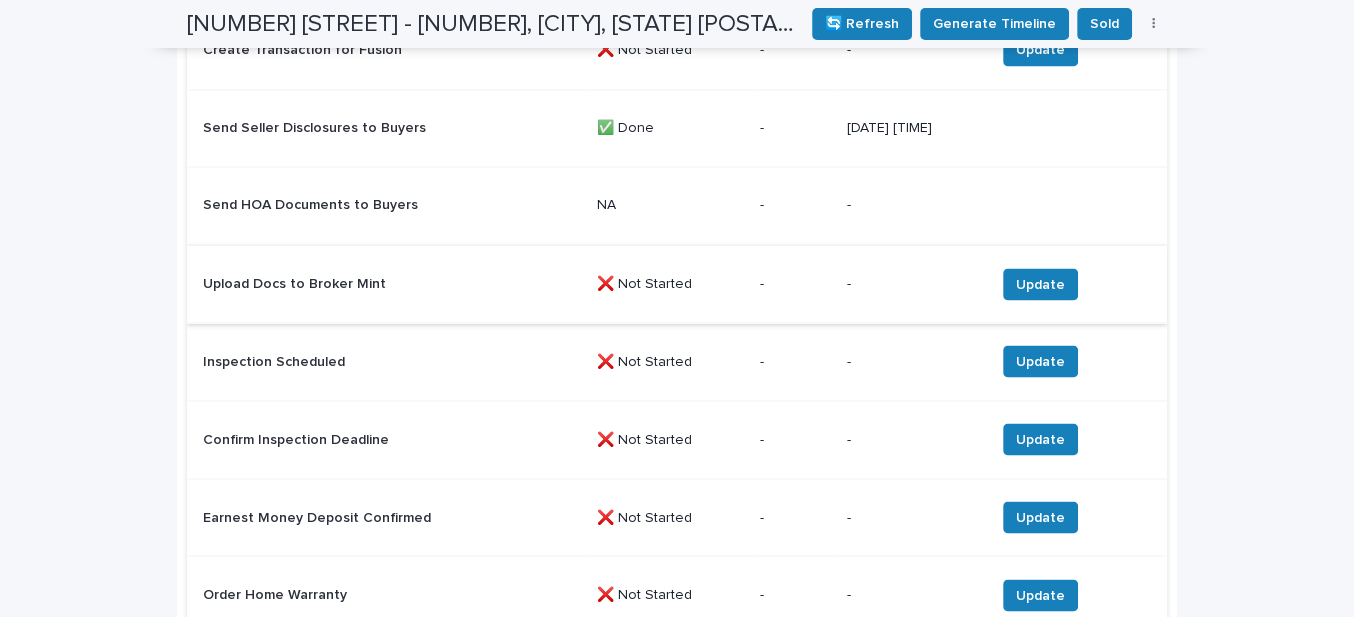 scroll, scrollTop: 2727, scrollLeft: 0, axis: vertical 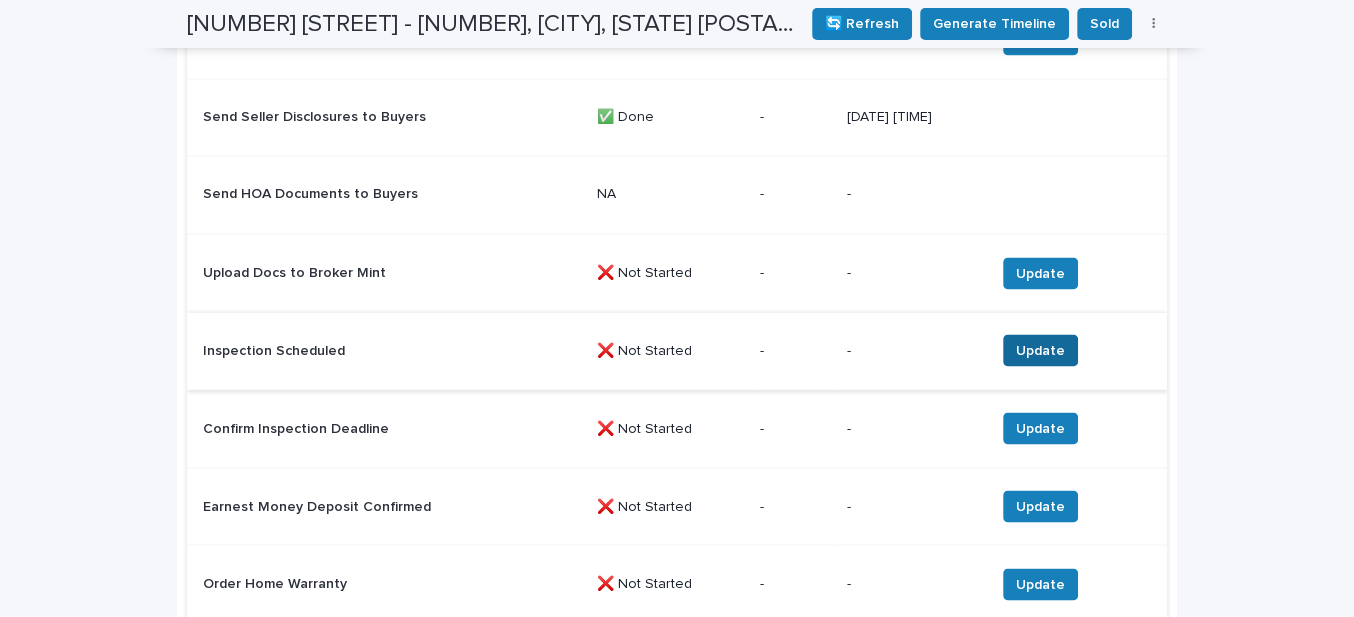 click on "Update" at bounding box center [1040, 350] 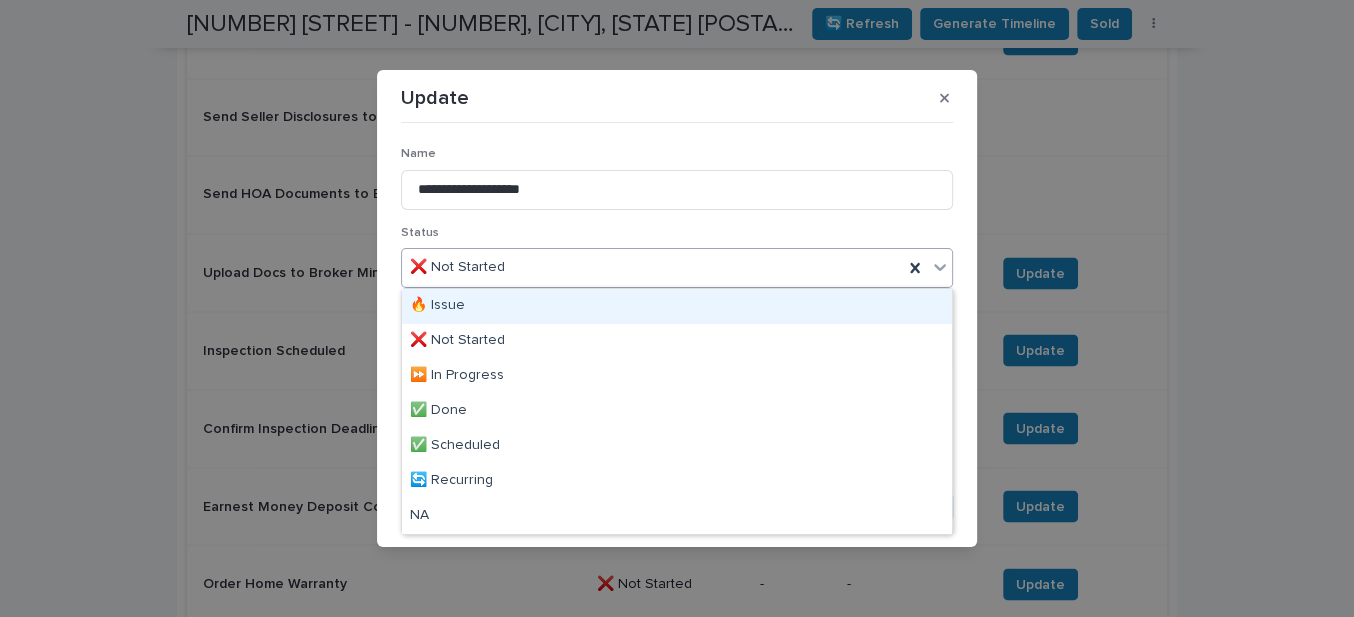 drag, startPoint x: 536, startPoint y: 274, endPoint x: 523, endPoint y: 300, distance: 29.068884 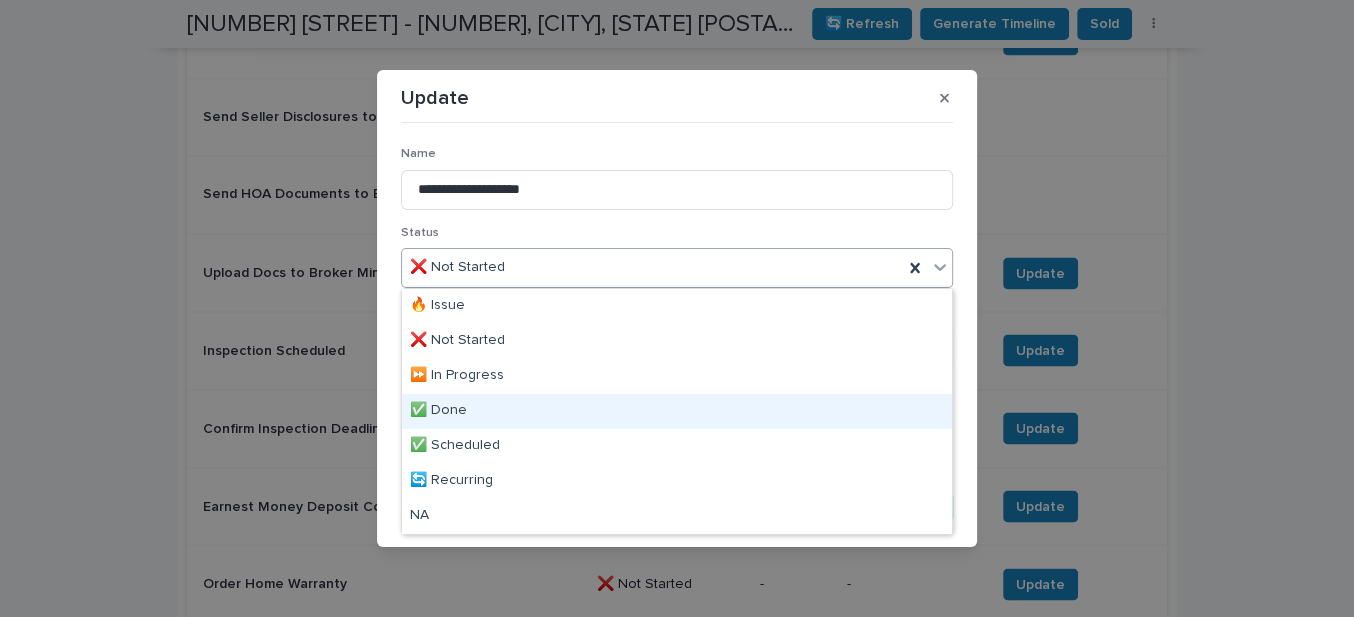 click on "✅ Done" at bounding box center (677, 411) 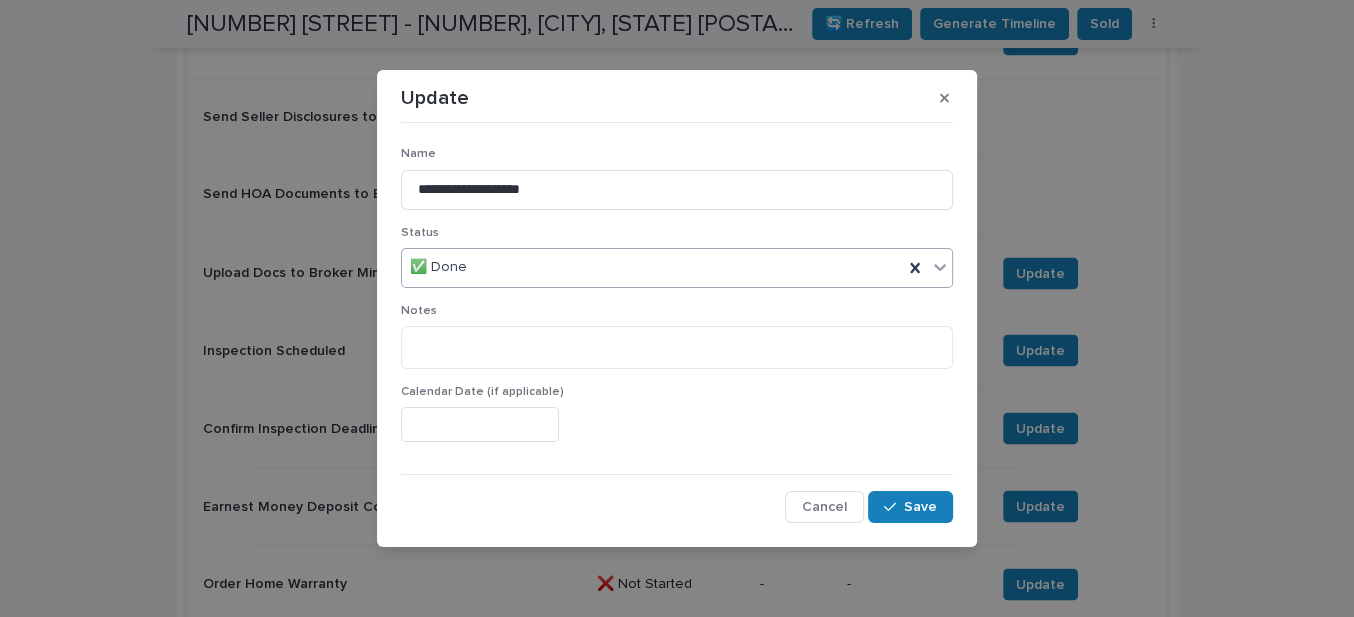 click at bounding box center (480, 424) 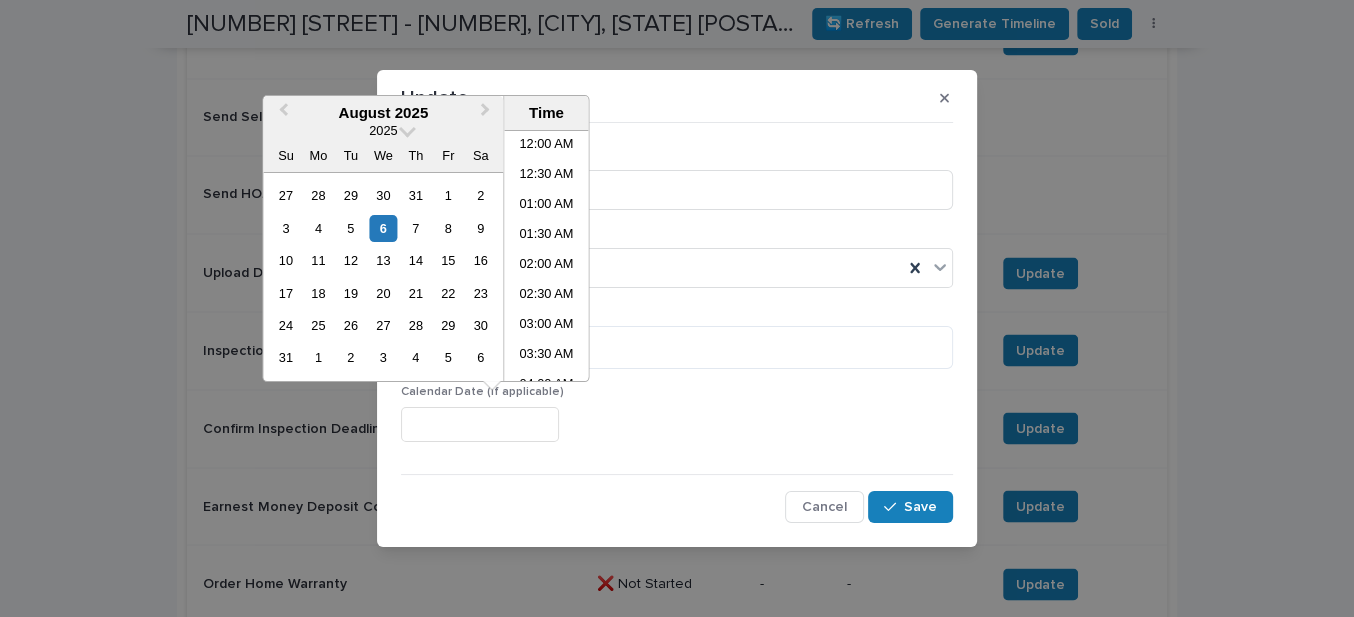 scroll, scrollTop: 759, scrollLeft: 0, axis: vertical 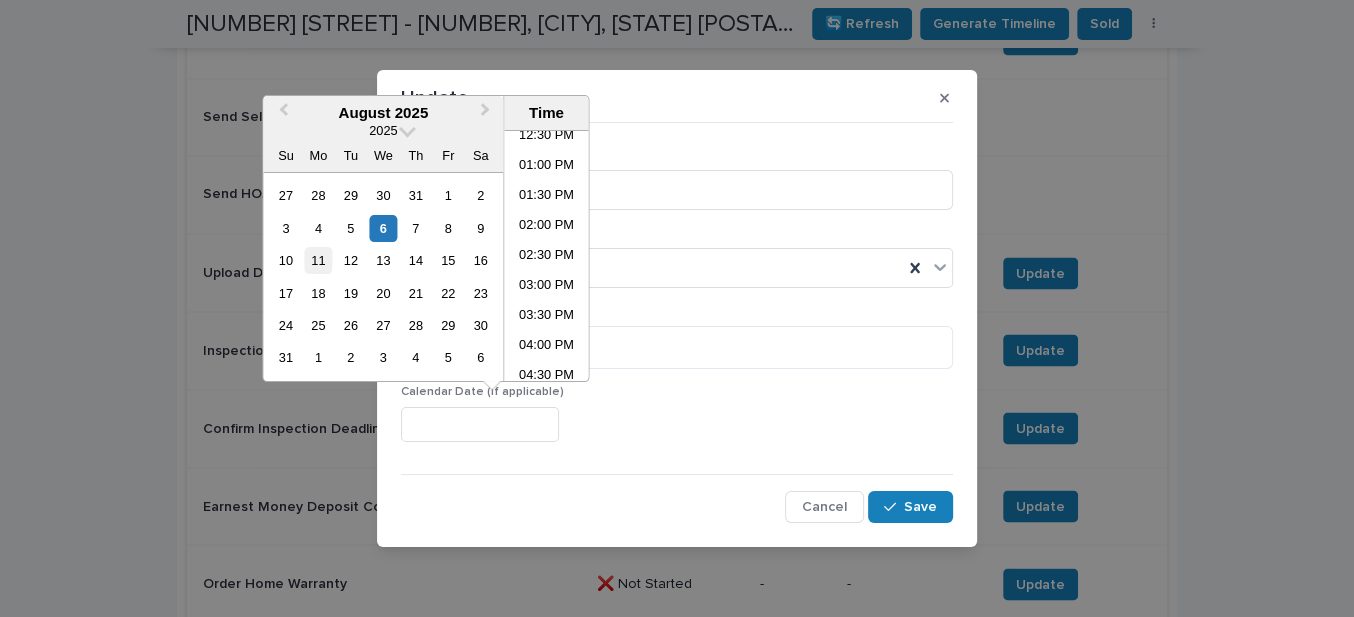 click on "11" at bounding box center (318, 260) 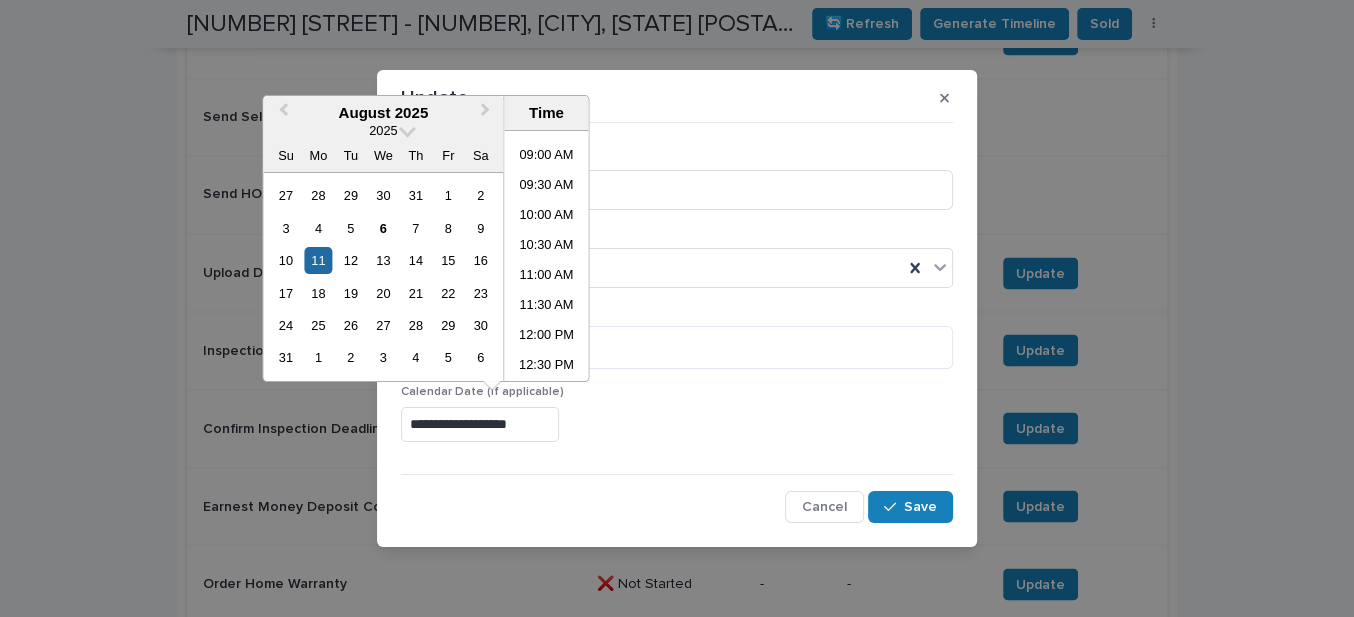 scroll, scrollTop: 486, scrollLeft: 0, axis: vertical 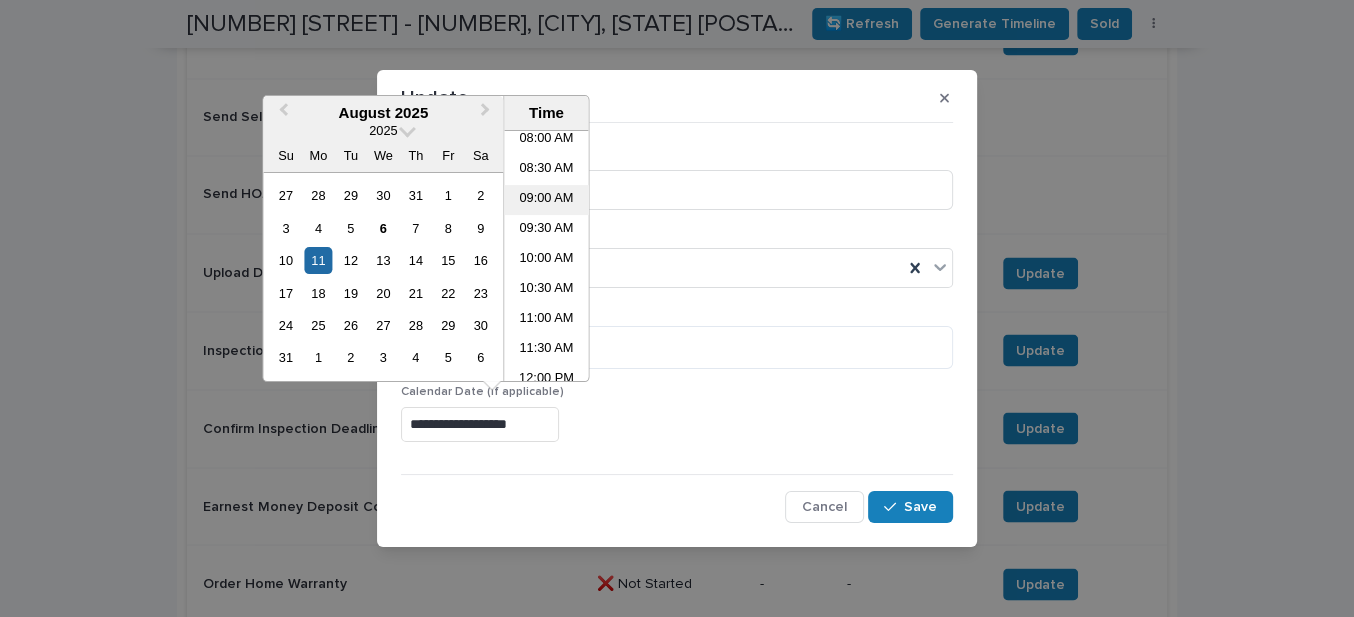 click on "09:00 AM" at bounding box center (546, 200) 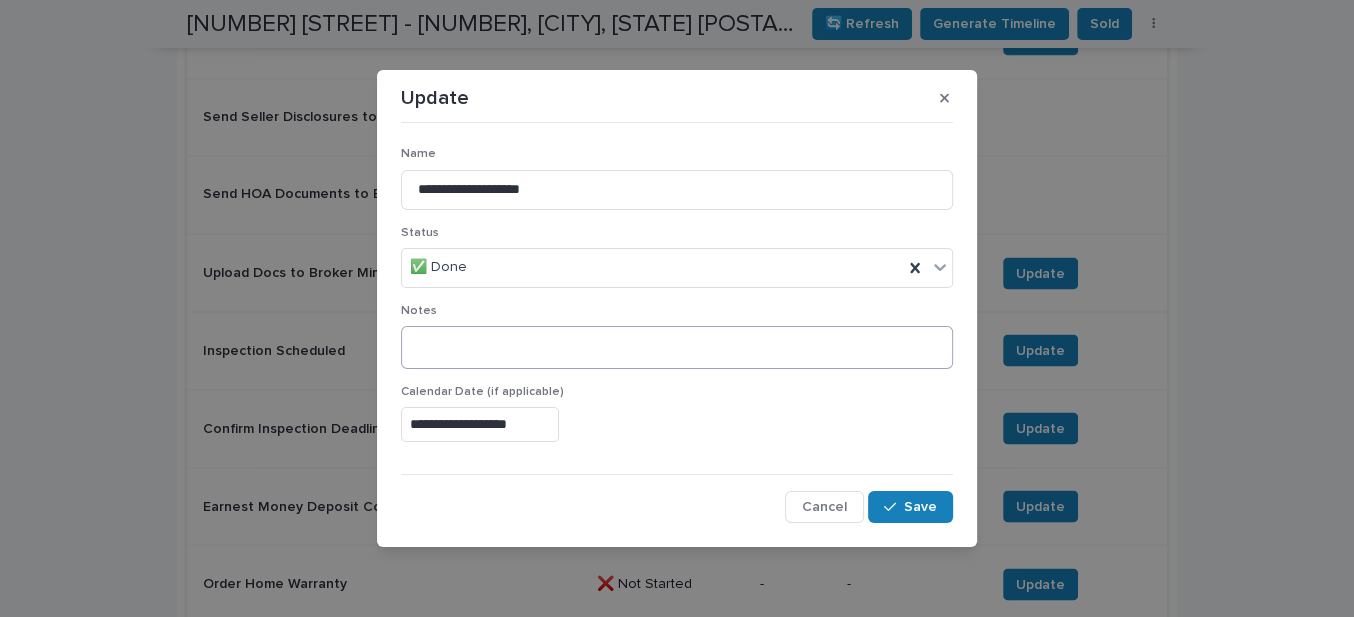 type on "**********" 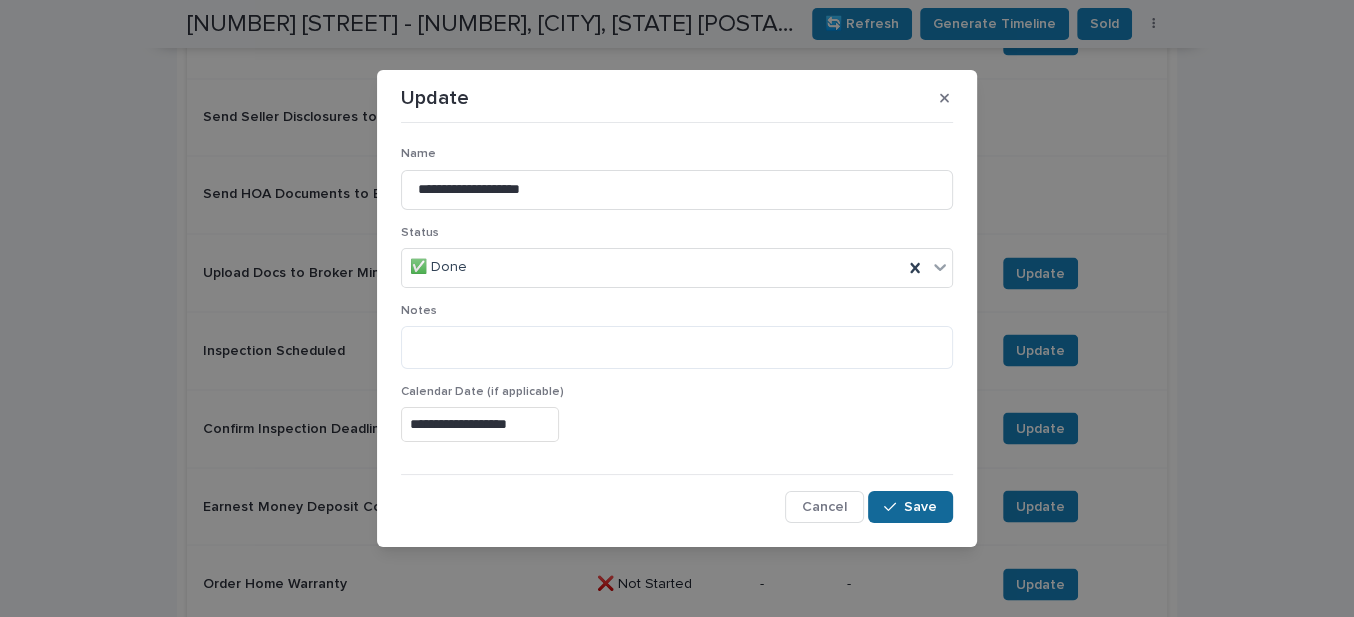 click on "Save" at bounding box center (920, 507) 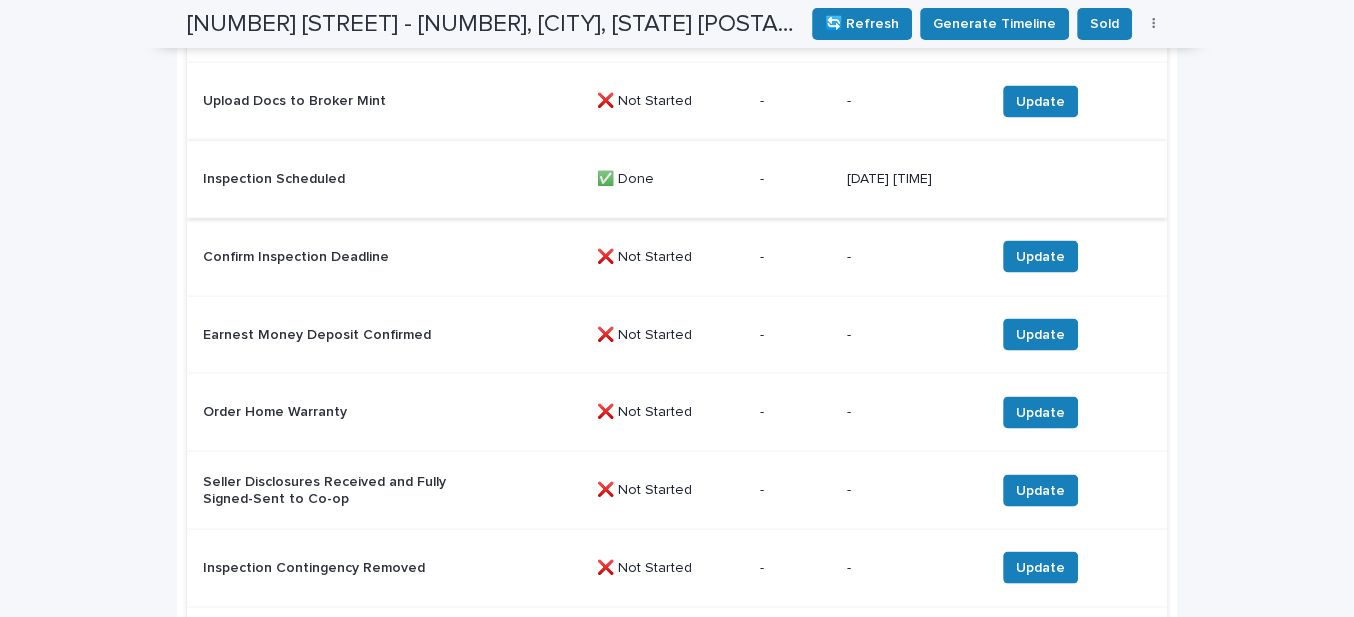 scroll, scrollTop: 2909, scrollLeft: 0, axis: vertical 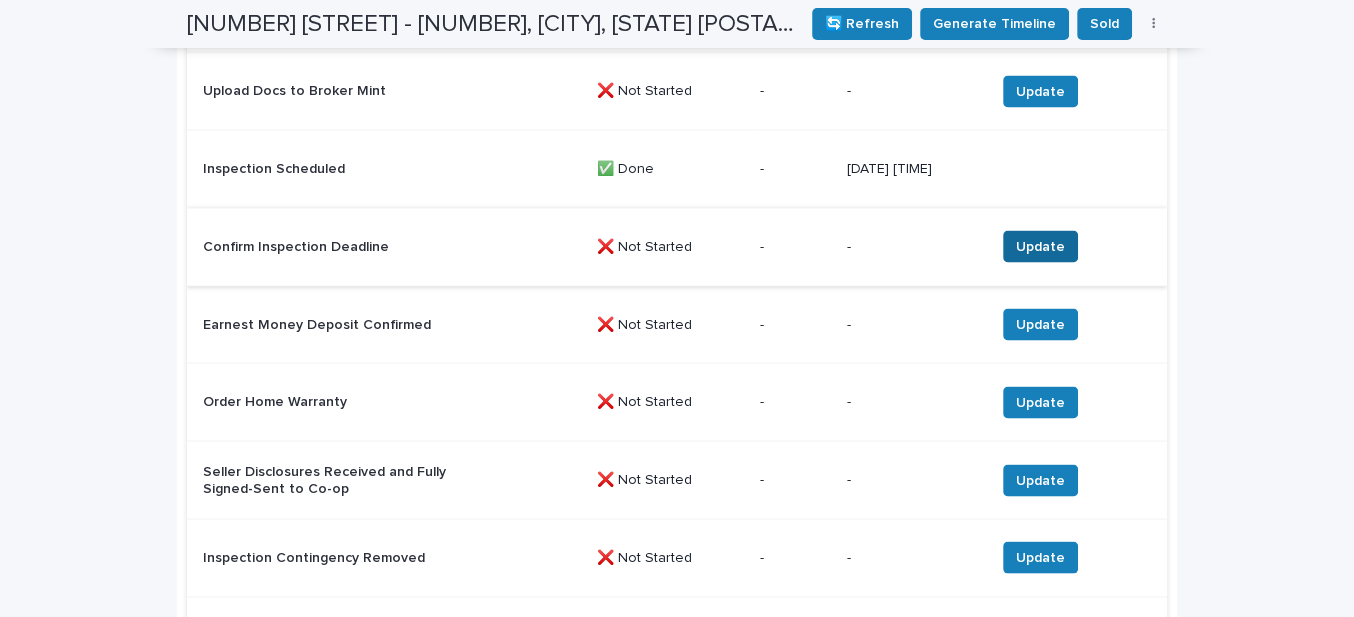 click on "Update" at bounding box center (1040, 246) 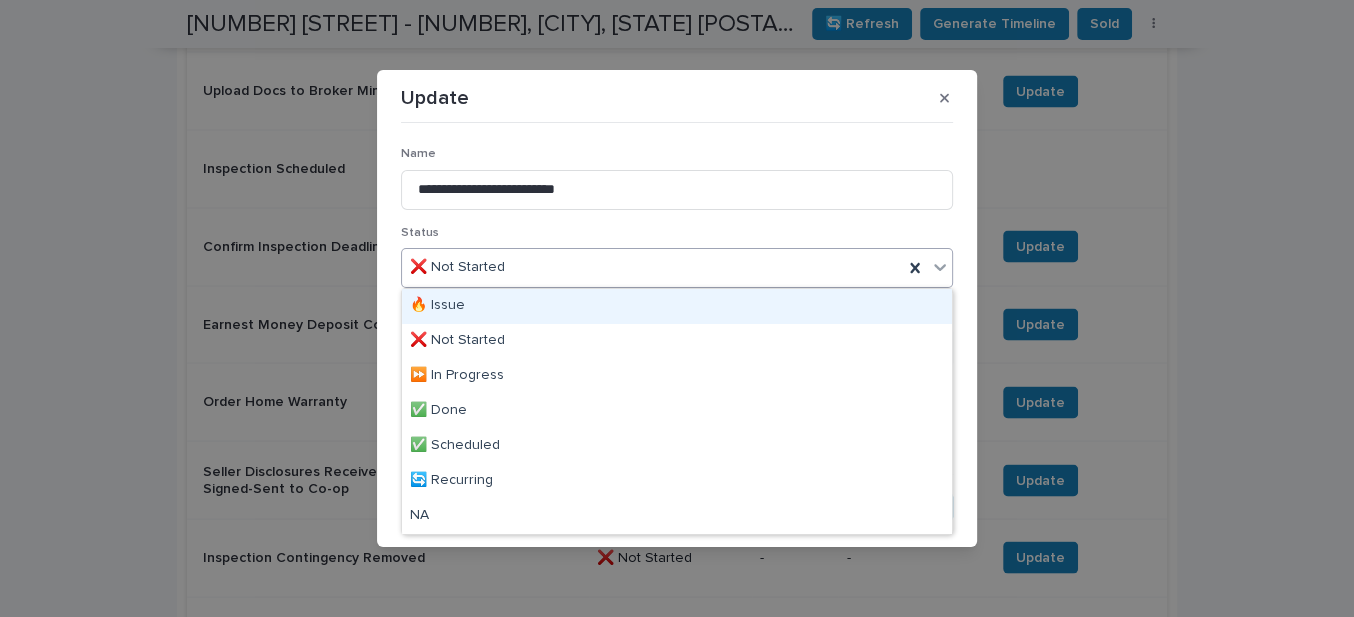 click on "❌ Not Started" at bounding box center (652, 267) 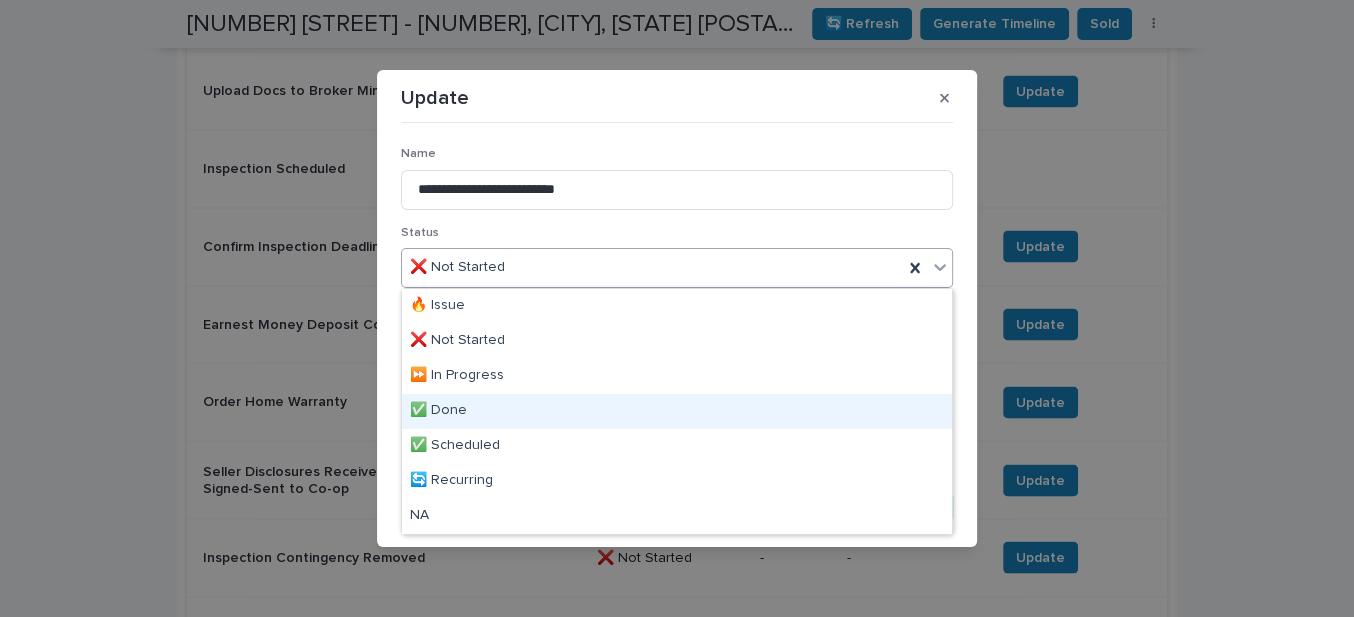 click on "✅ Done" at bounding box center (677, 411) 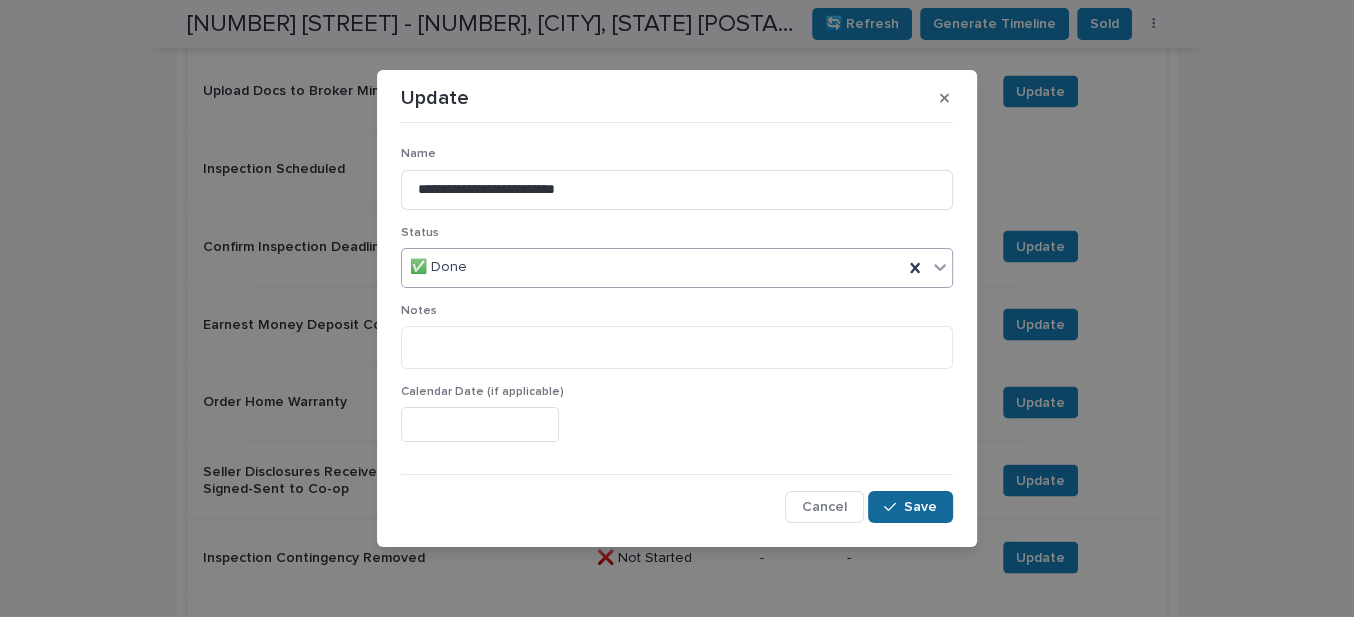 click on "Save" at bounding box center [920, 507] 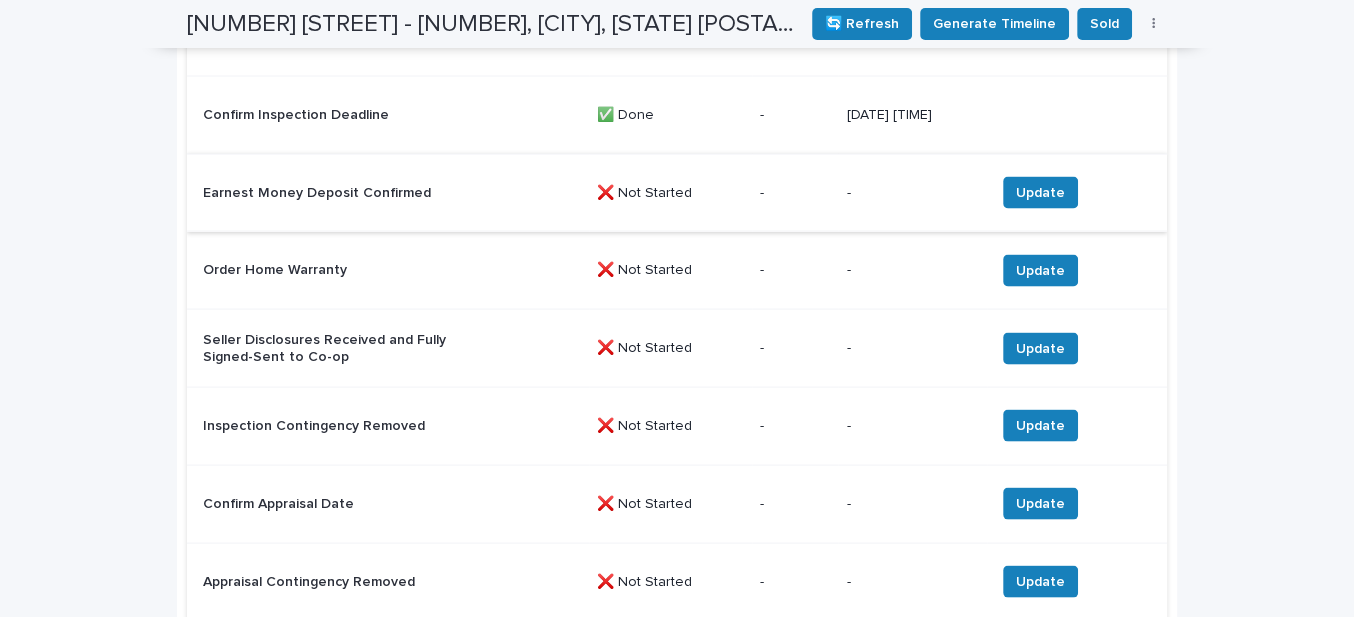 scroll, scrollTop: 3090, scrollLeft: 0, axis: vertical 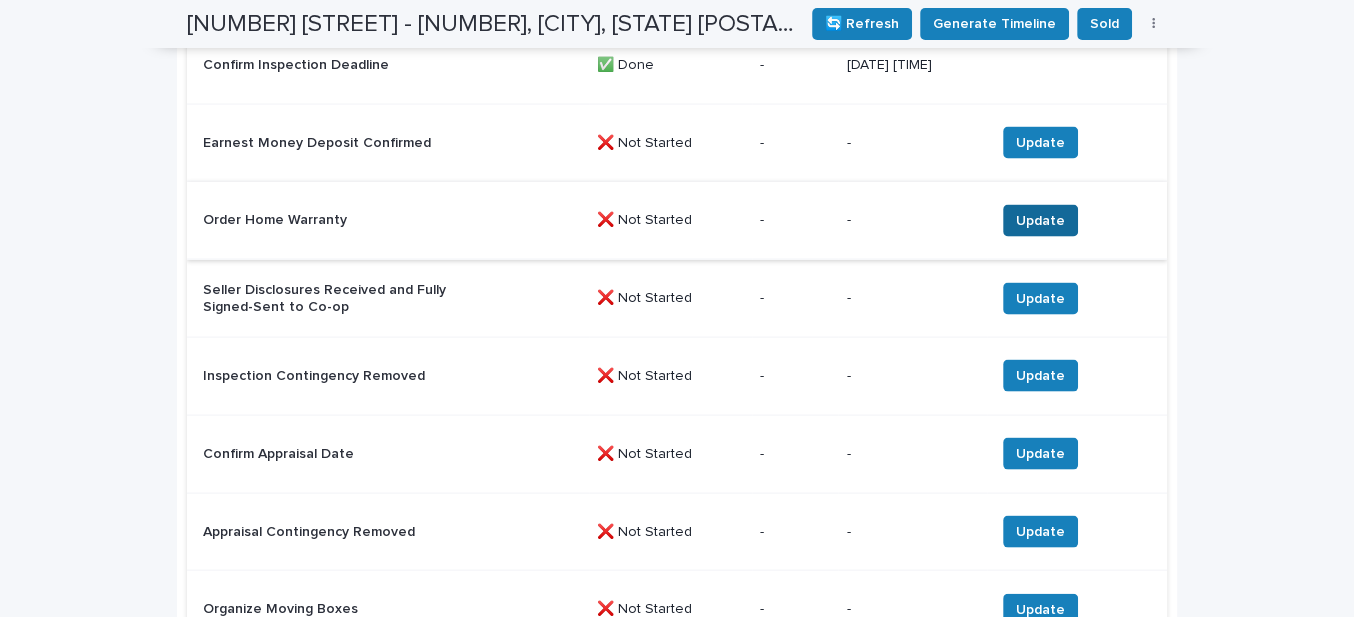 click on "Update" at bounding box center [1040, 221] 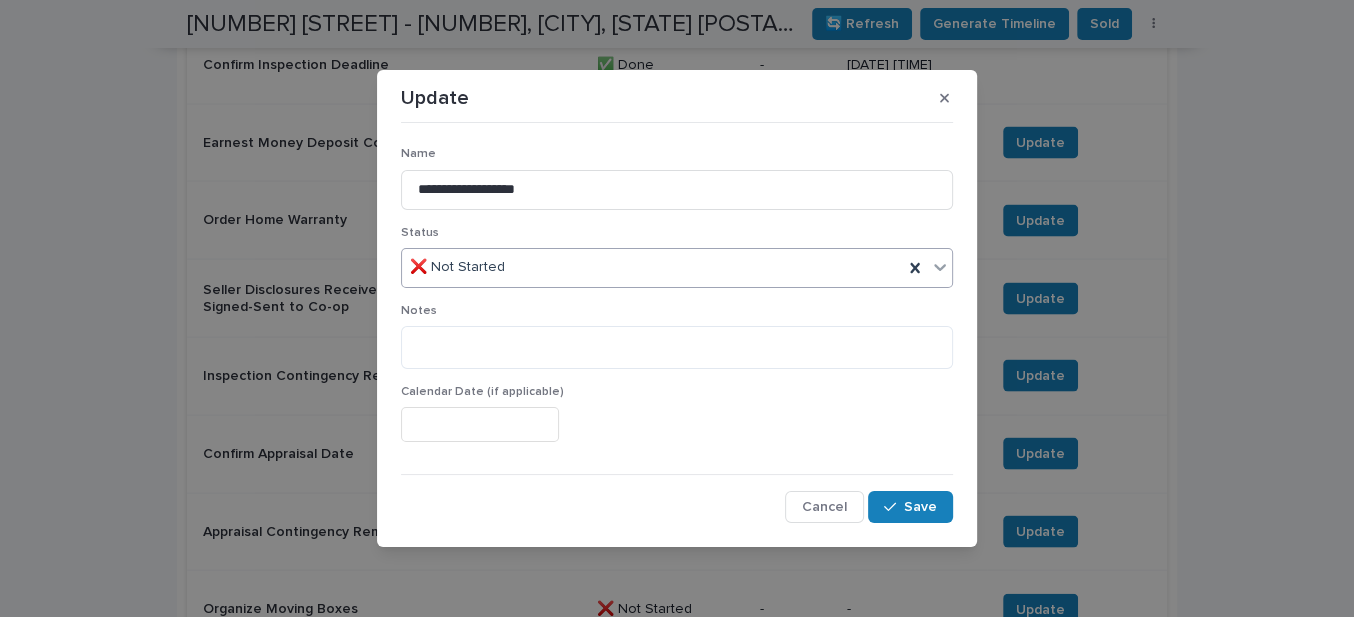 click on "❌ Not Started" at bounding box center (652, 267) 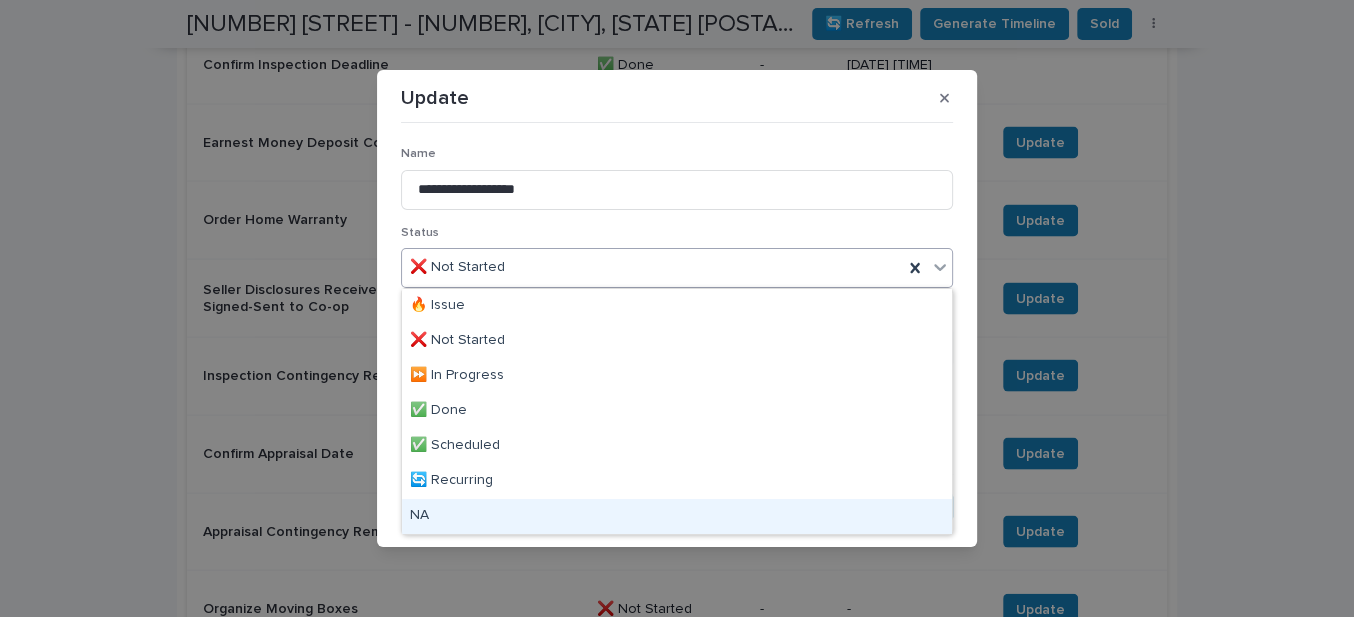 drag, startPoint x: 460, startPoint y: 512, endPoint x: 769, endPoint y: 516, distance: 309.02588 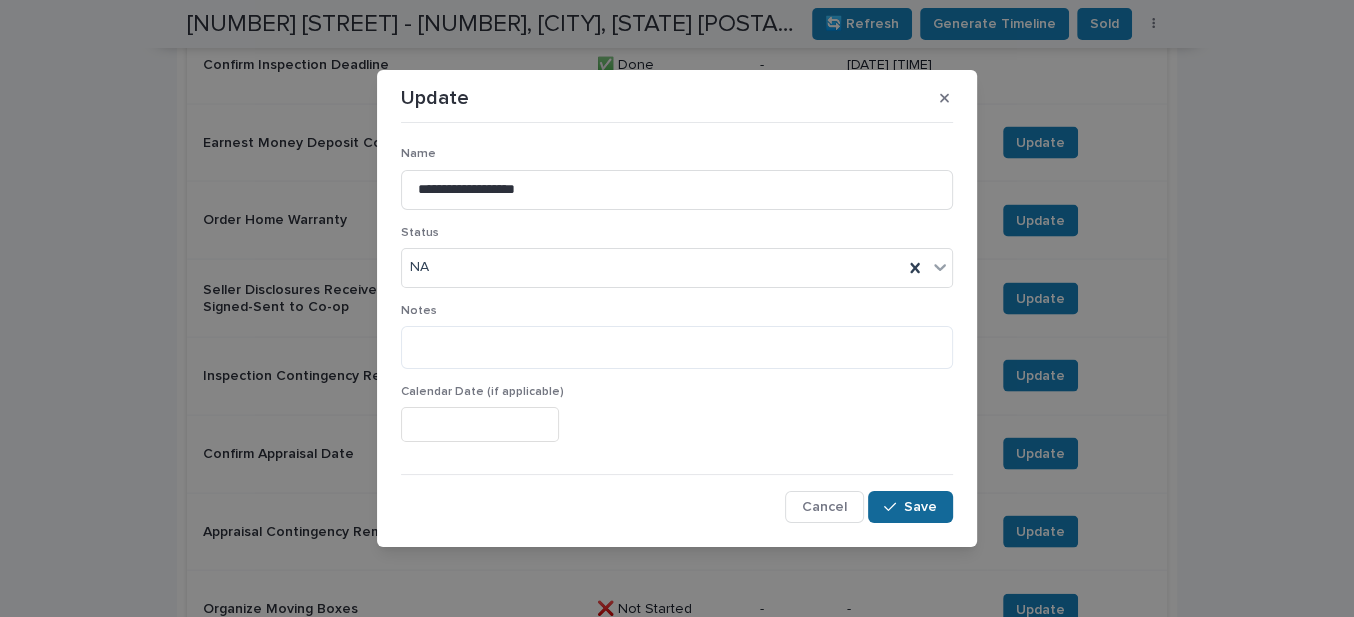 click on "Save" at bounding box center (910, 507) 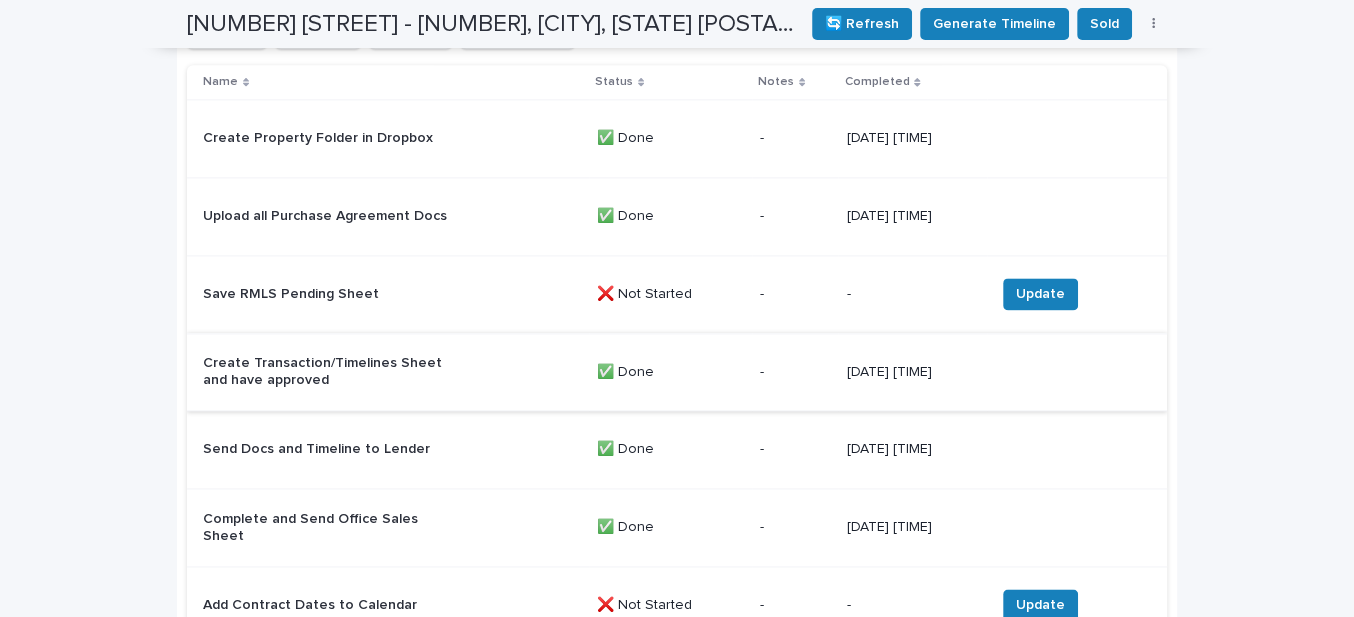 scroll, scrollTop: 2090, scrollLeft: 0, axis: vertical 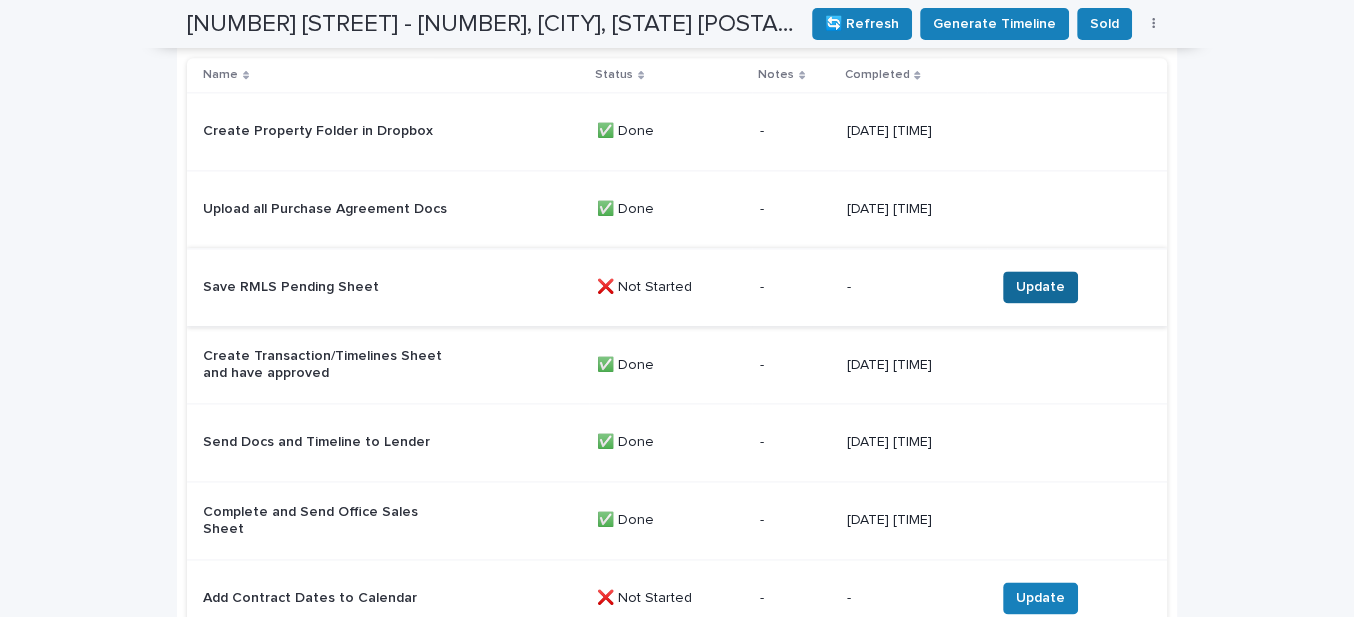 click on "Update" at bounding box center [1040, 287] 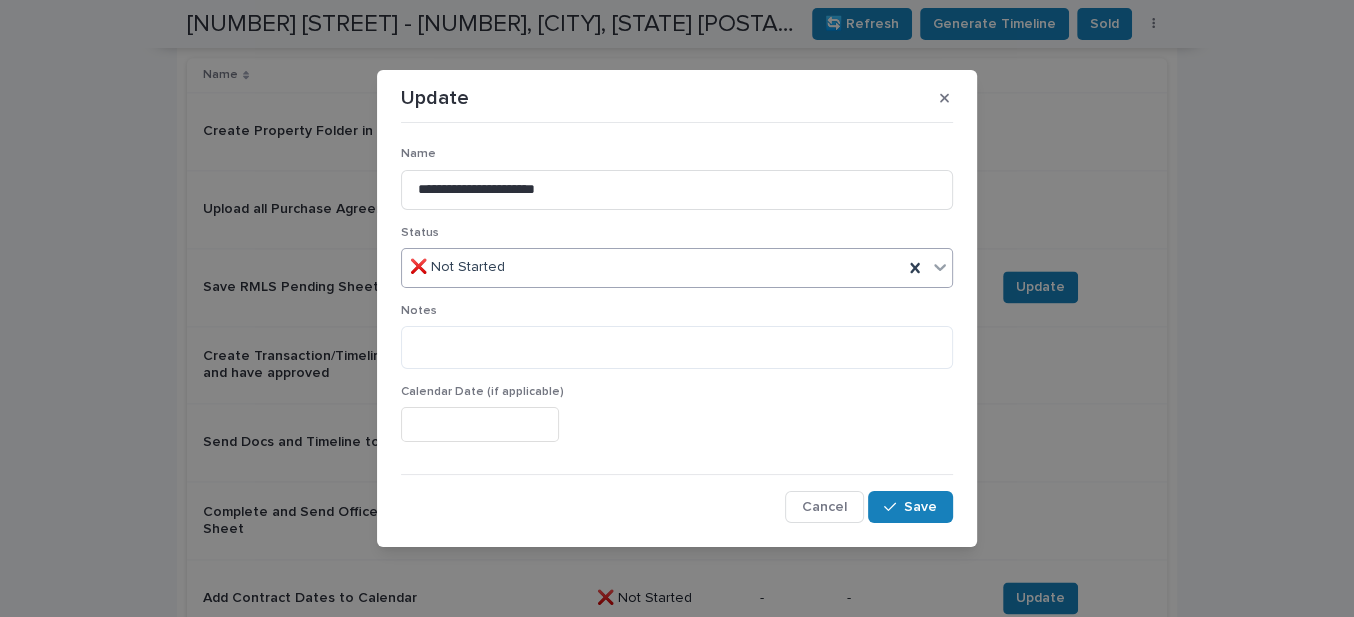 click on "❌ Not Started" at bounding box center [652, 267] 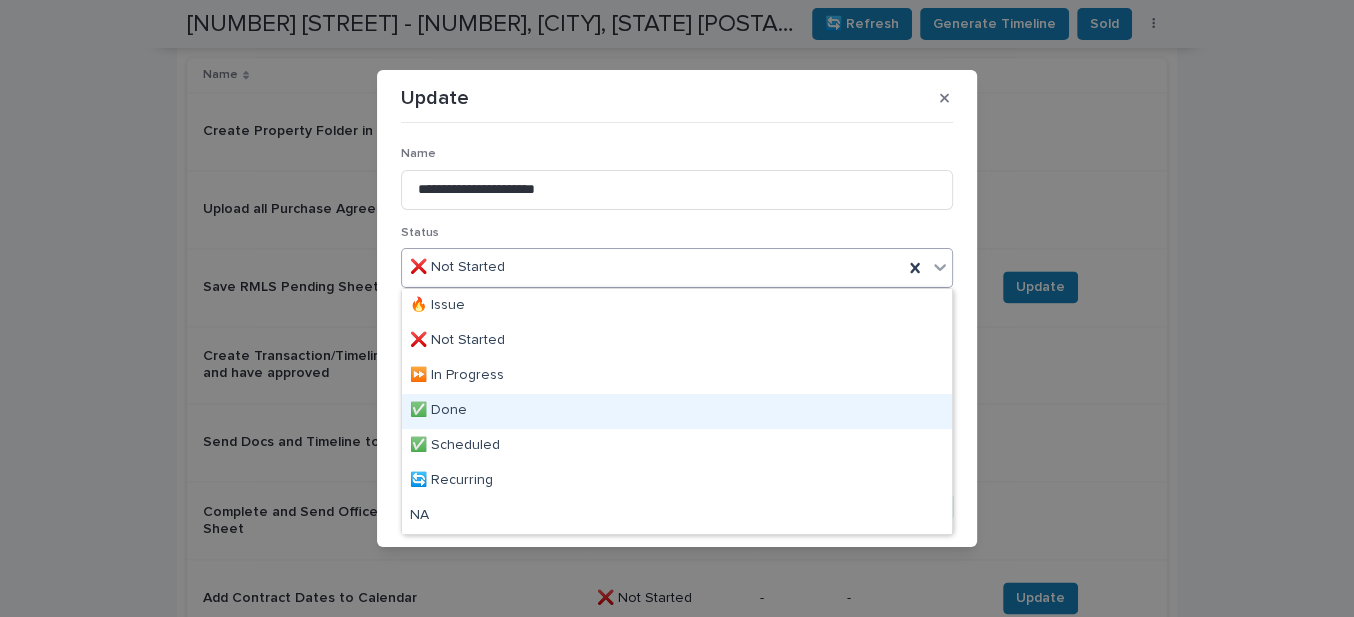 drag, startPoint x: 446, startPoint y: 436, endPoint x: 435, endPoint y: 407, distance: 31.016125 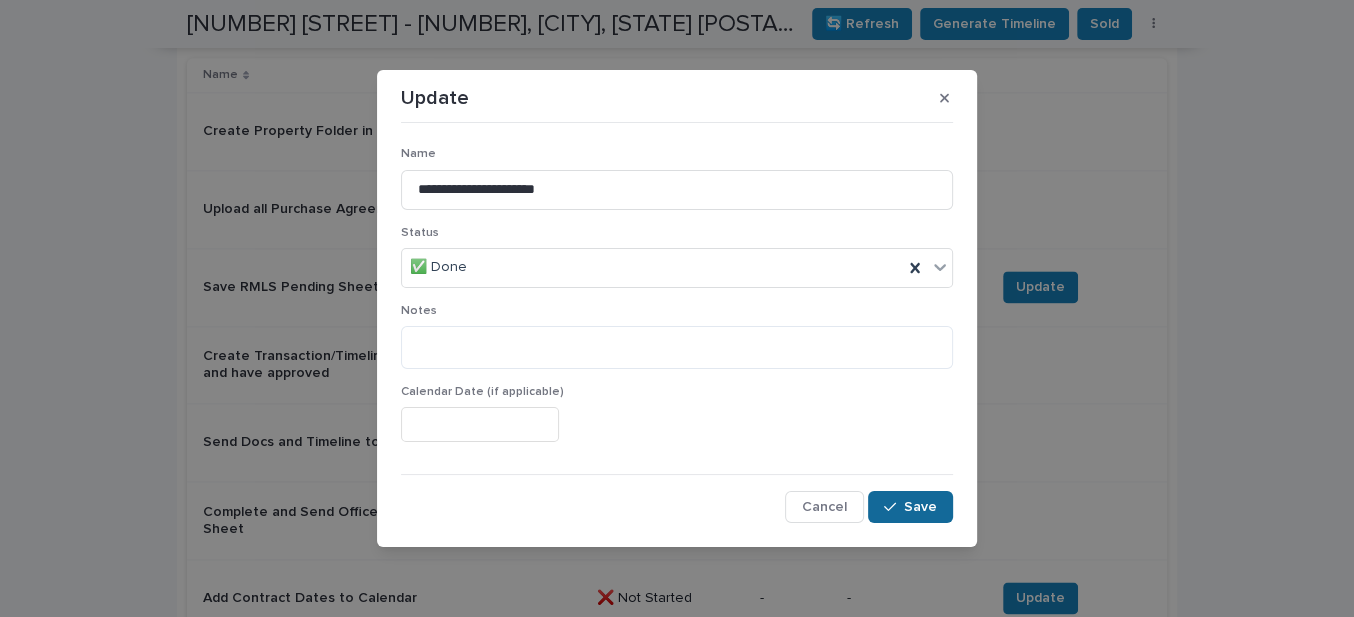 click at bounding box center (894, 507) 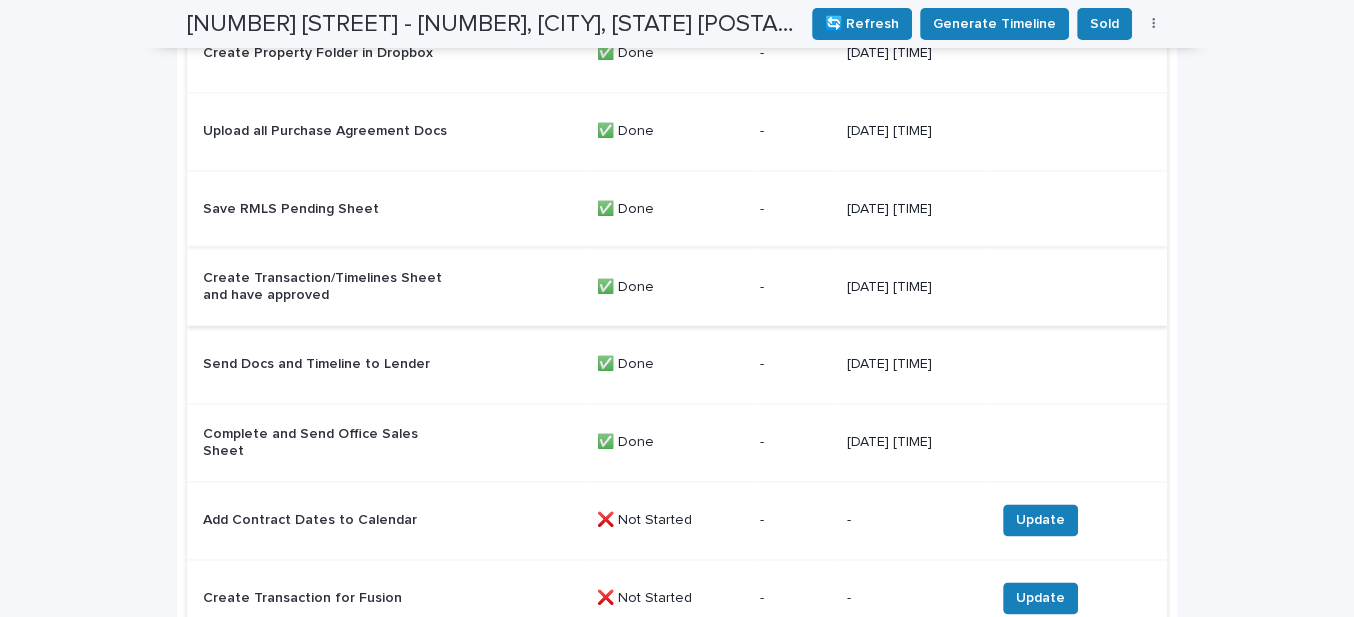 scroll, scrollTop: 2363, scrollLeft: 0, axis: vertical 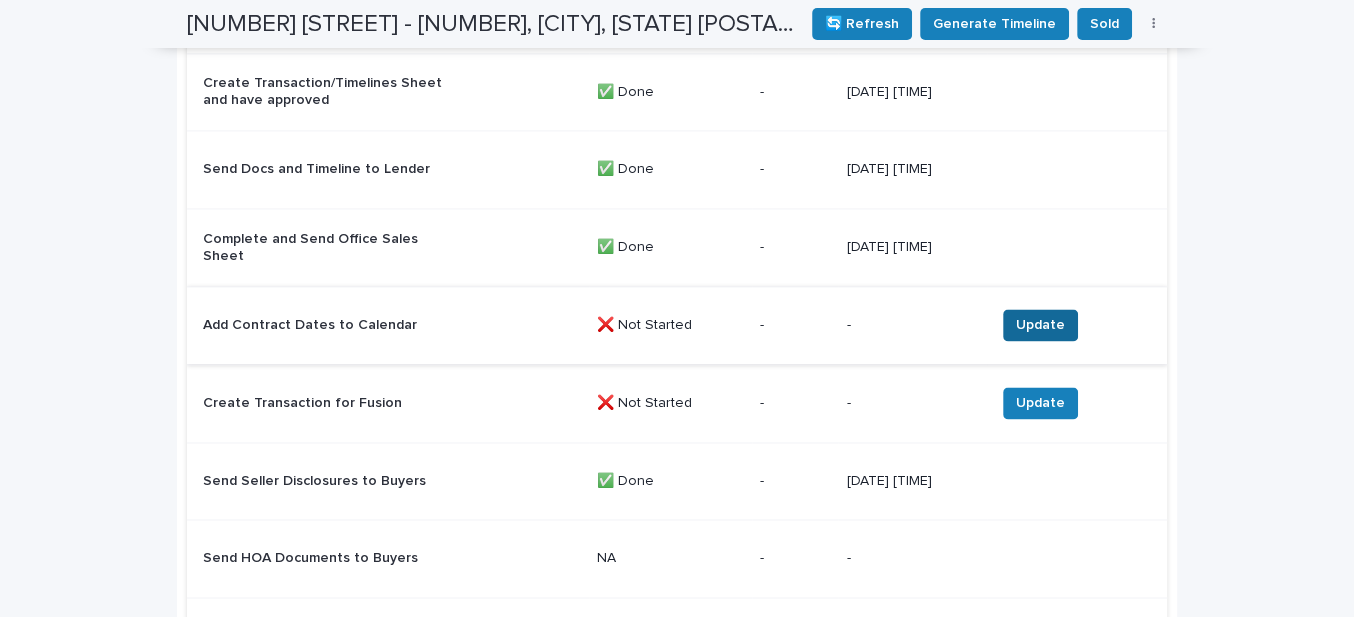 click on "Update" at bounding box center (1040, 325) 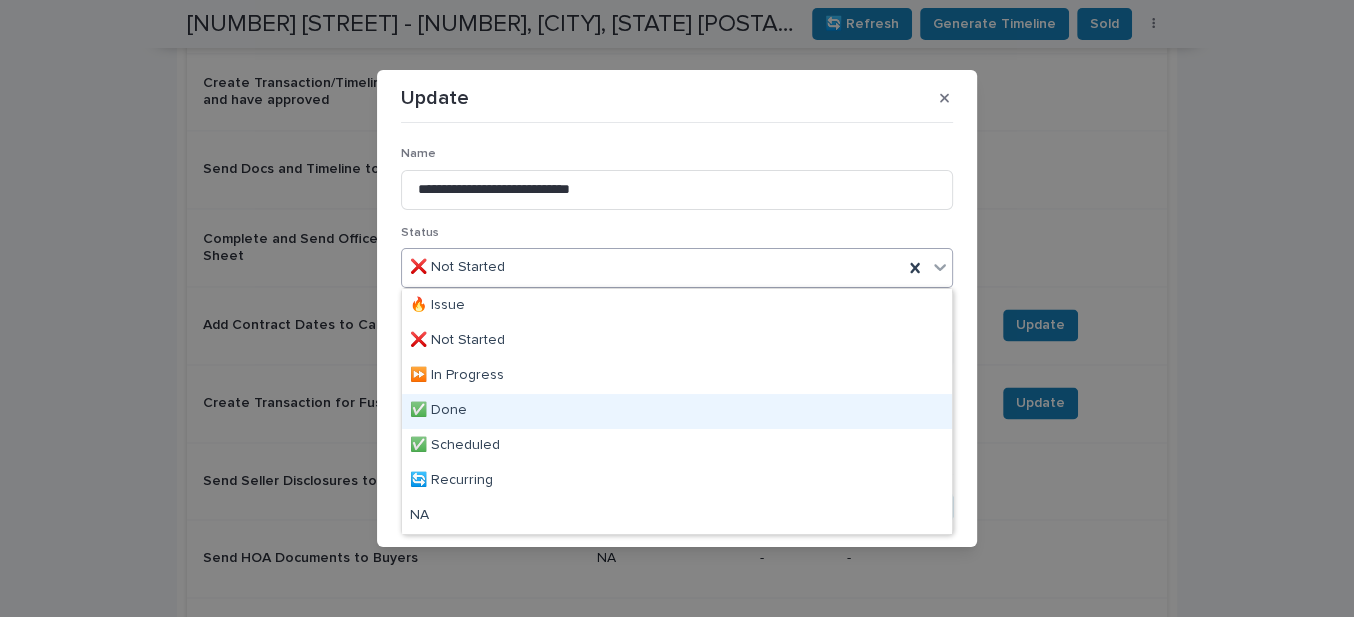 click on "✅ Done" at bounding box center [677, 411] 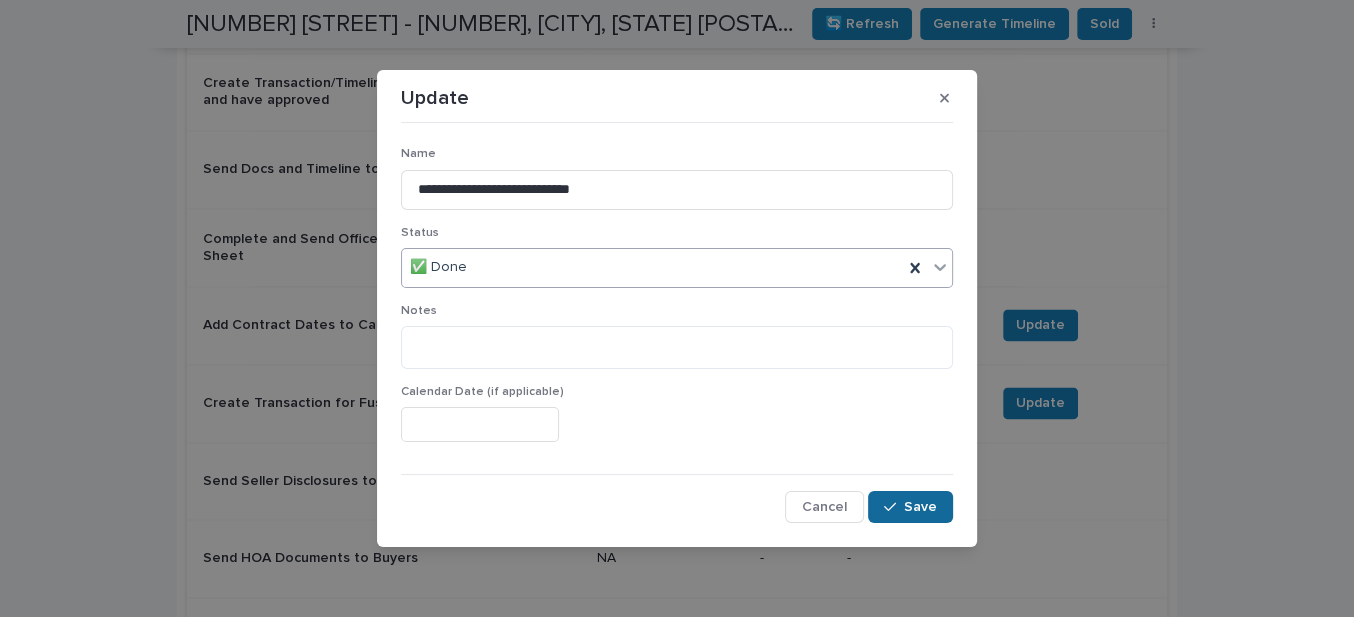 click on "Save" at bounding box center [920, 507] 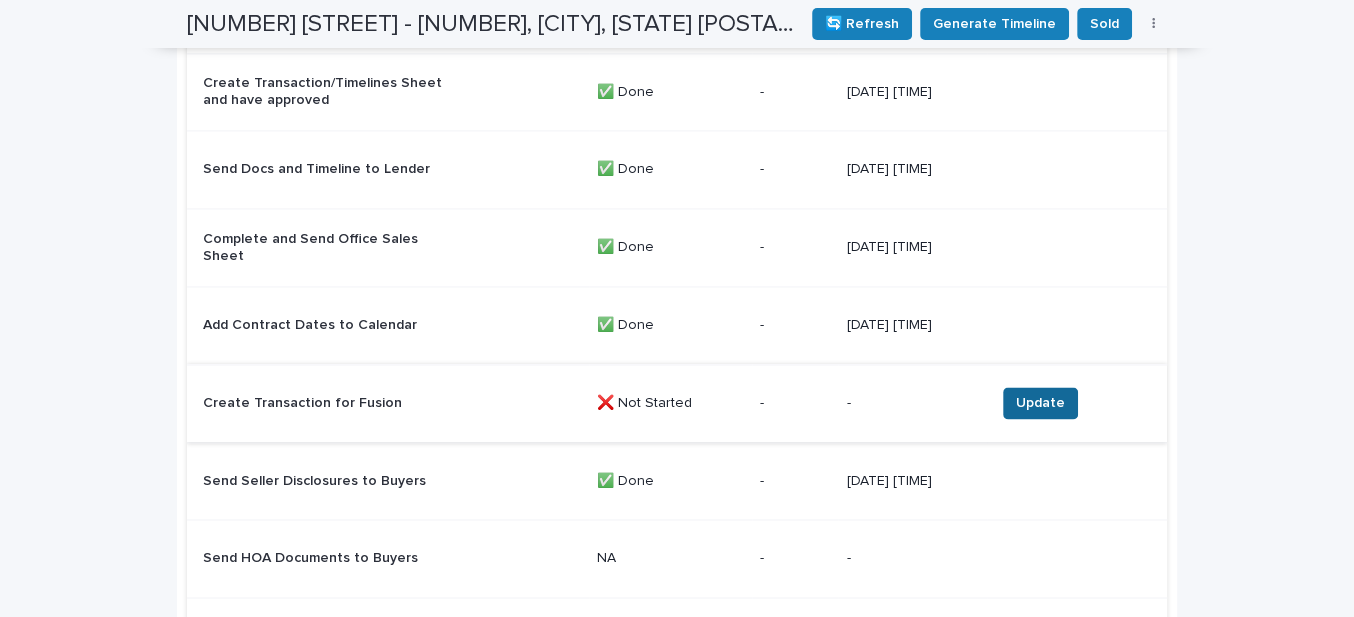 click on "Update" at bounding box center [1040, 403] 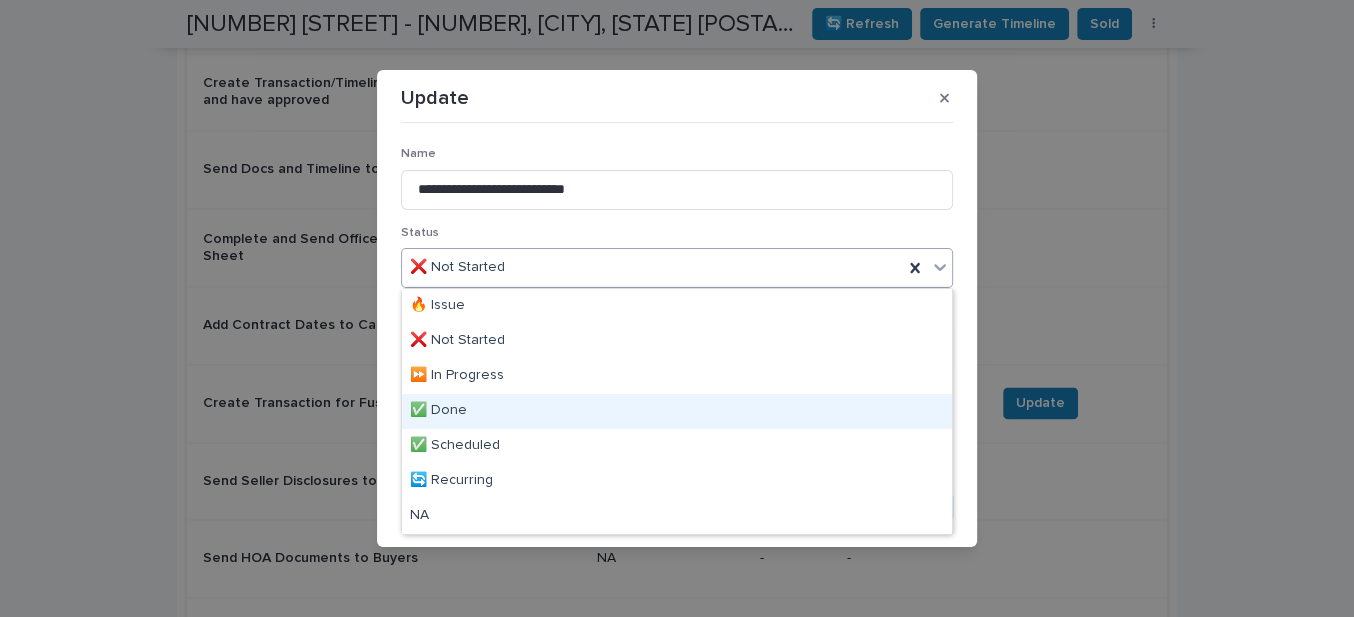 click on "✅ Done" at bounding box center [677, 411] 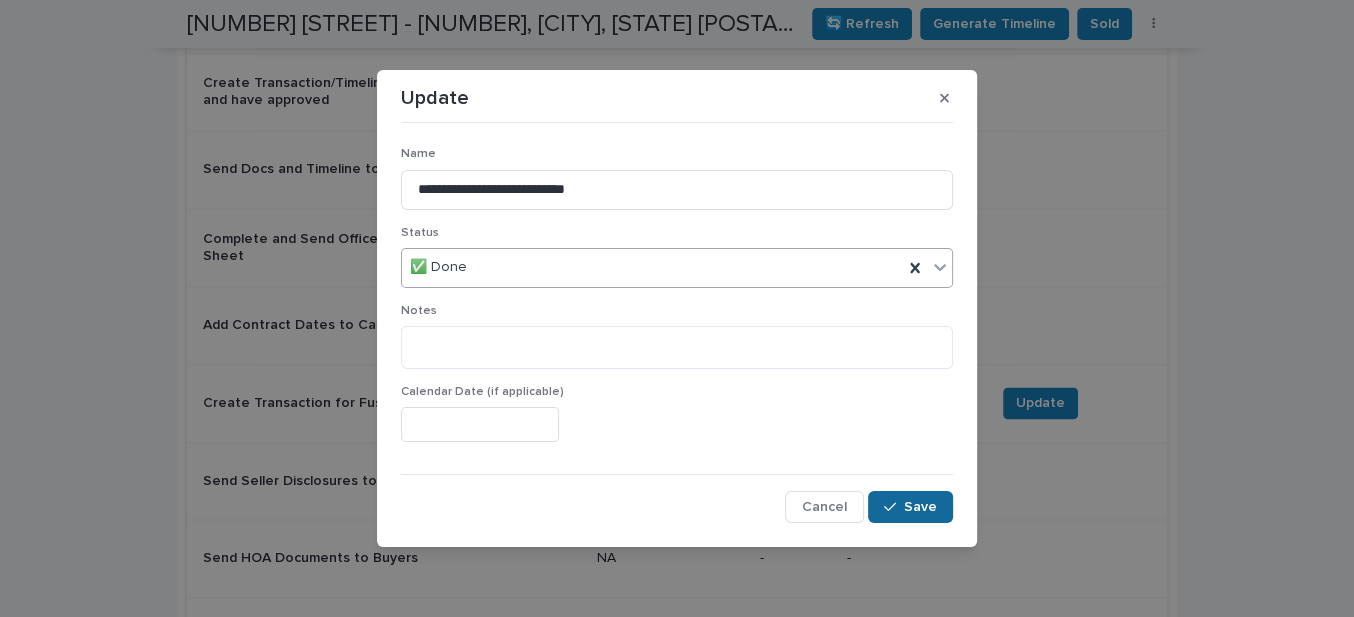 click on "Save" at bounding box center [920, 507] 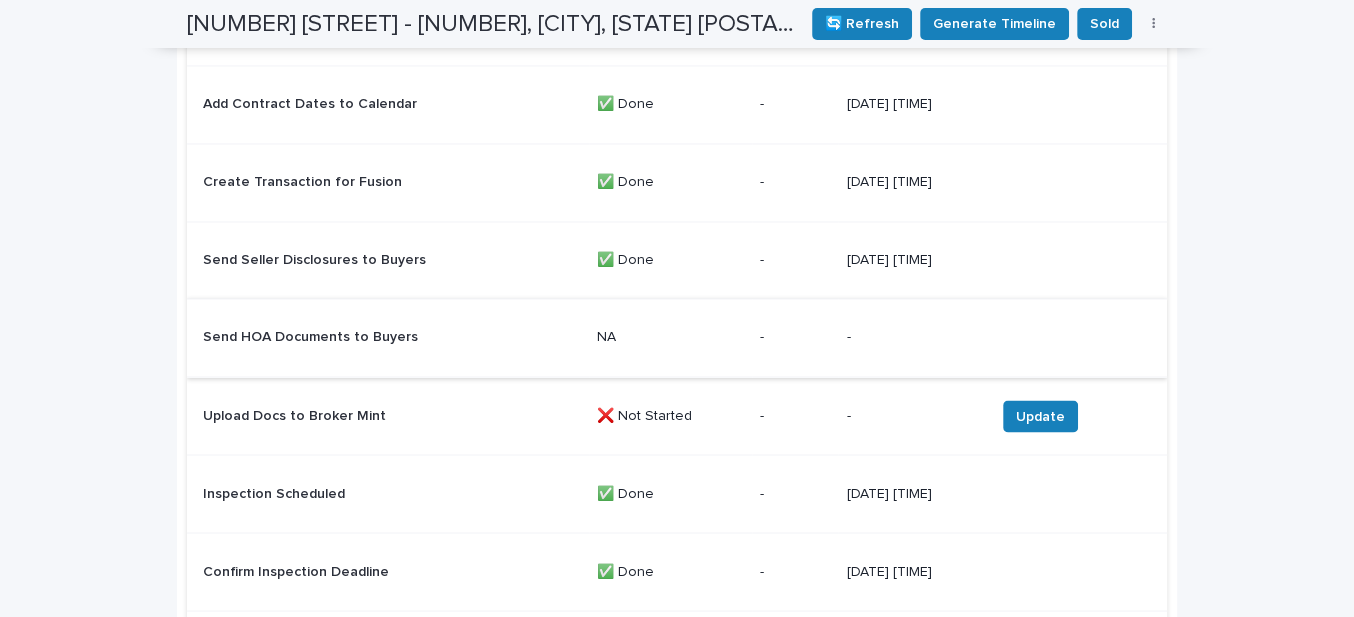 scroll, scrollTop: 2727, scrollLeft: 0, axis: vertical 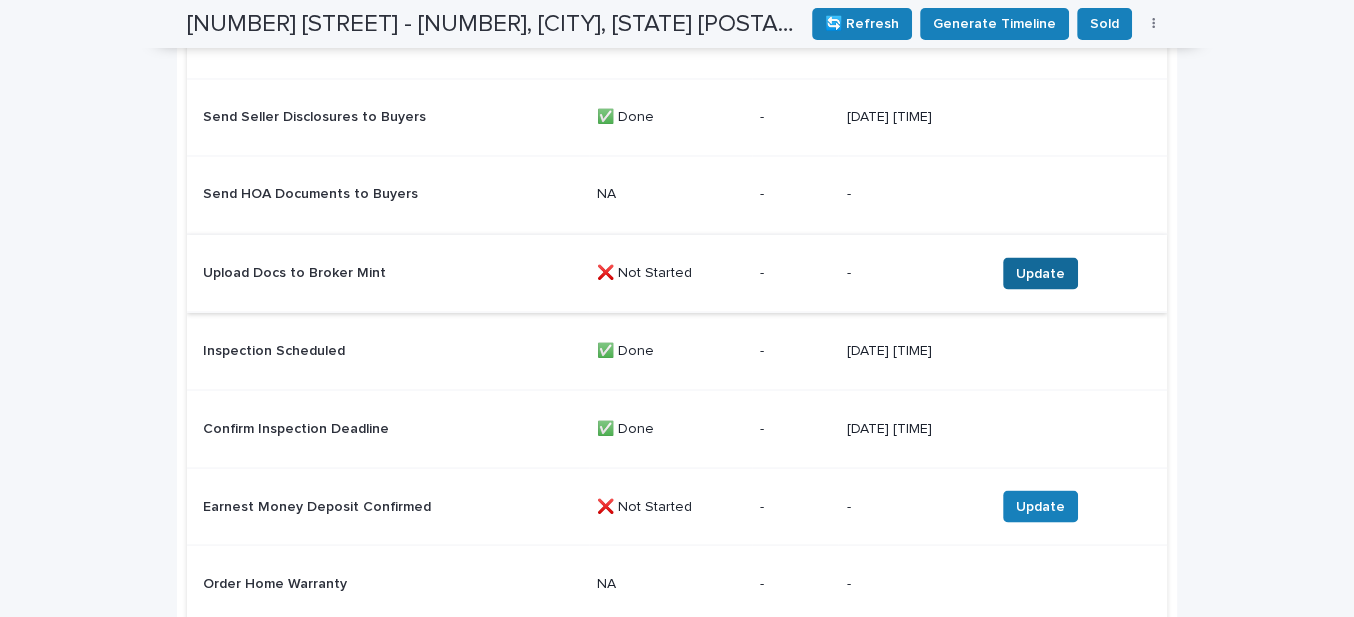 click on "Update" at bounding box center (1040, 273) 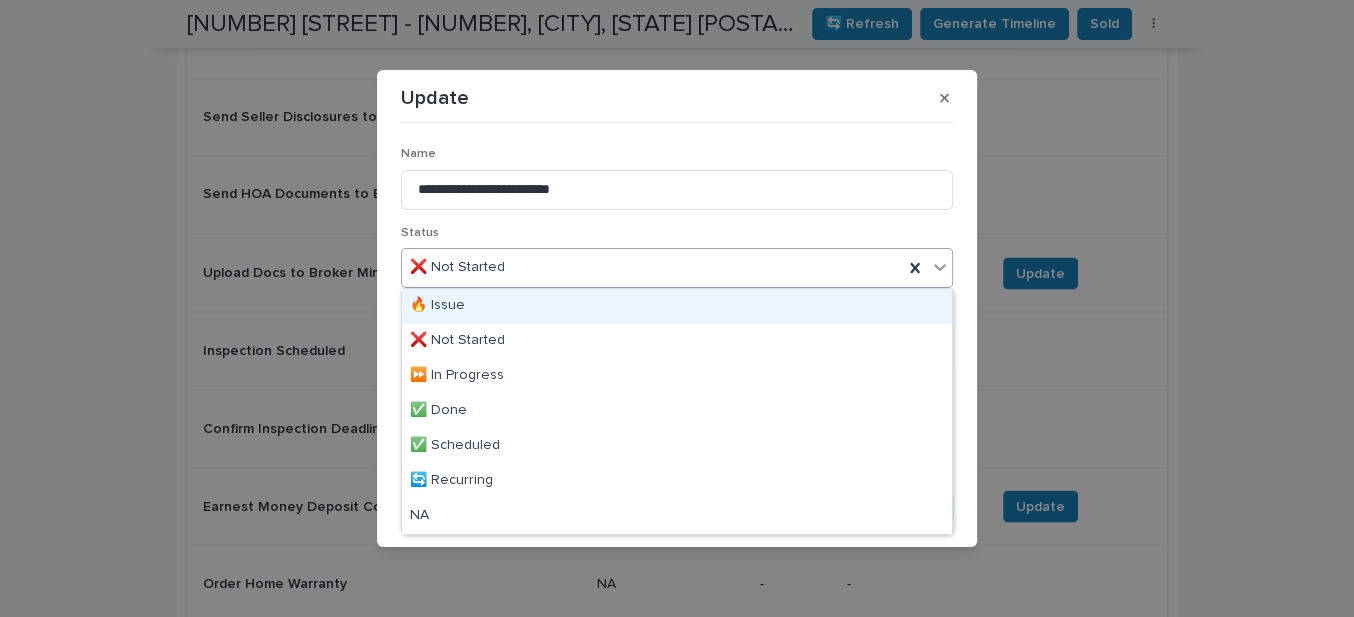 drag, startPoint x: 485, startPoint y: 267, endPoint x: 468, endPoint y: 314, distance: 49.979996 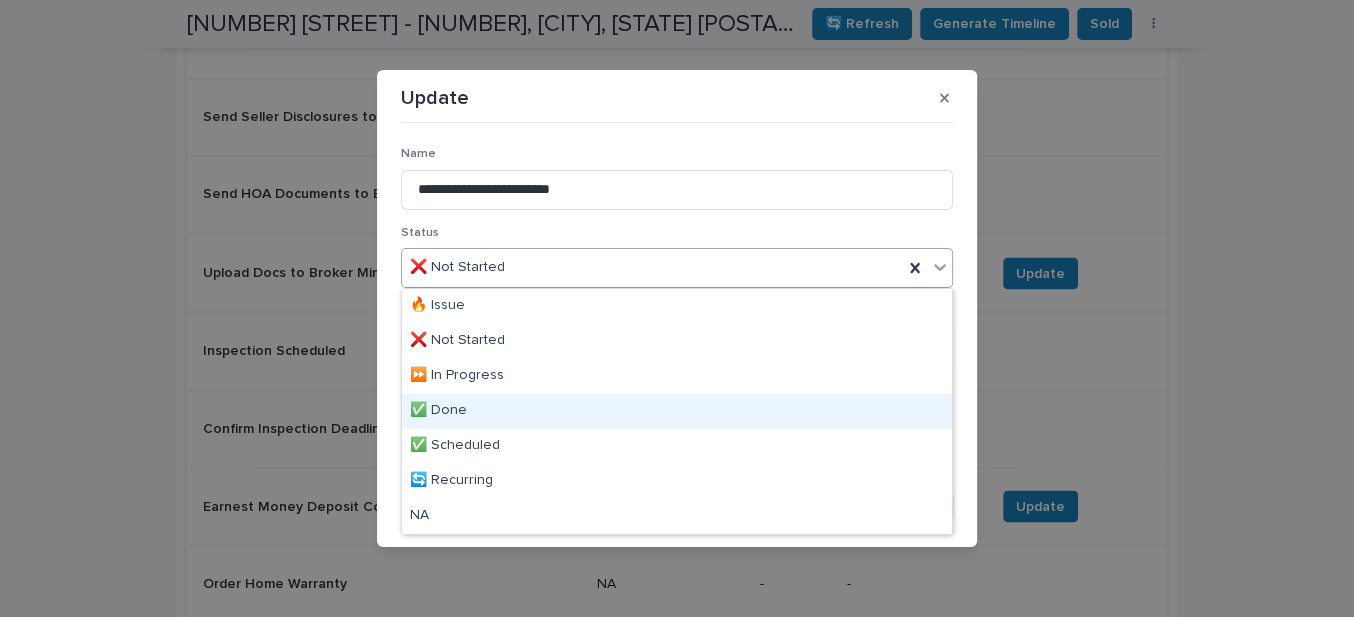 click on "✅ Done" at bounding box center [677, 411] 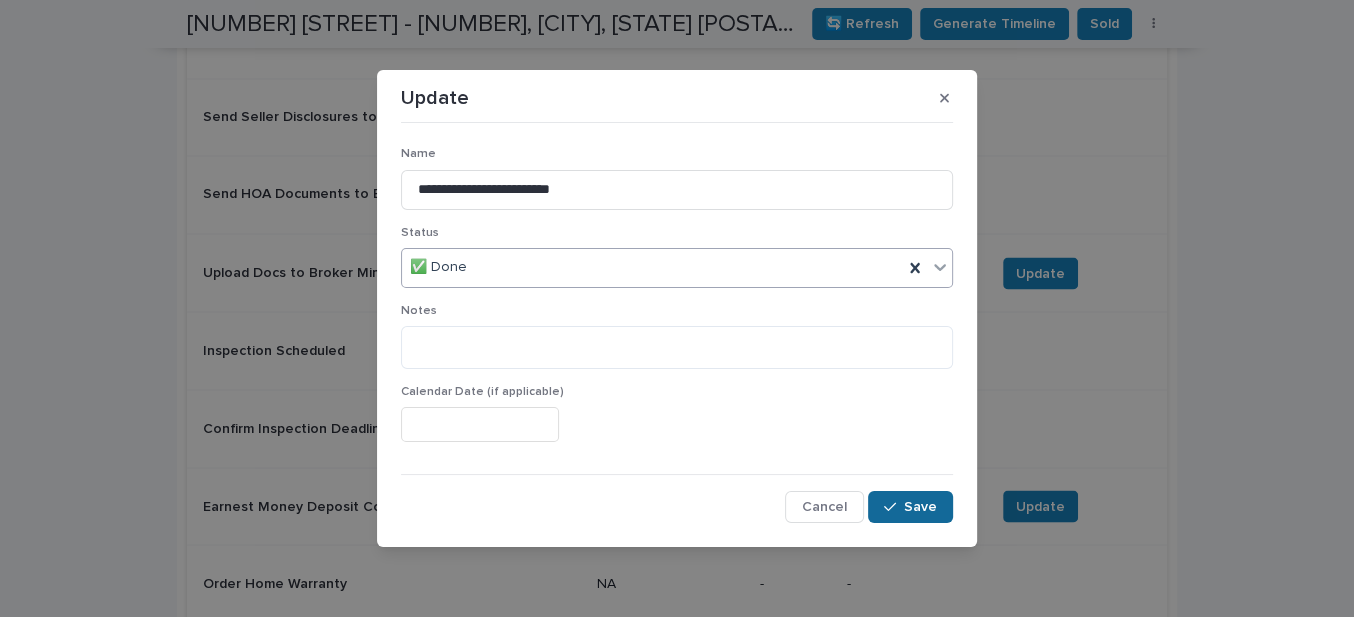 click on "Save" at bounding box center (920, 507) 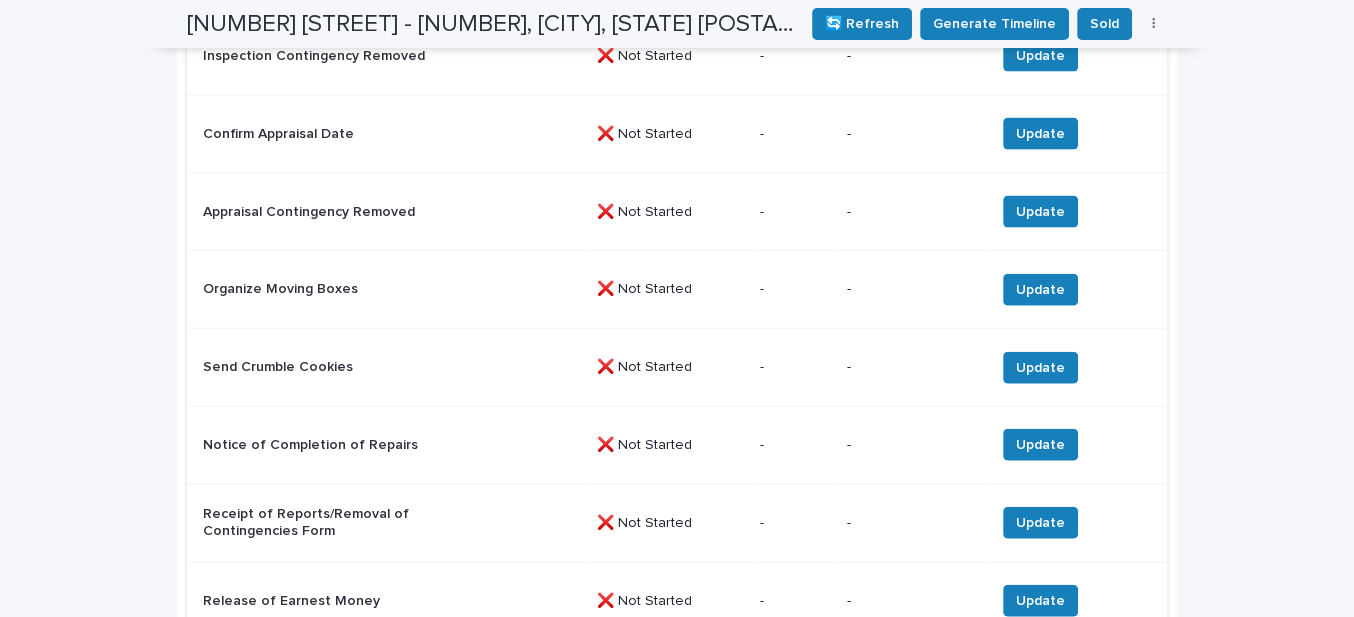scroll, scrollTop: 3454, scrollLeft: 0, axis: vertical 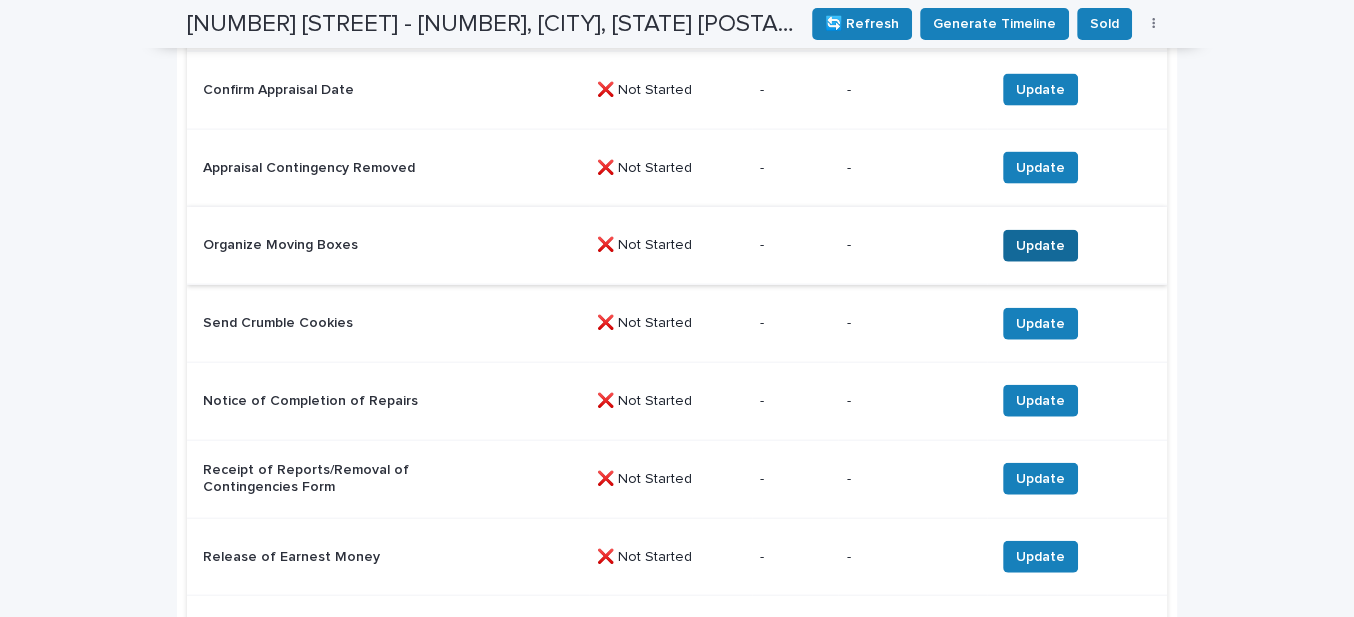 click on "Update" at bounding box center (1040, 246) 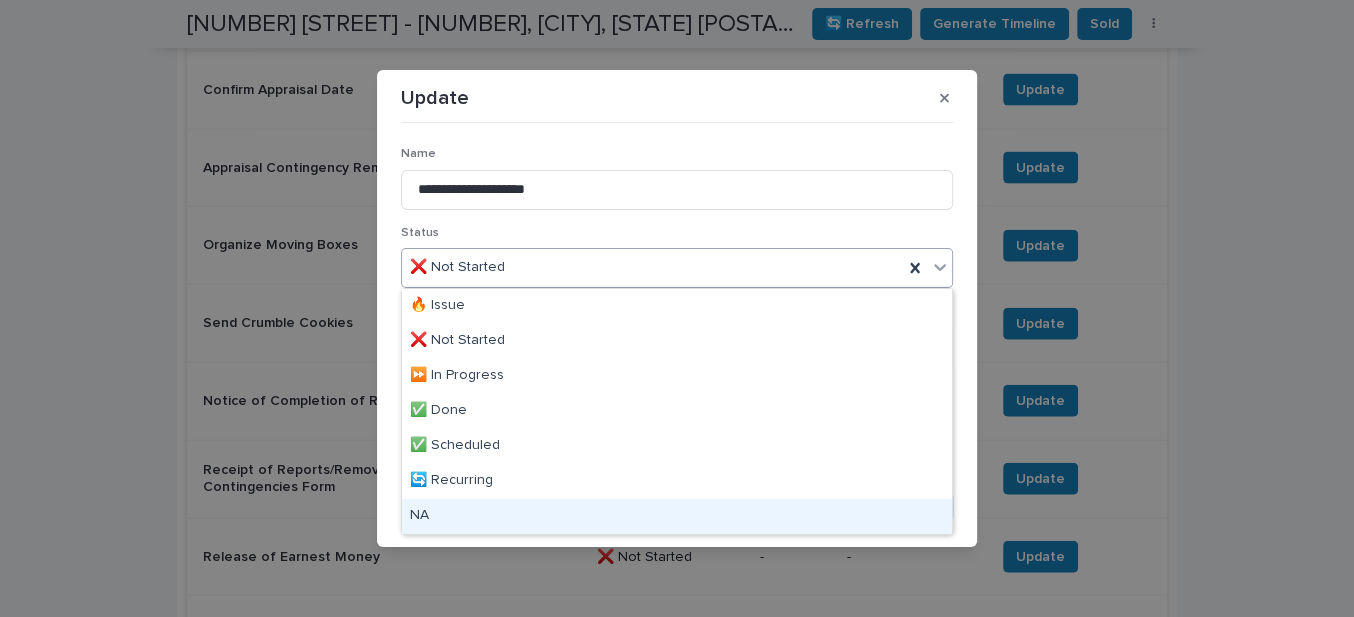 drag, startPoint x: 467, startPoint y: 515, endPoint x: 541, endPoint y: 506, distance: 74.54529 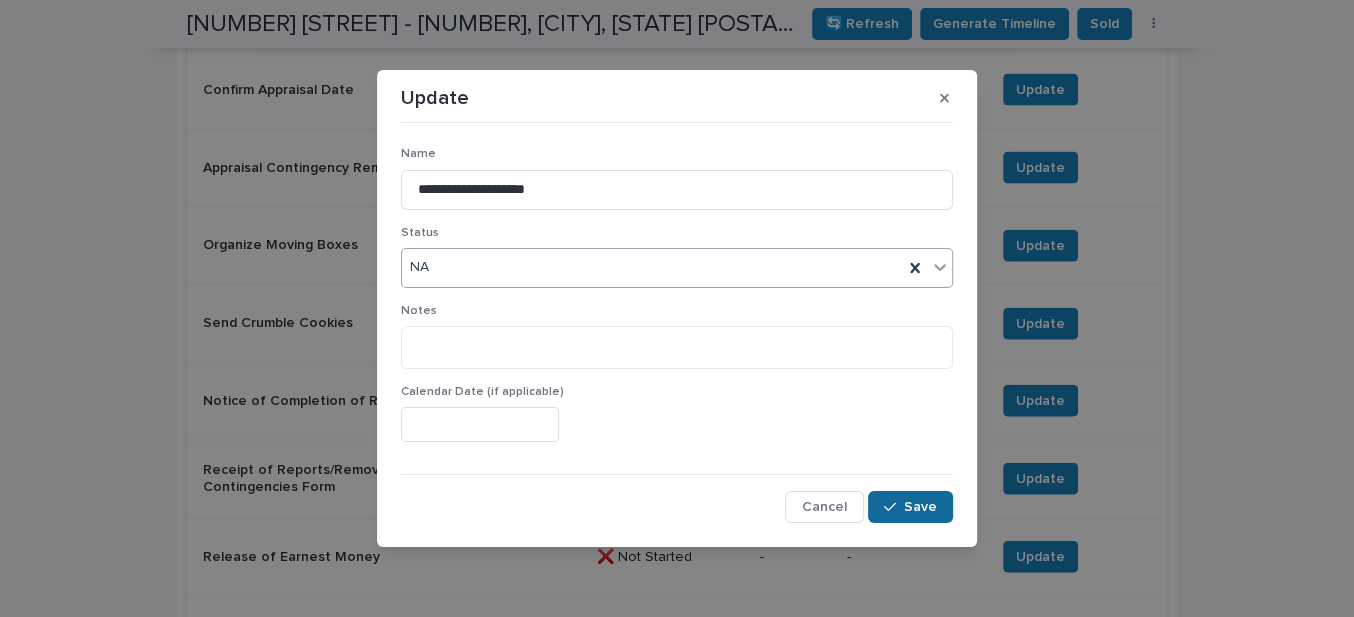 click on "Save" at bounding box center [920, 507] 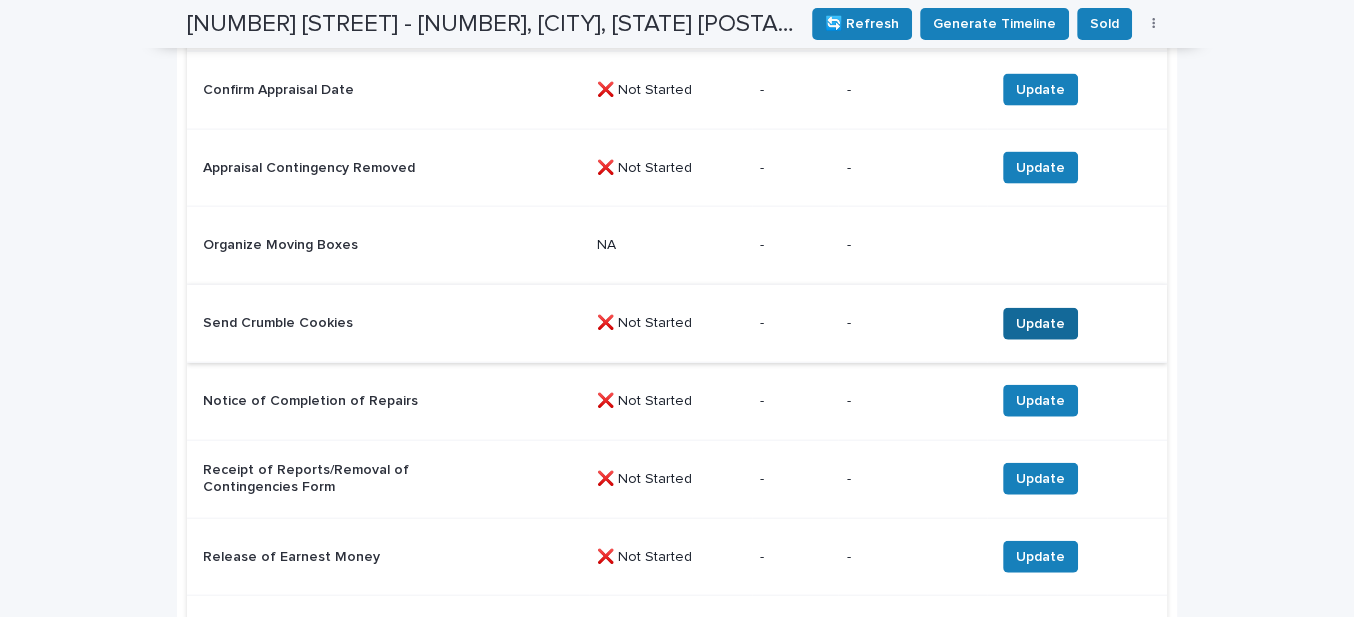 click on "Update" at bounding box center (1040, 324) 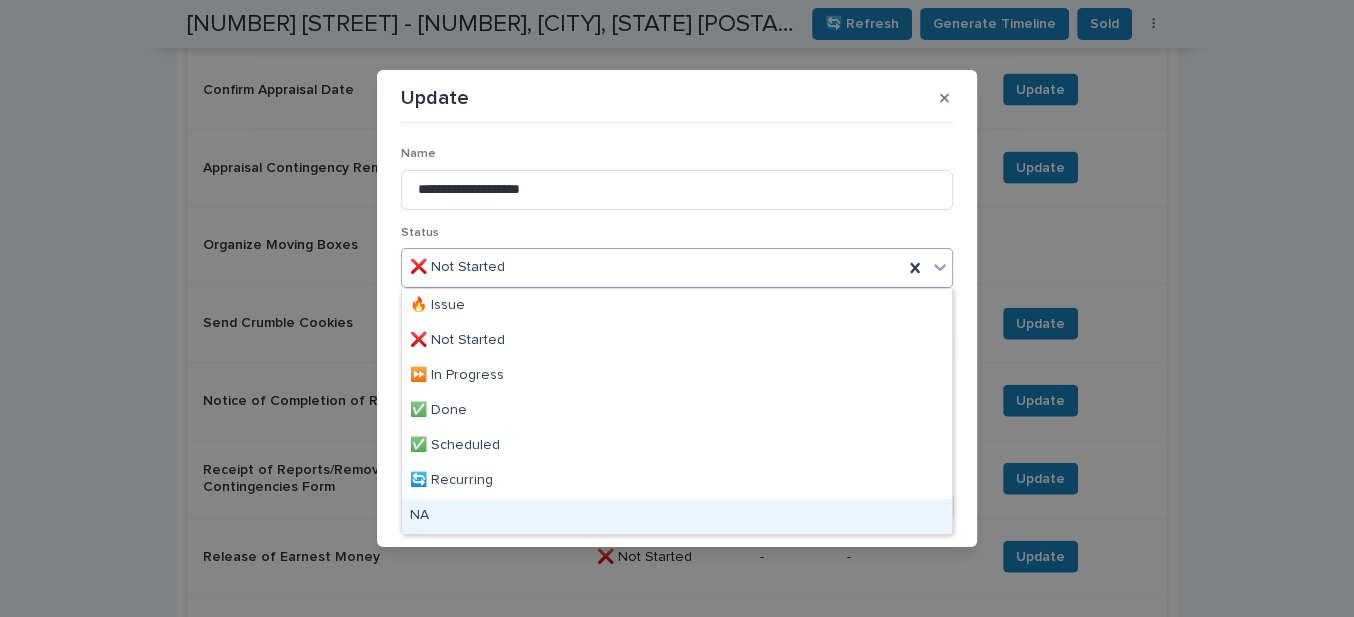 drag, startPoint x: 448, startPoint y: 513, endPoint x: 686, endPoint y: 539, distance: 239.41595 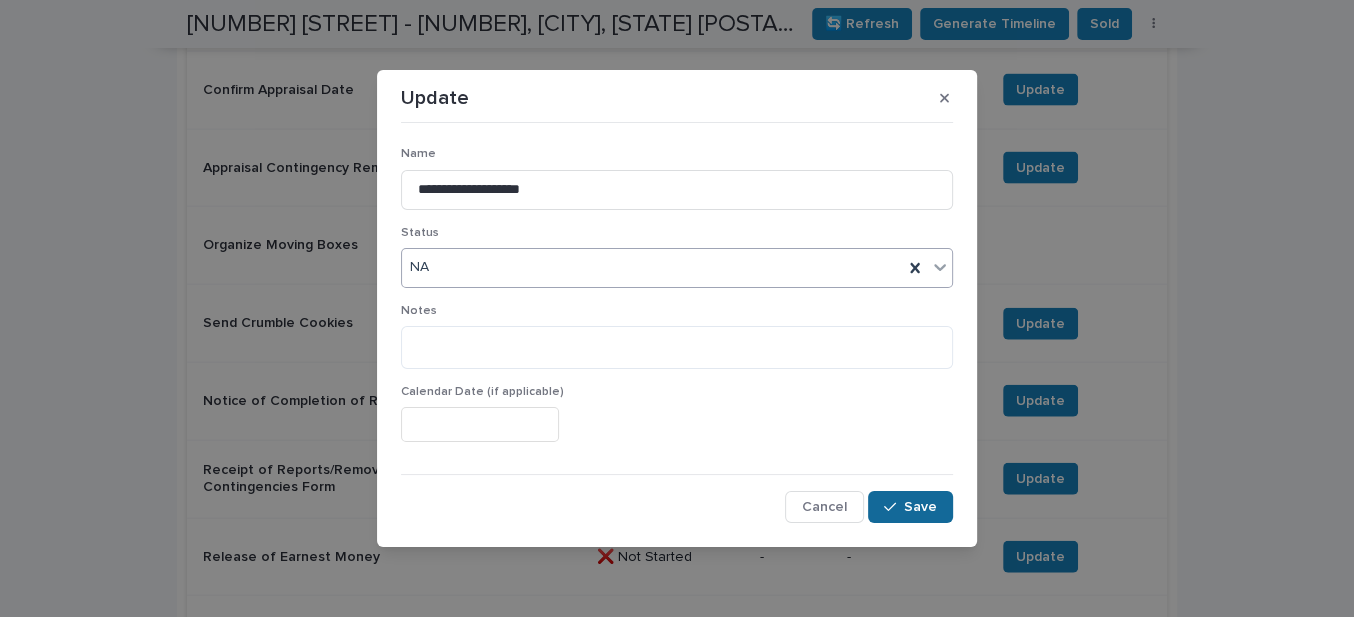 click on "Save" at bounding box center [920, 507] 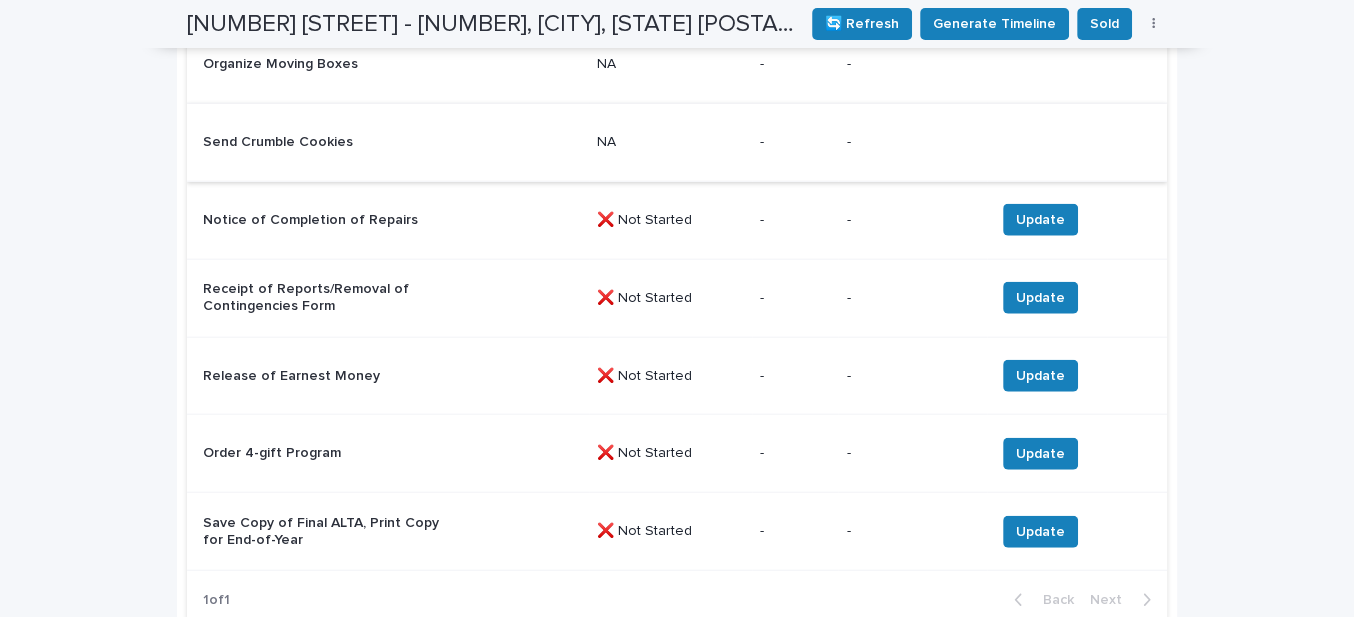 scroll, scrollTop: 3636, scrollLeft: 0, axis: vertical 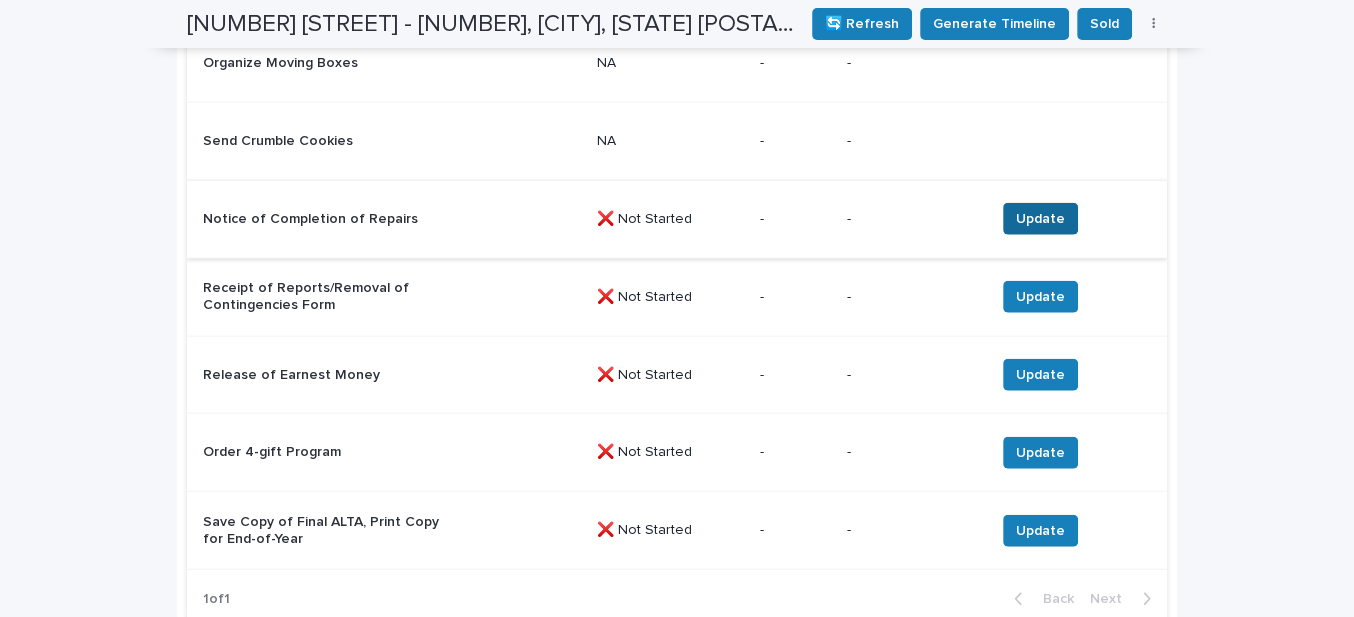 click on "Update" at bounding box center [1040, 219] 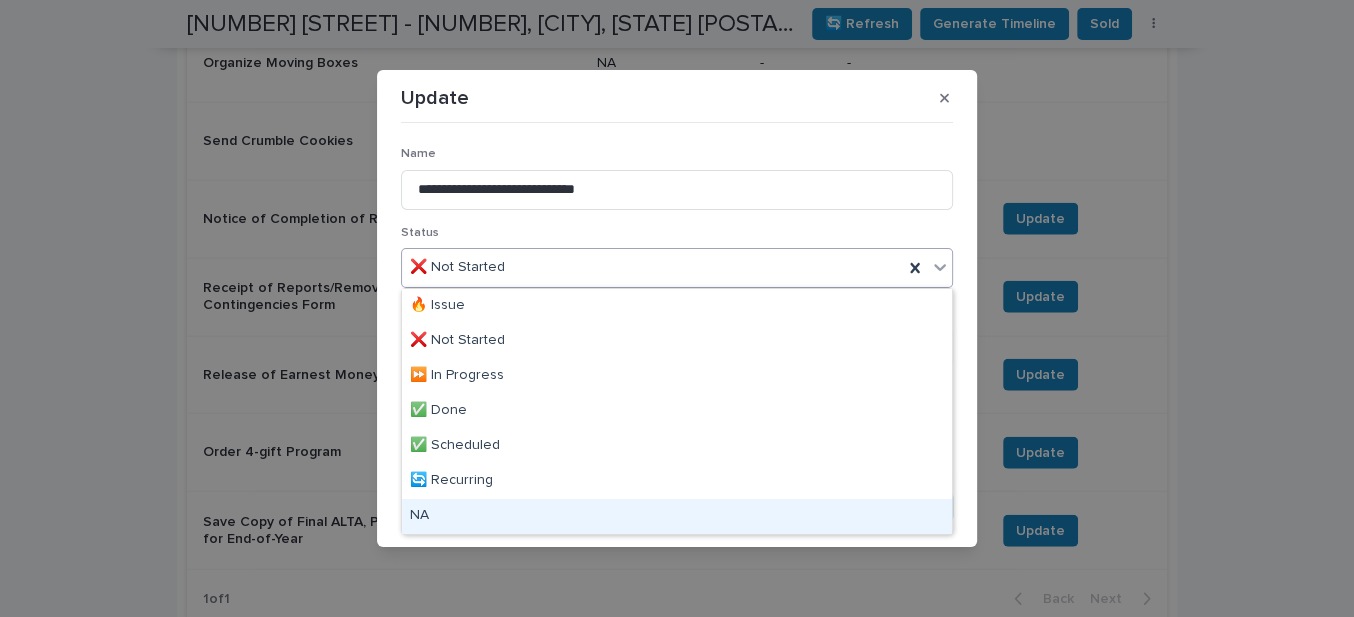 drag, startPoint x: 462, startPoint y: 519, endPoint x: 482, endPoint y: 517, distance: 20.09975 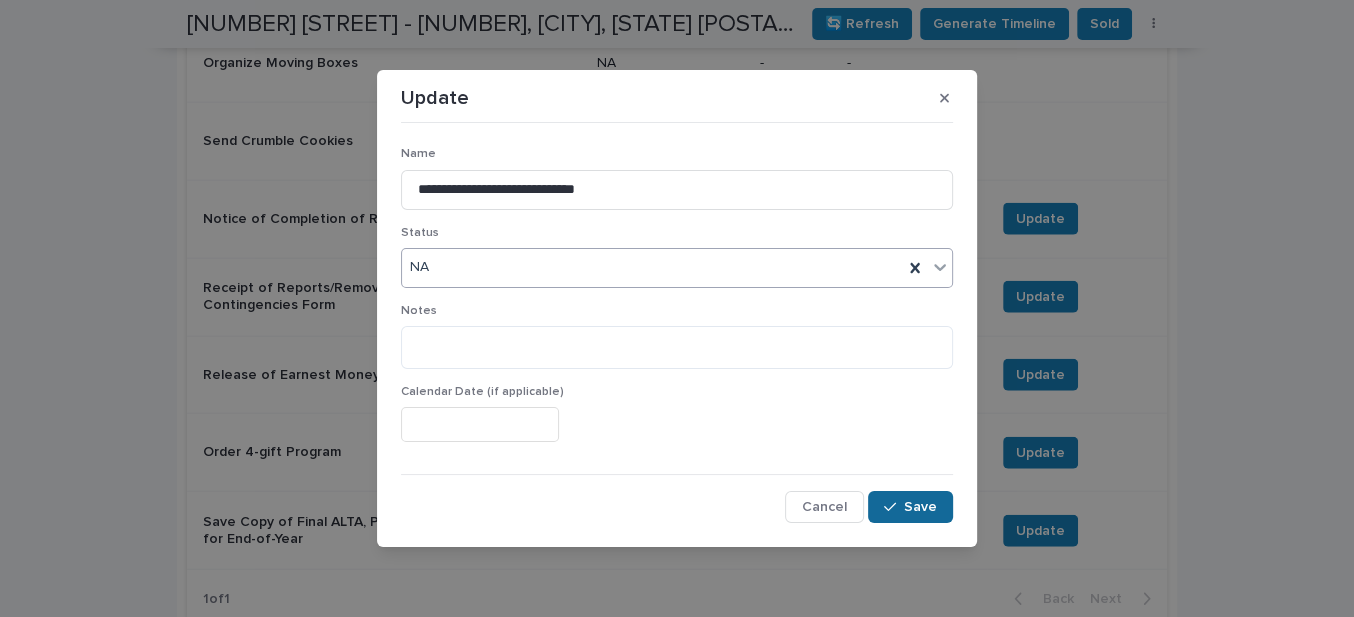 click on "Save" at bounding box center [910, 507] 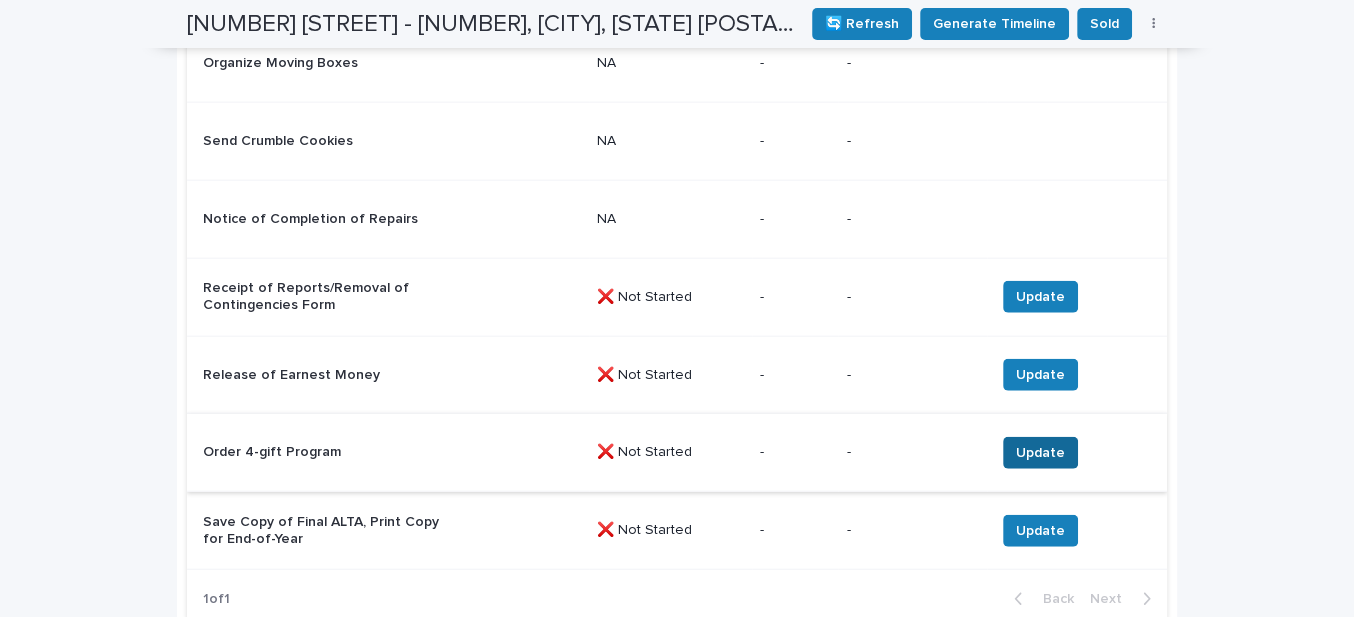 click on "Update" at bounding box center (1040, 453) 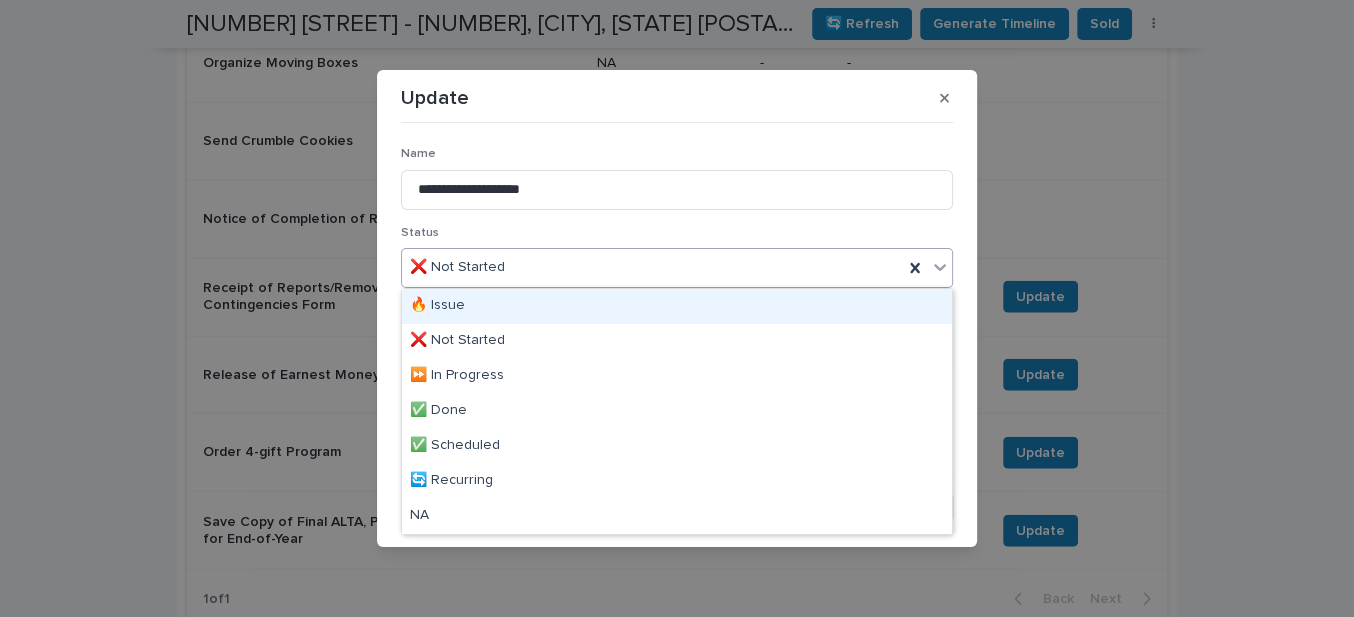 drag, startPoint x: 459, startPoint y: 273, endPoint x: 454, endPoint y: 314, distance: 41.303753 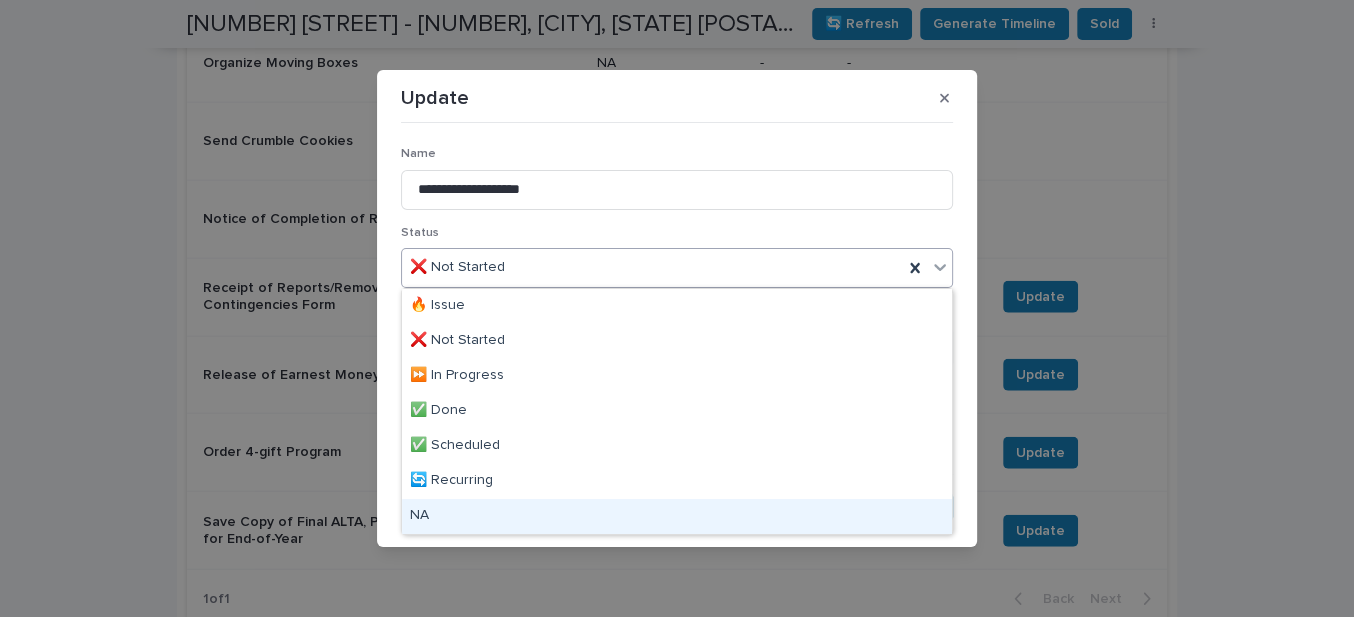 drag, startPoint x: 464, startPoint y: 495, endPoint x: 594, endPoint y: 520, distance: 132.38202 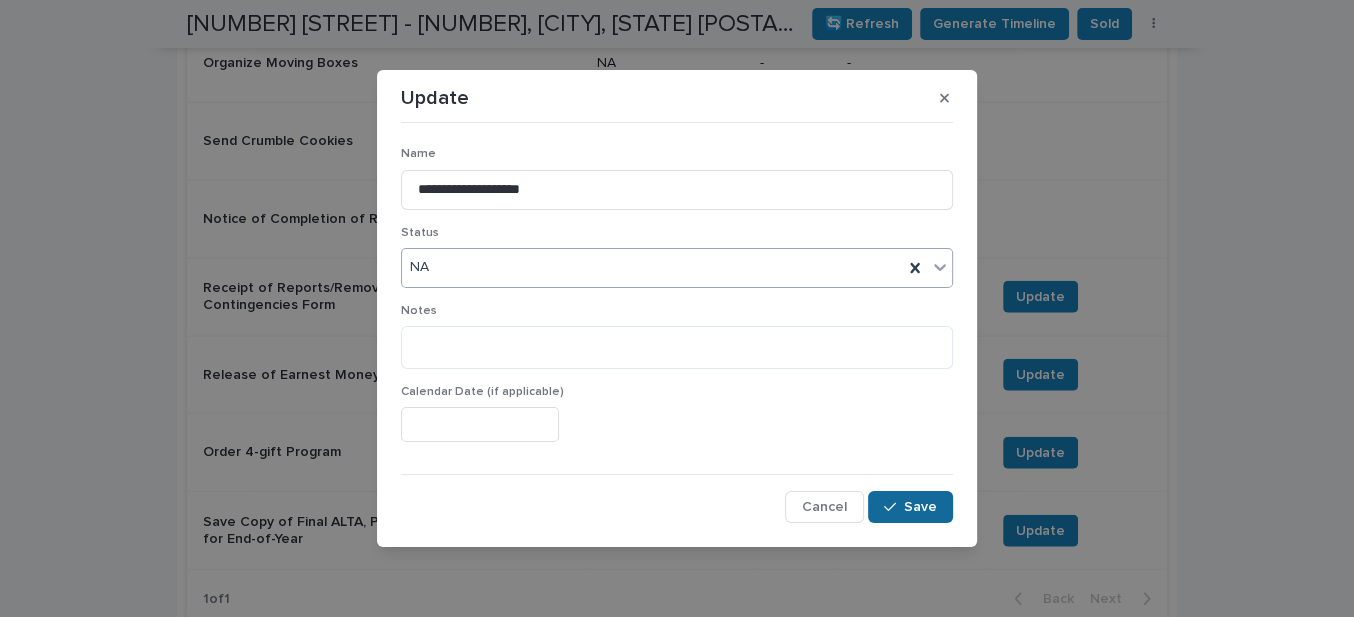 click on "Save" at bounding box center (920, 507) 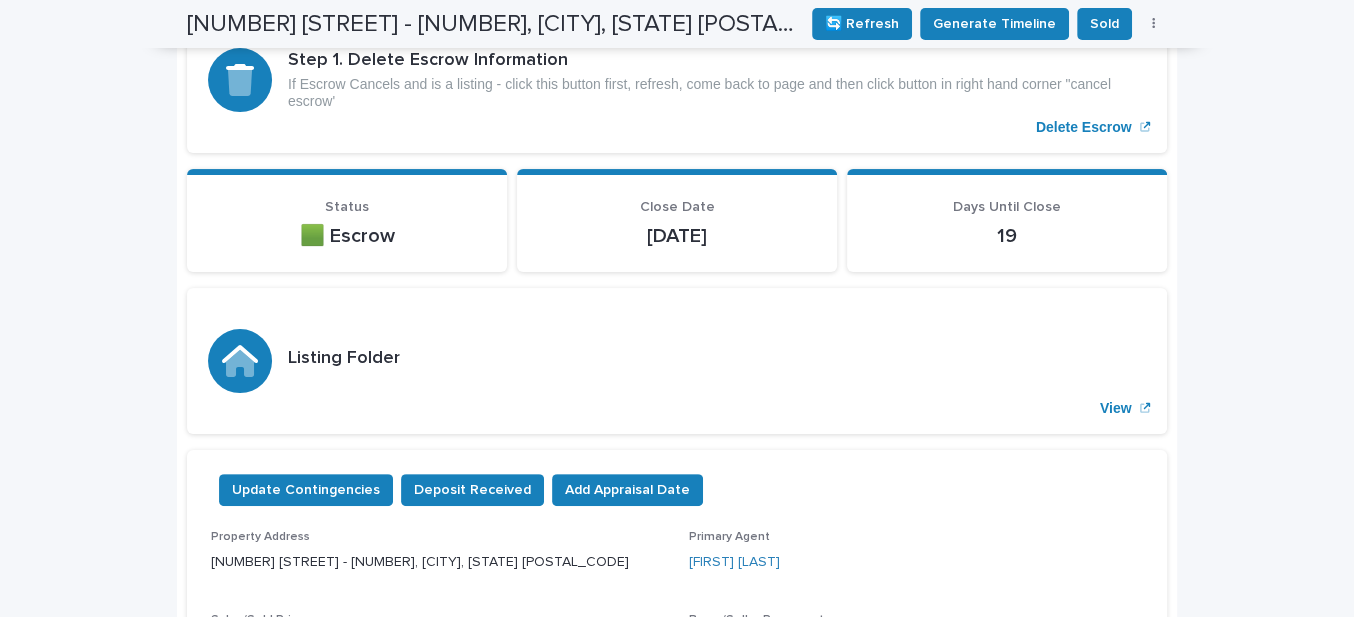 scroll, scrollTop: 0, scrollLeft: 0, axis: both 